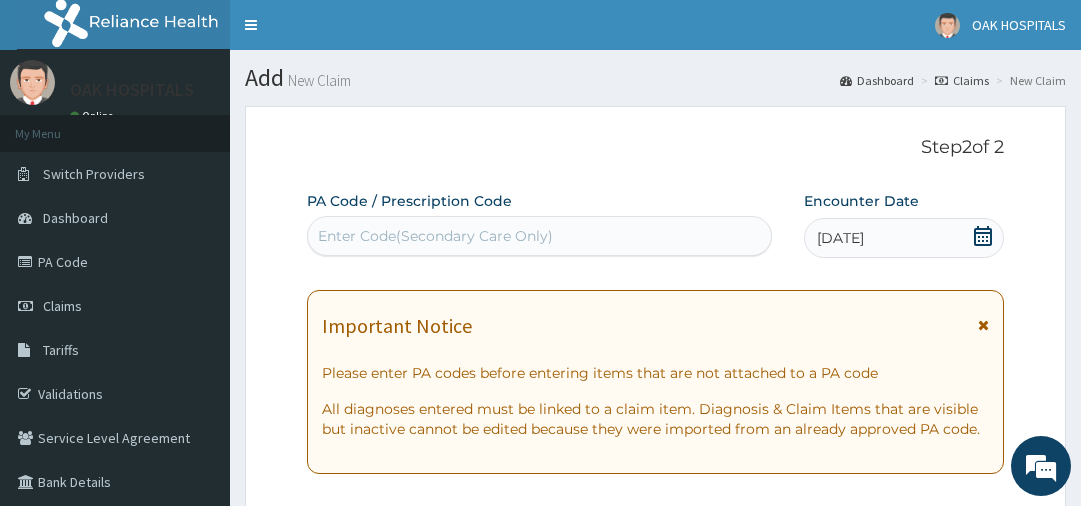 scroll, scrollTop: 1282, scrollLeft: 0, axis: vertical 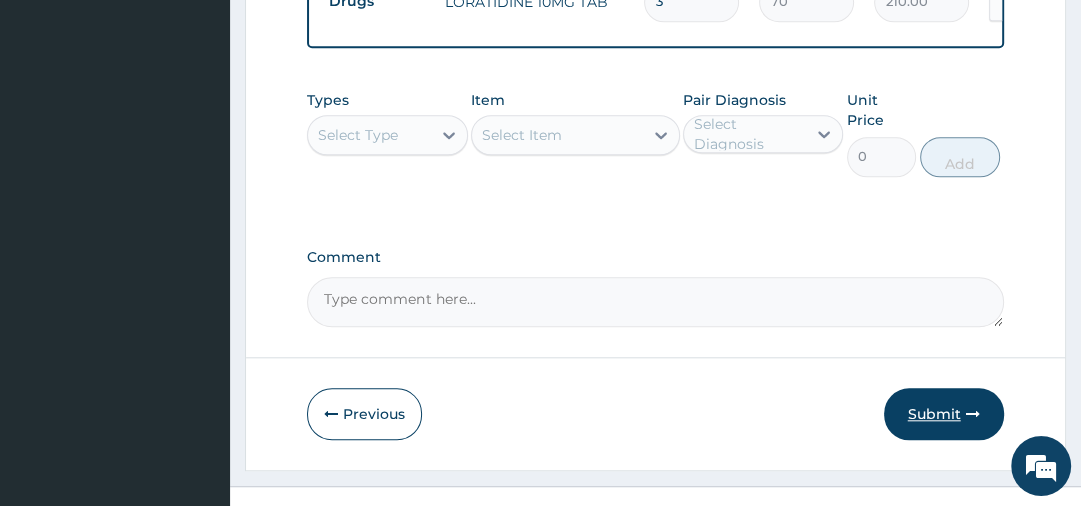 click at bounding box center (973, 414) 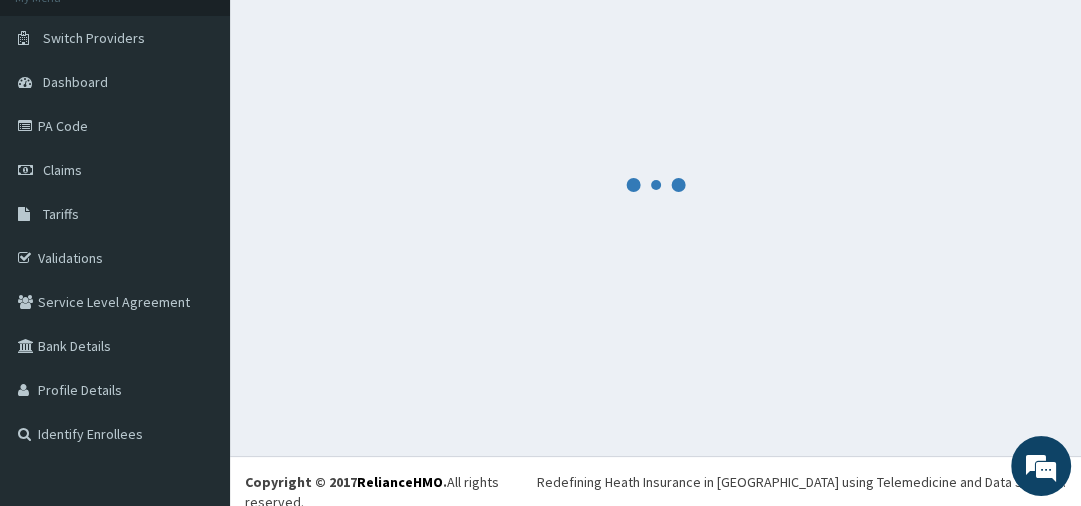 scroll, scrollTop: 1282, scrollLeft: 0, axis: vertical 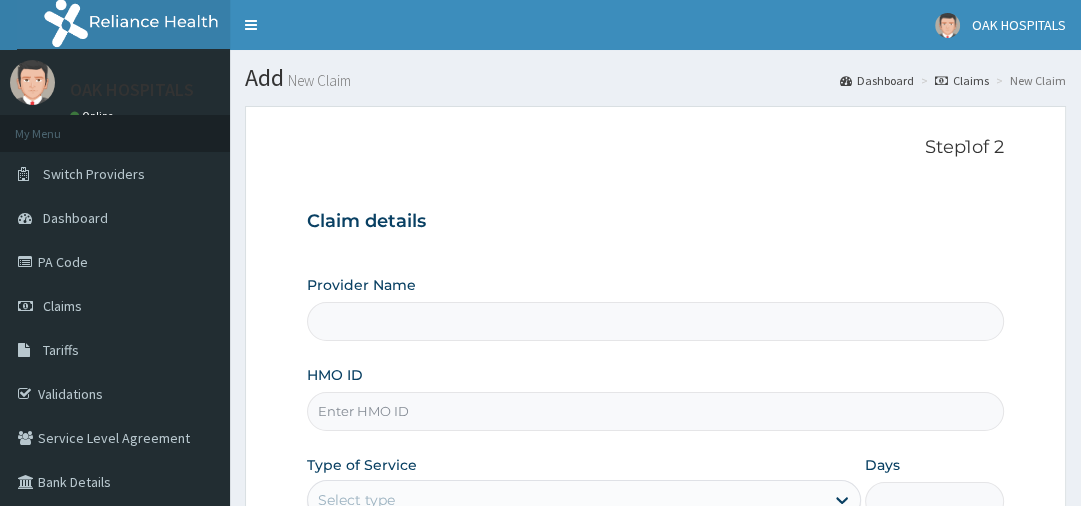 type on "Oak Hospitals" 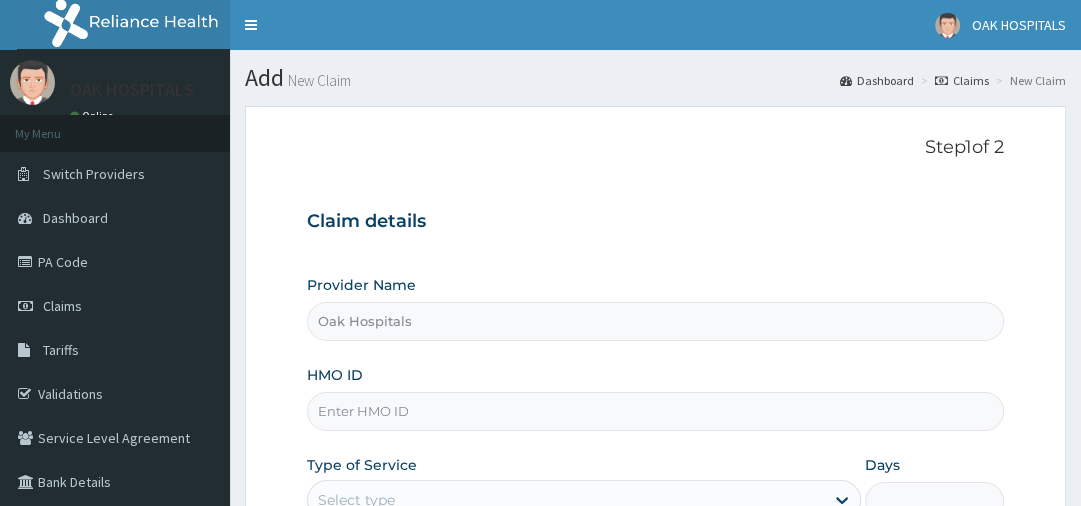 scroll, scrollTop: 0, scrollLeft: 0, axis: both 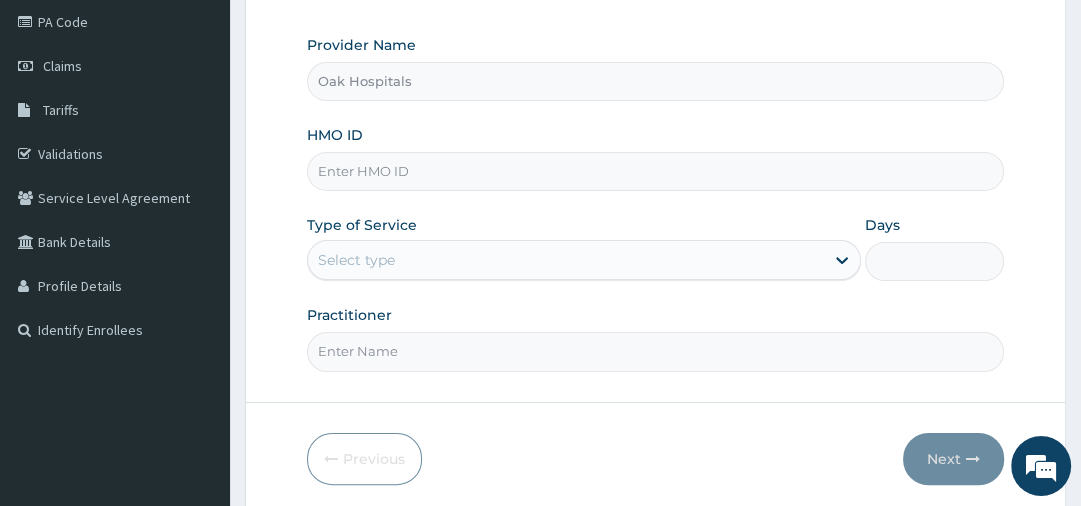 click on "HMO ID" at bounding box center [655, 171] 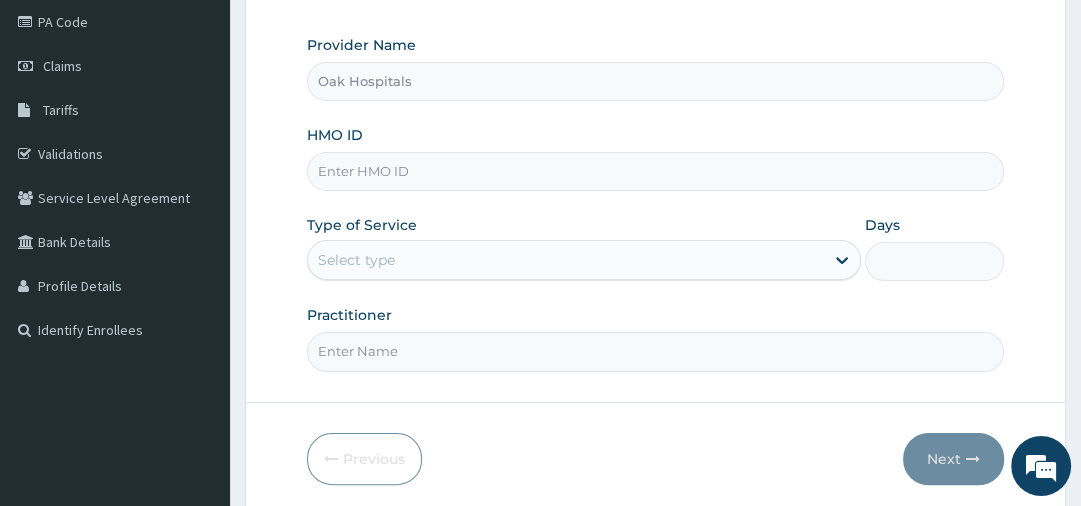 scroll, scrollTop: 0, scrollLeft: 0, axis: both 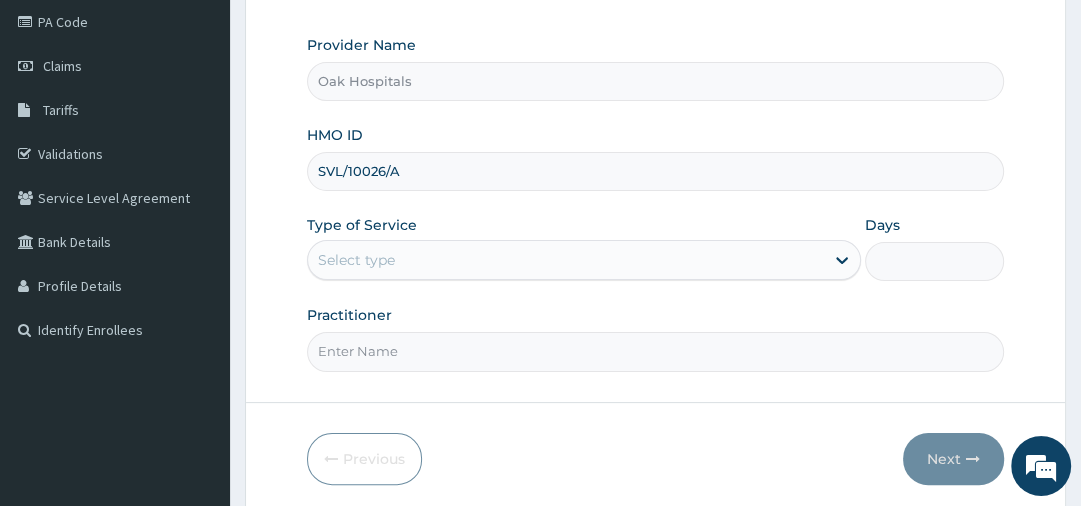 type on "SVL/10026/A" 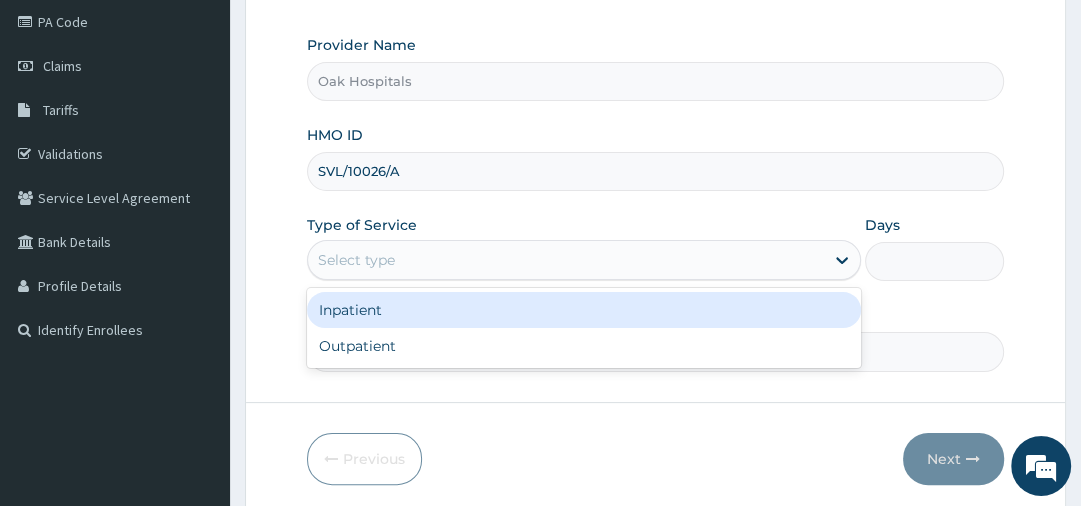 click on "Select type" at bounding box center [356, 260] 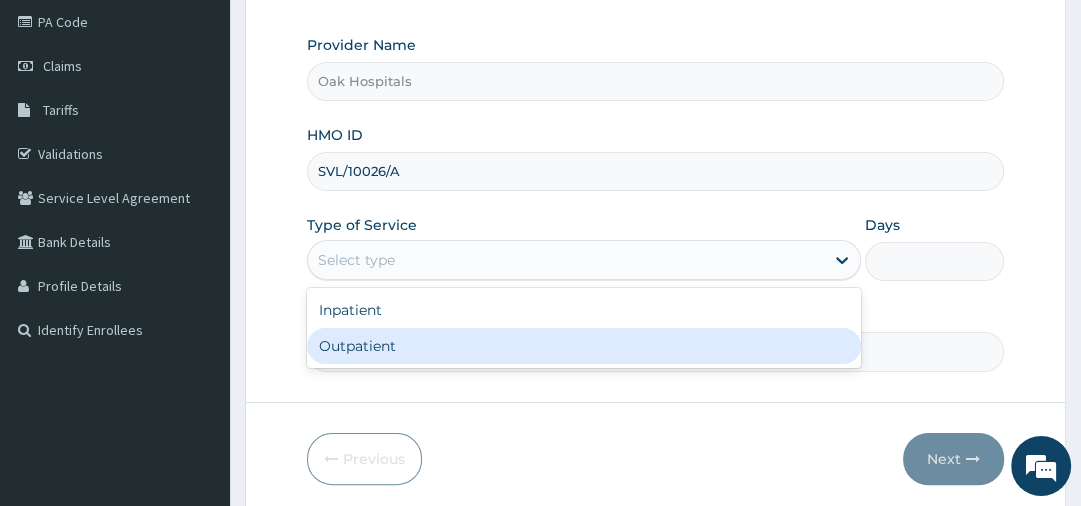 click on "Outpatient" at bounding box center [584, 346] 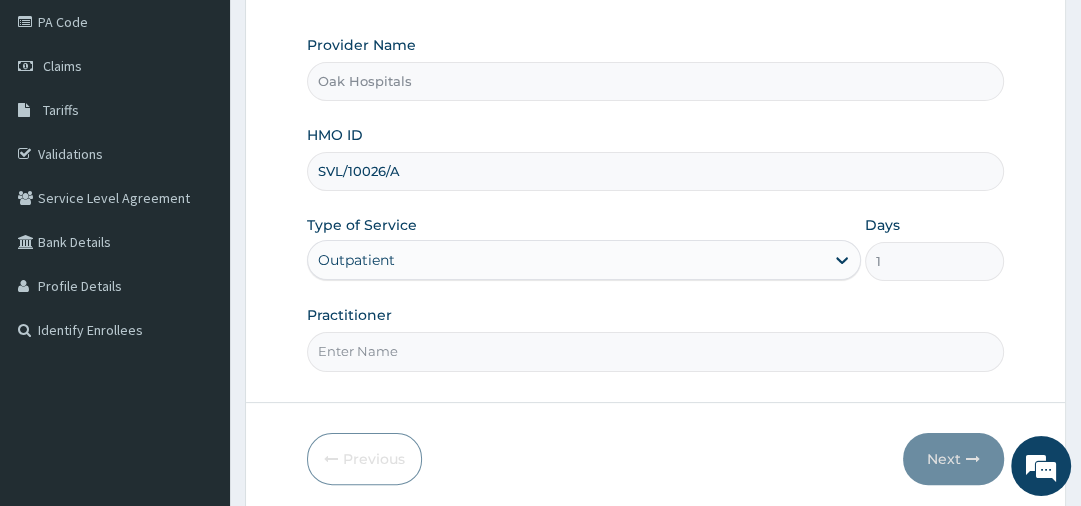 click on "Practitioner" at bounding box center (655, 351) 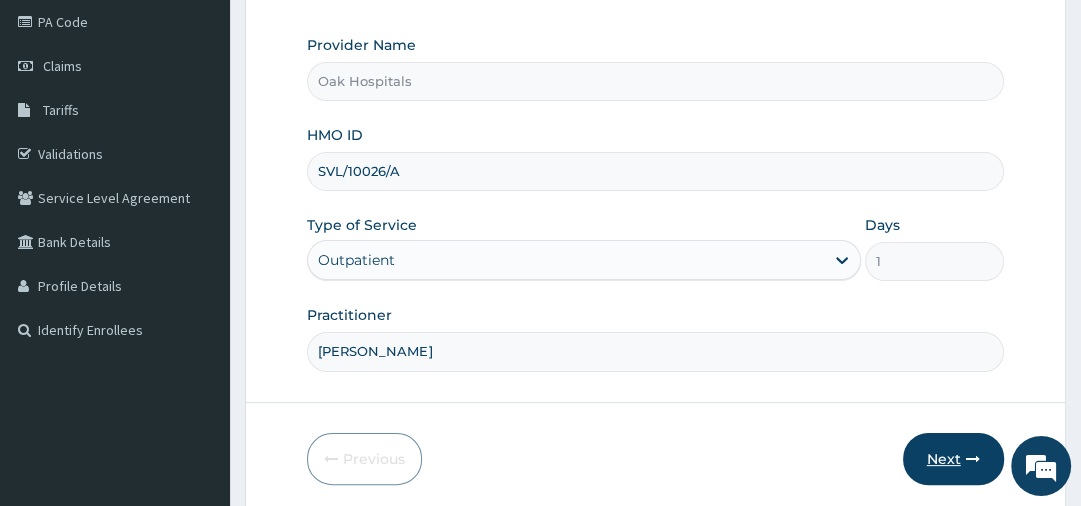 type on "[PERSON_NAME]" 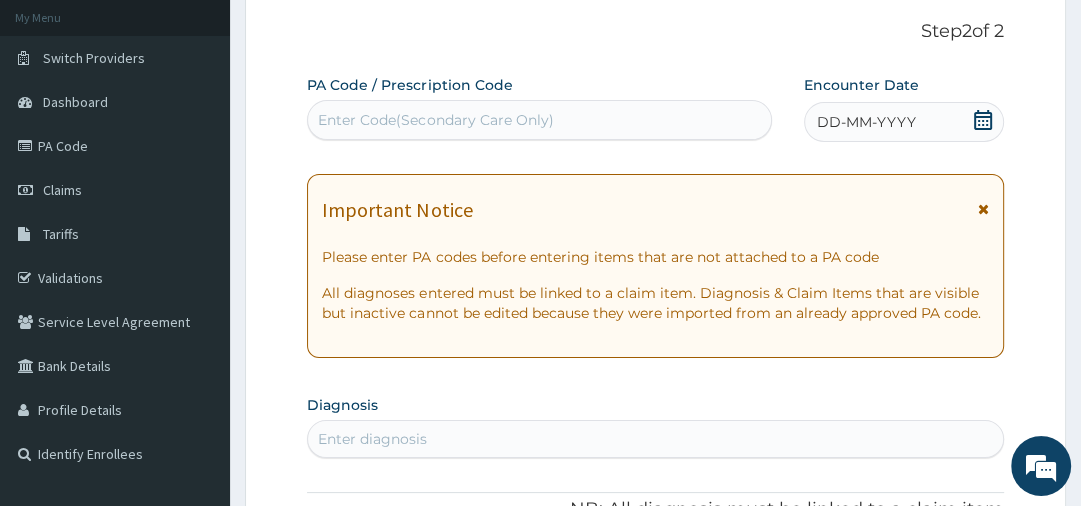 scroll, scrollTop: 115, scrollLeft: 0, axis: vertical 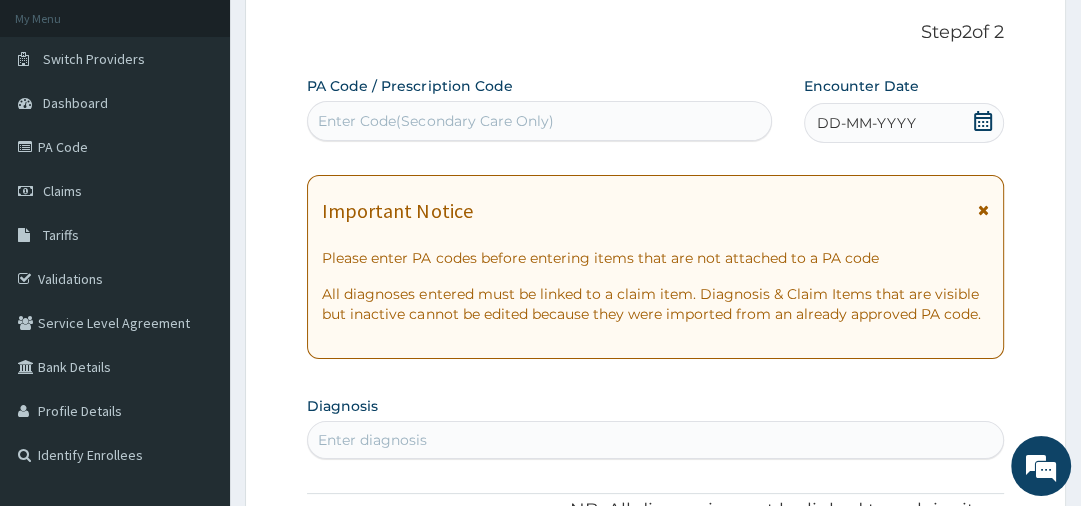 click on "PA Code / Prescription Code Enter Code(Secondary Care Only)" at bounding box center [539, 108] 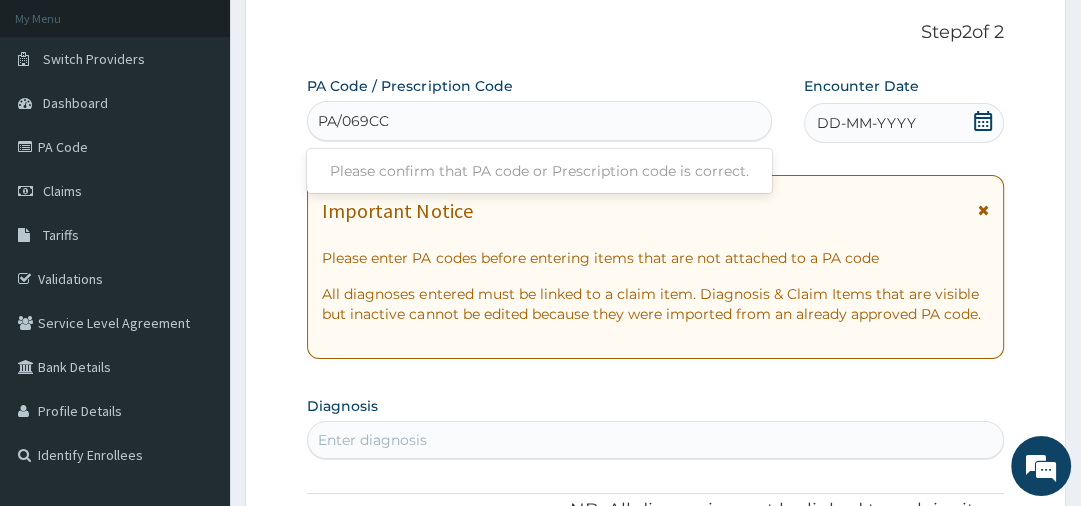 type on "PA/069CC6" 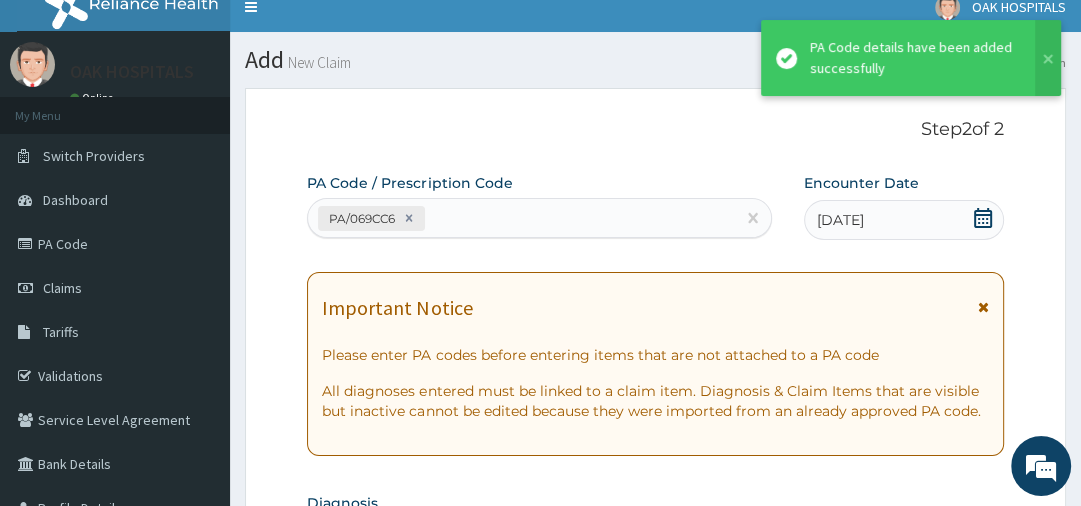 scroll, scrollTop: 0, scrollLeft: 0, axis: both 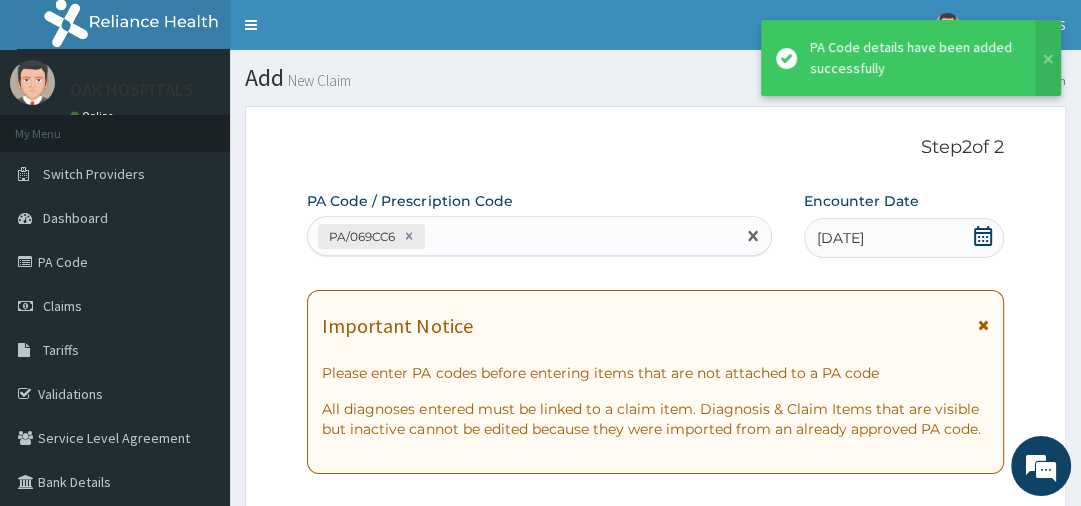 click on "PA/069CC6" at bounding box center (521, 236) 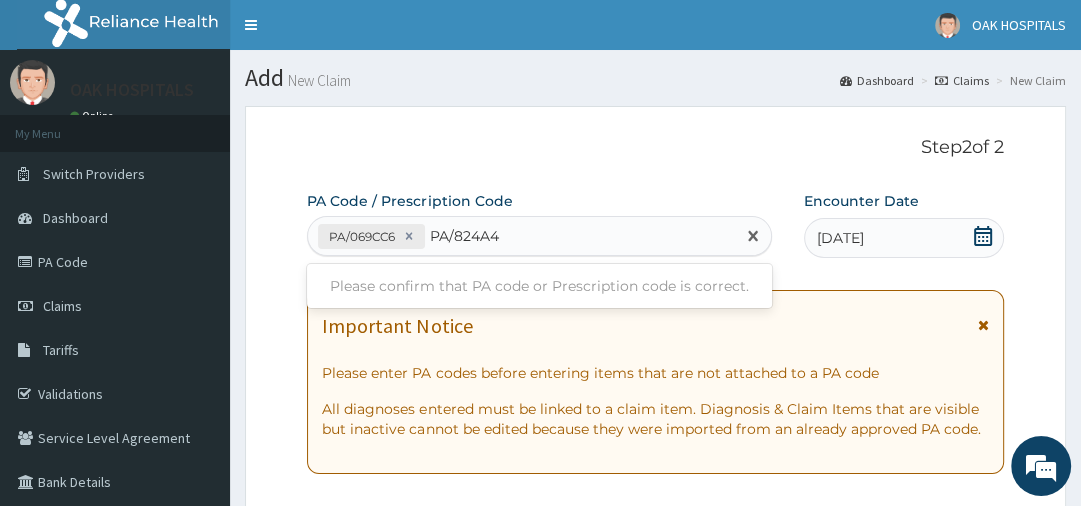 type on "PA/824A4C" 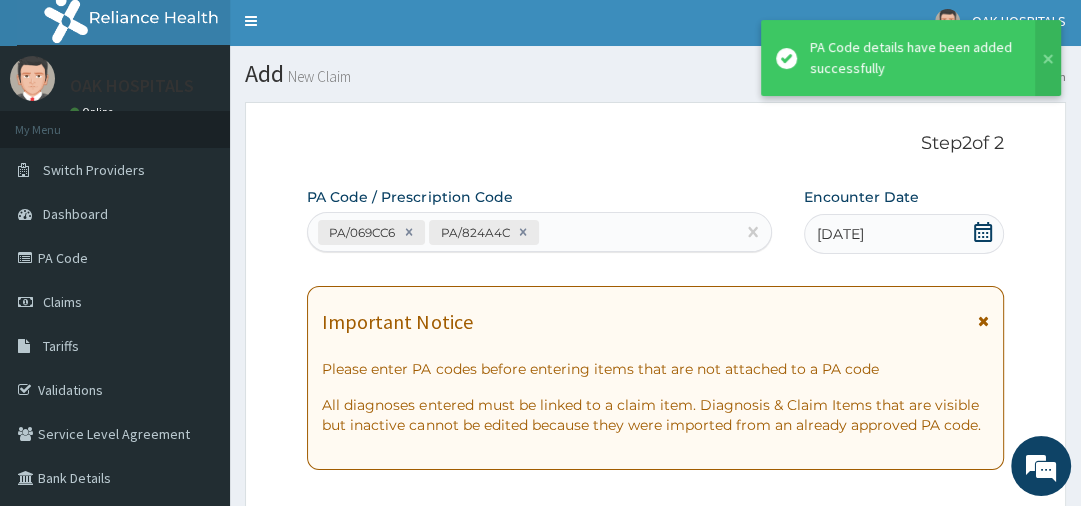 scroll, scrollTop: 4, scrollLeft: 0, axis: vertical 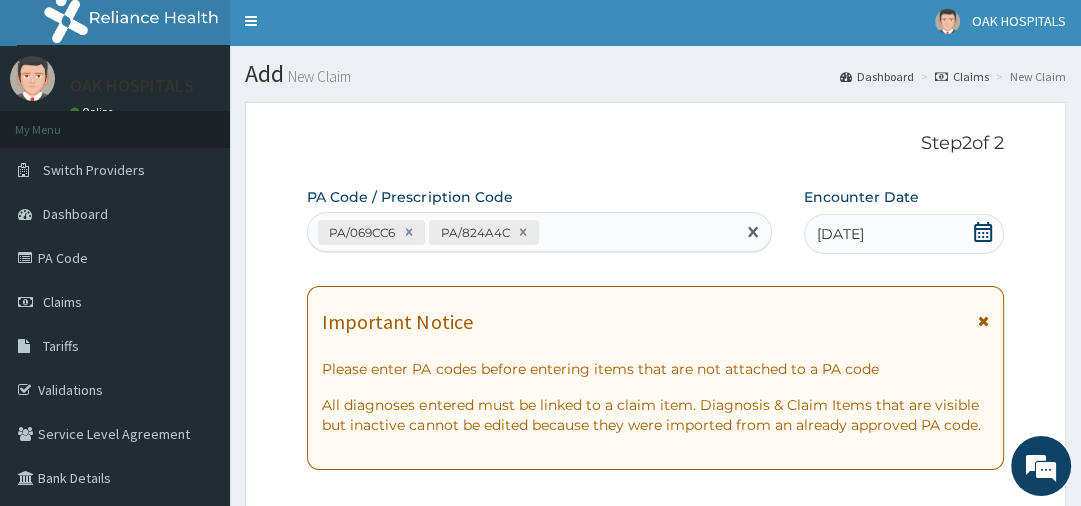 click on "PA/069CC6 PA/824A4C" at bounding box center [521, 232] 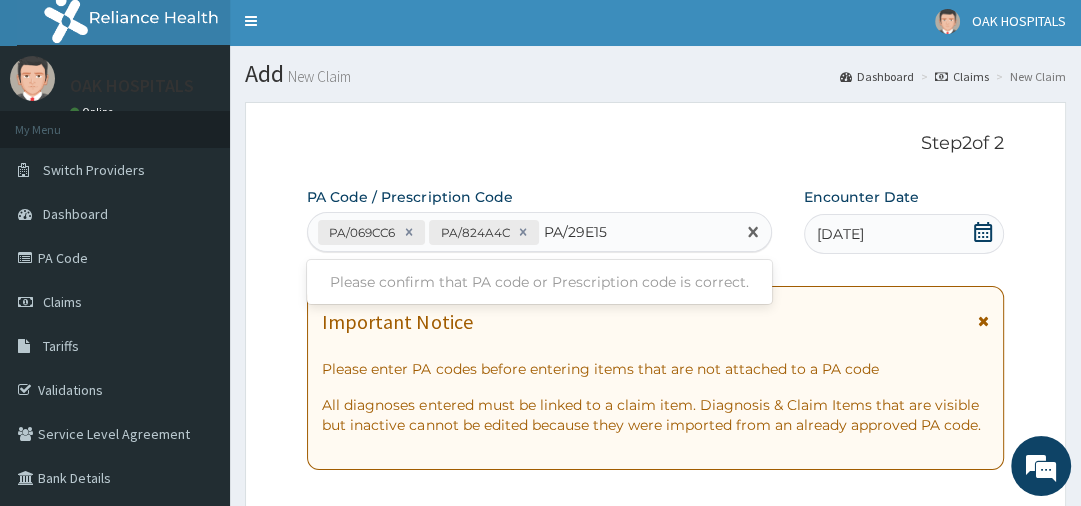 type on "PA/29E154" 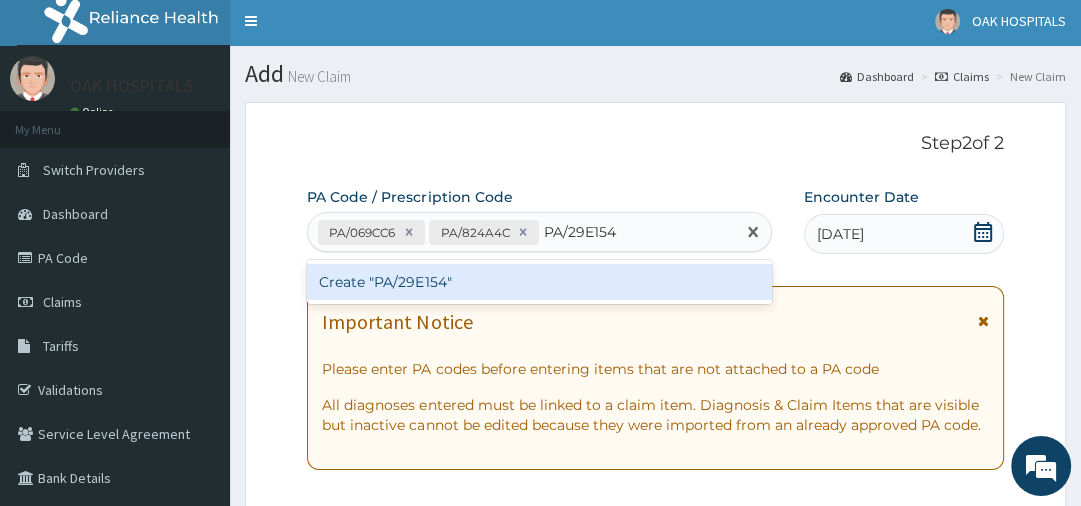 type 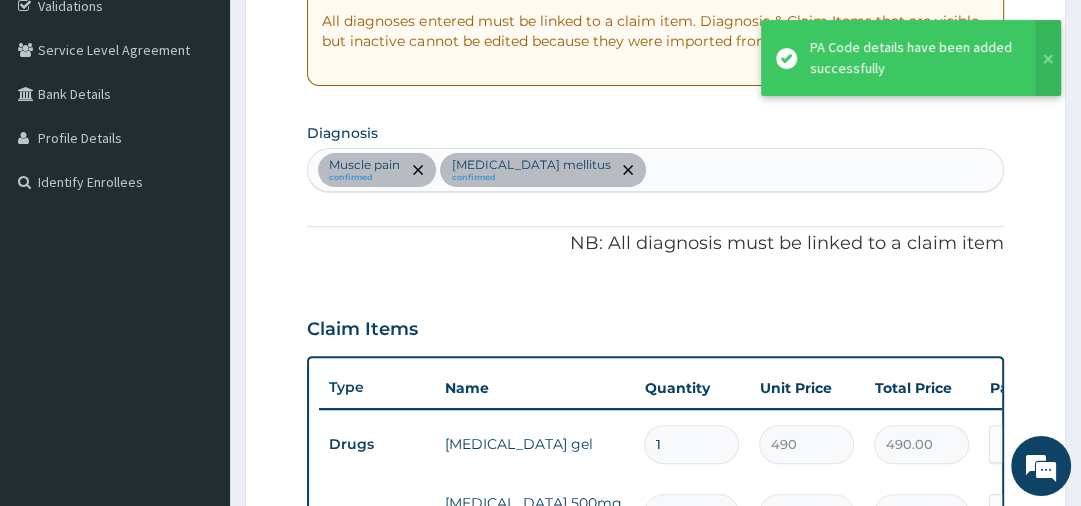 scroll, scrollTop: 386, scrollLeft: 0, axis: vertical 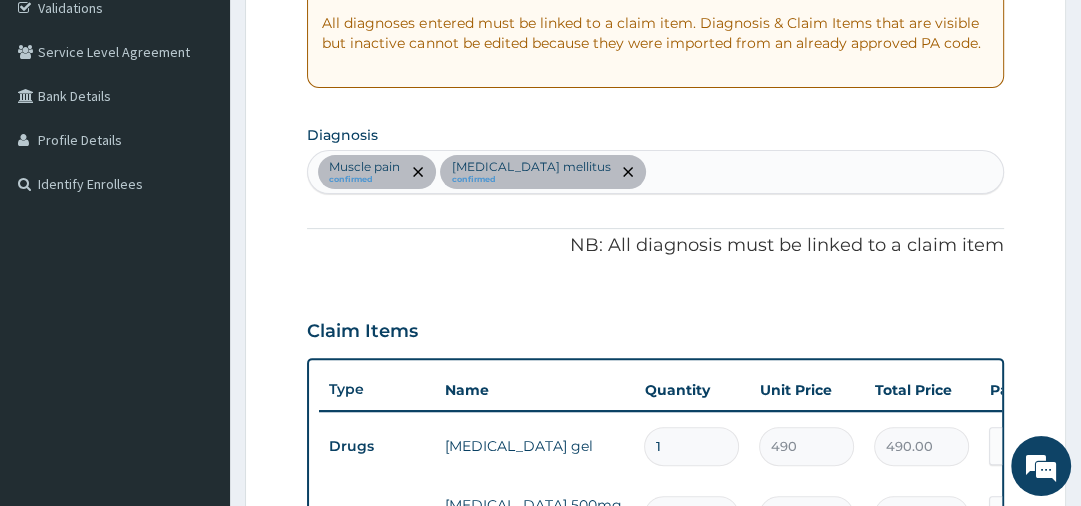 click on "Muscle pain confirmed Diabetes mellitus confirmed" at bounding box center [655, 172] 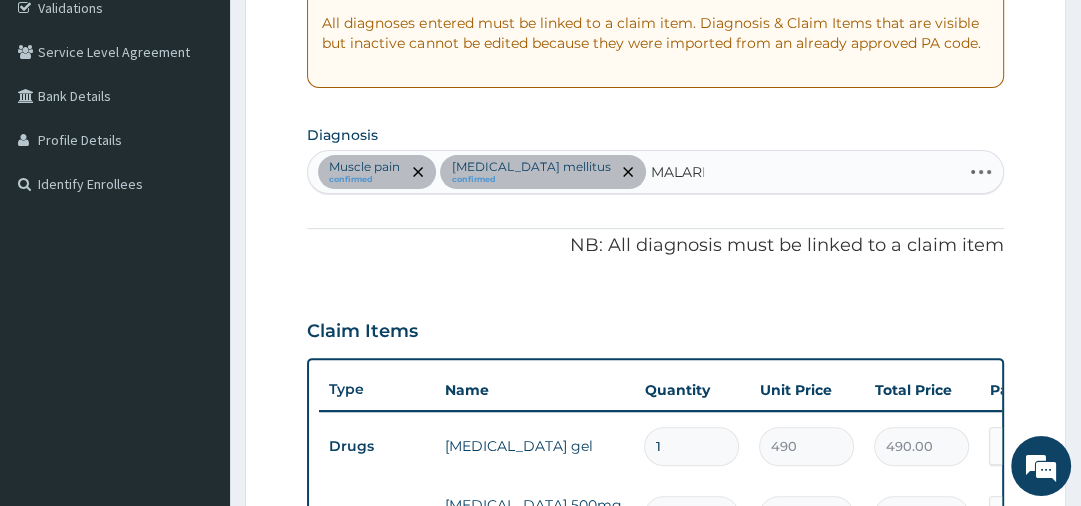 type on "MALARIA" 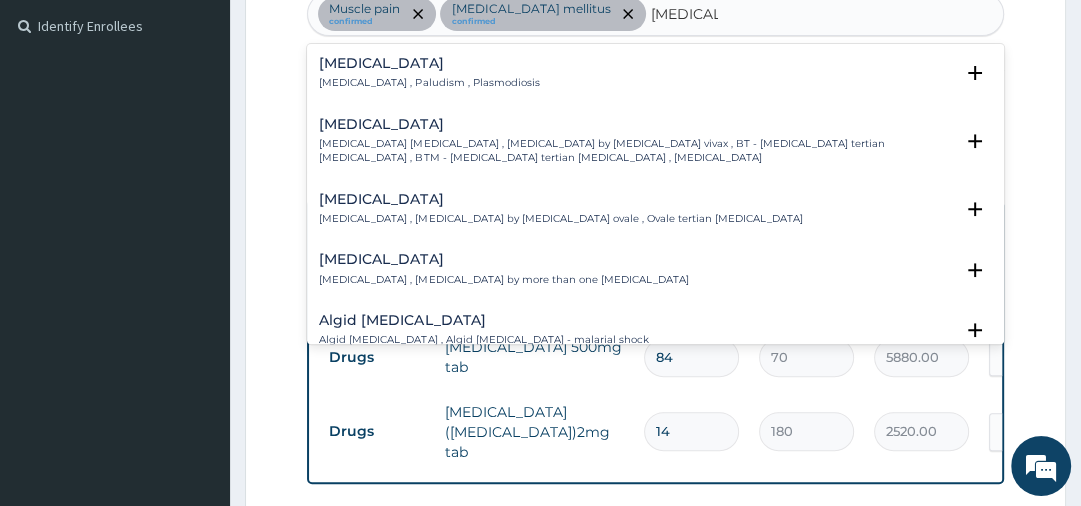 scroll, scrollTop: 544, scrollLeft: 0, axis: vertical 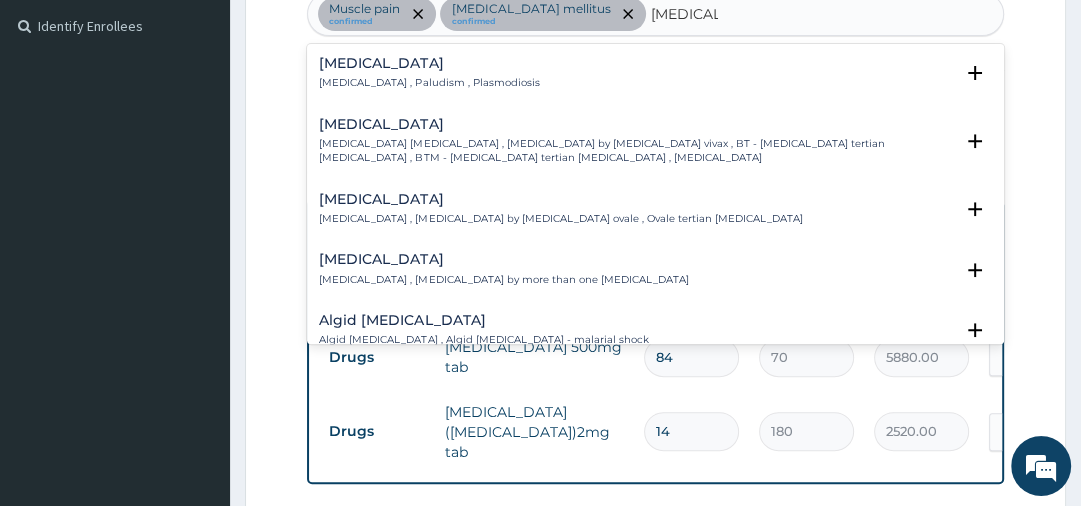 click on "Malaria Malaria , Paludism , Plasmodiosis Select Status Query Query covers suspected (?), Keep in view (kiv), Ruled out (r/o) Confirmed" at bounding box center (655, 78) 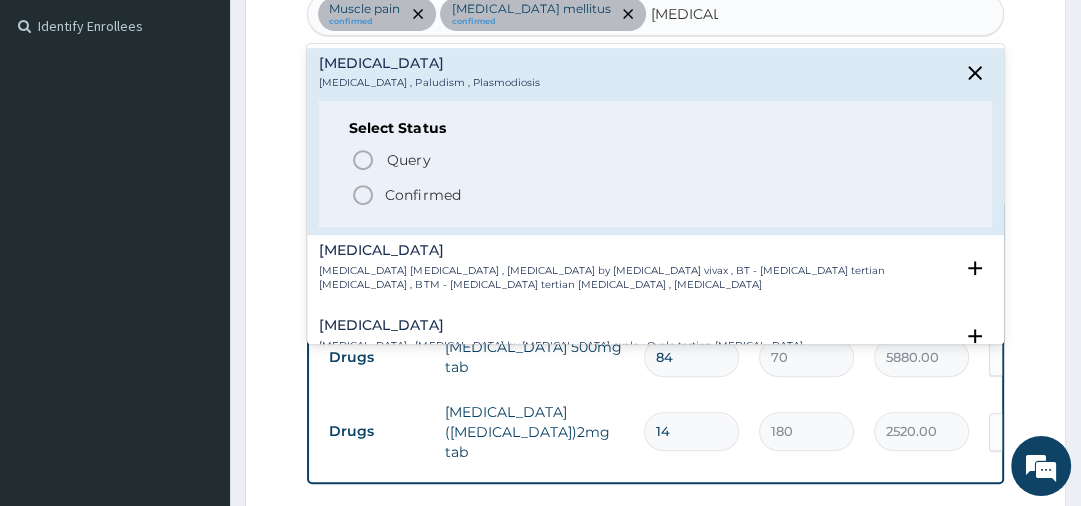 click on "Confirmed" at bounding box center [422, 195] 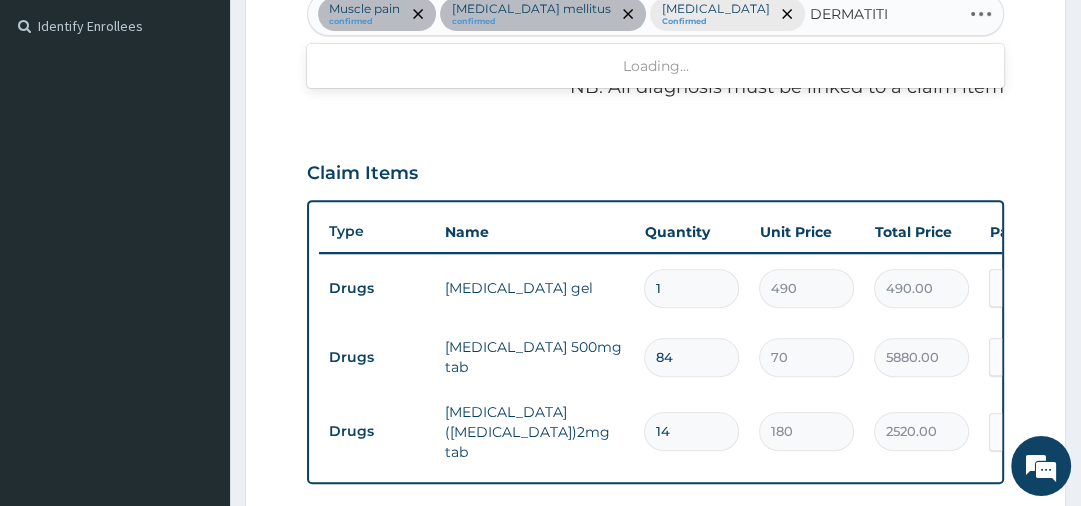 type on "DERMATITIS" 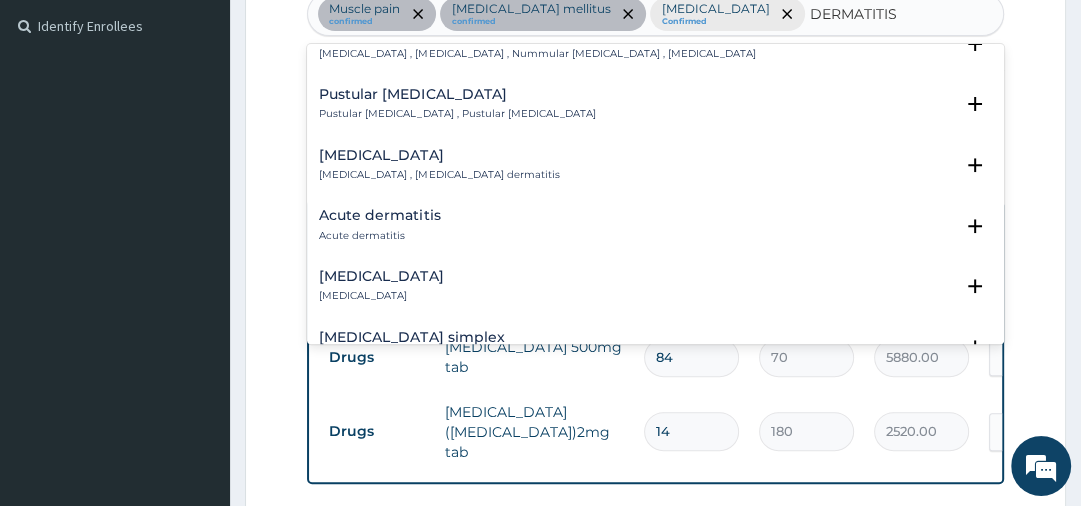 scroll, scrollTop: 973, scrollLeft: 0, axis: vertical 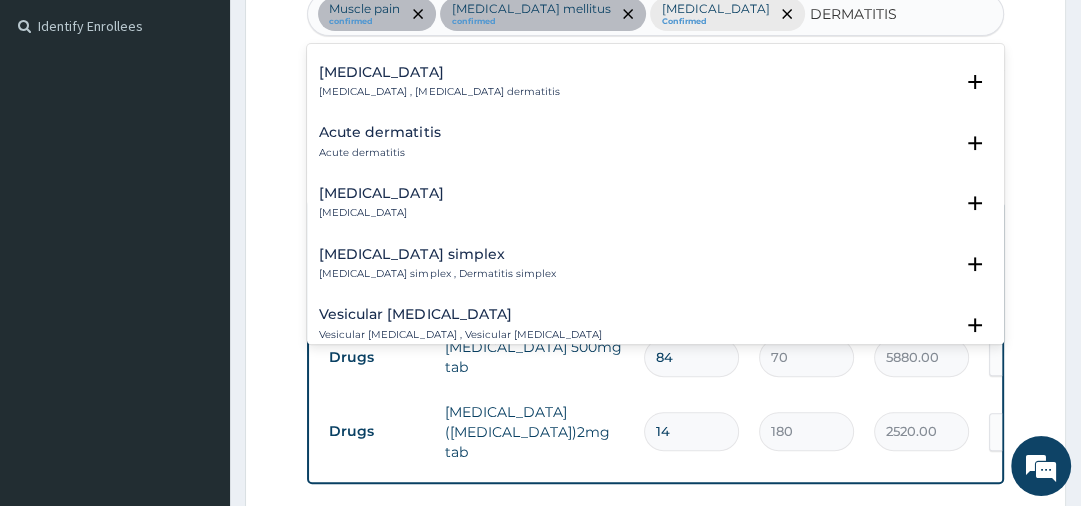click on "Acute dermatitis Acute dermatitis" at bounding box center (379, 142) 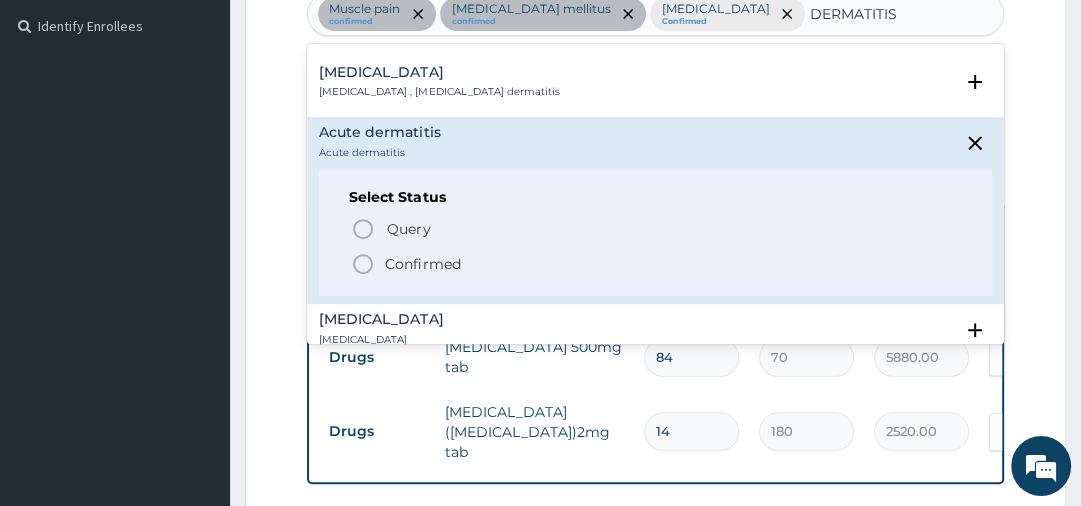 click on "Confirmed" at bounding box center [422, 264] 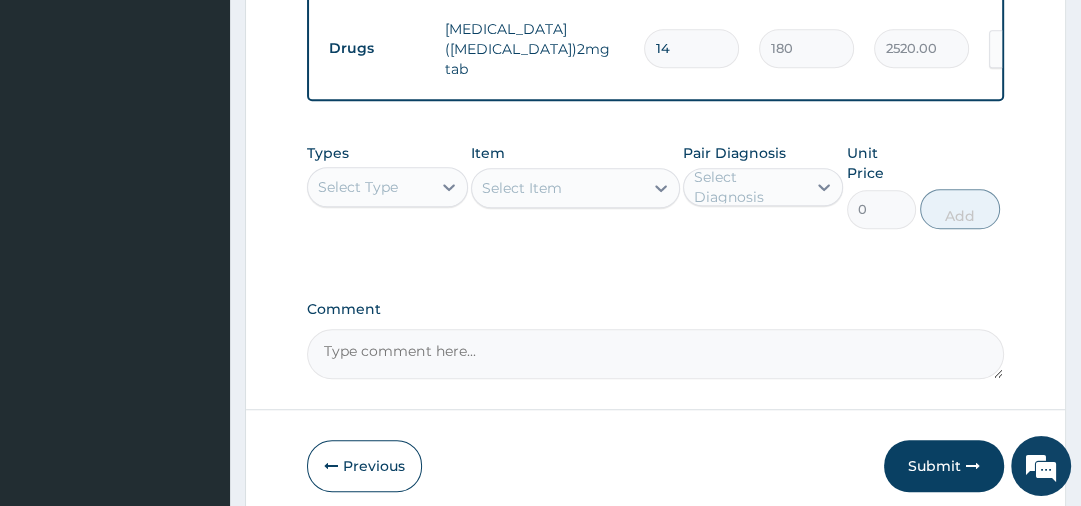 scroll, scrollTop: 928, scrollLeft: 0, axis: vertical 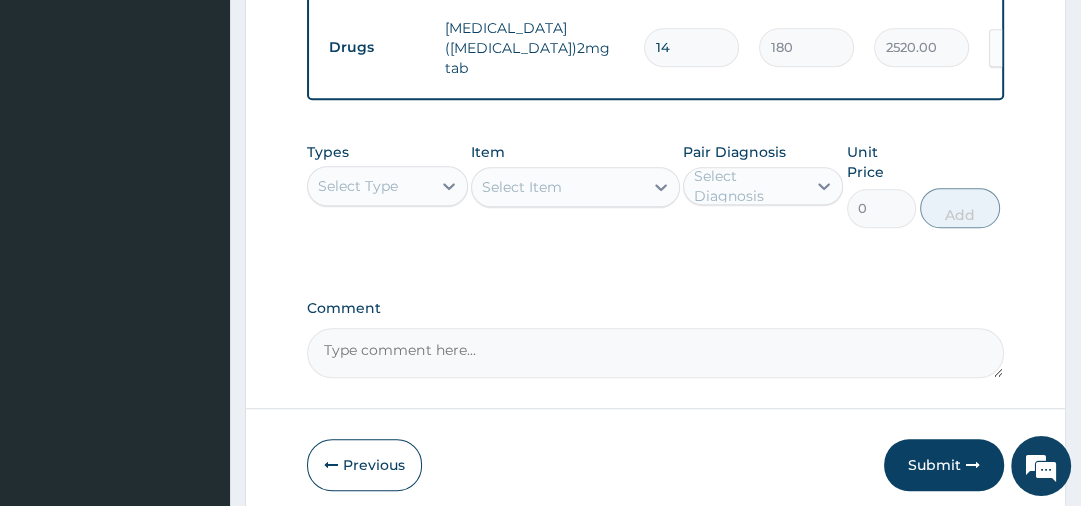 click on "Select Type" at bounding box center [369, 186] 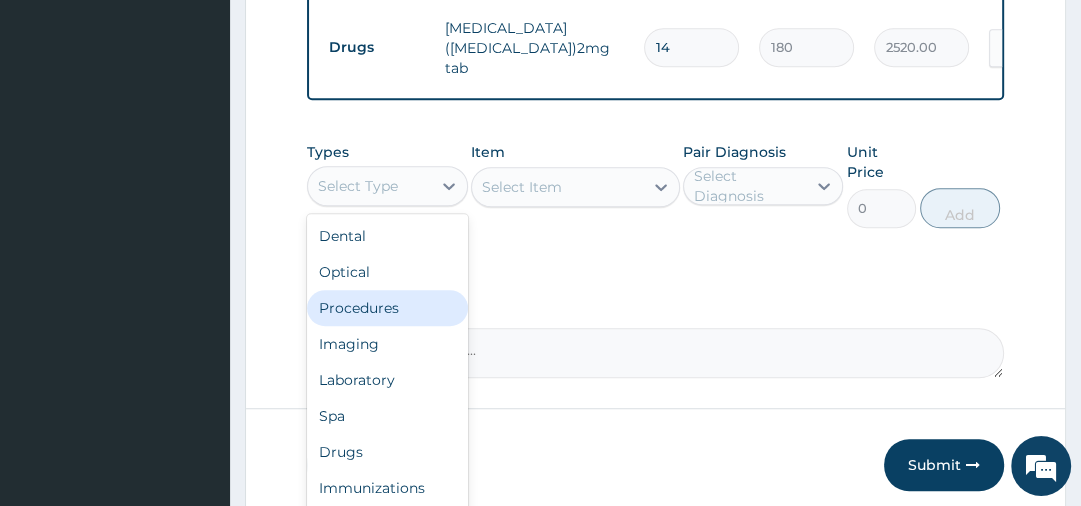 click on "Procedures" at bounding box center (387, 308) 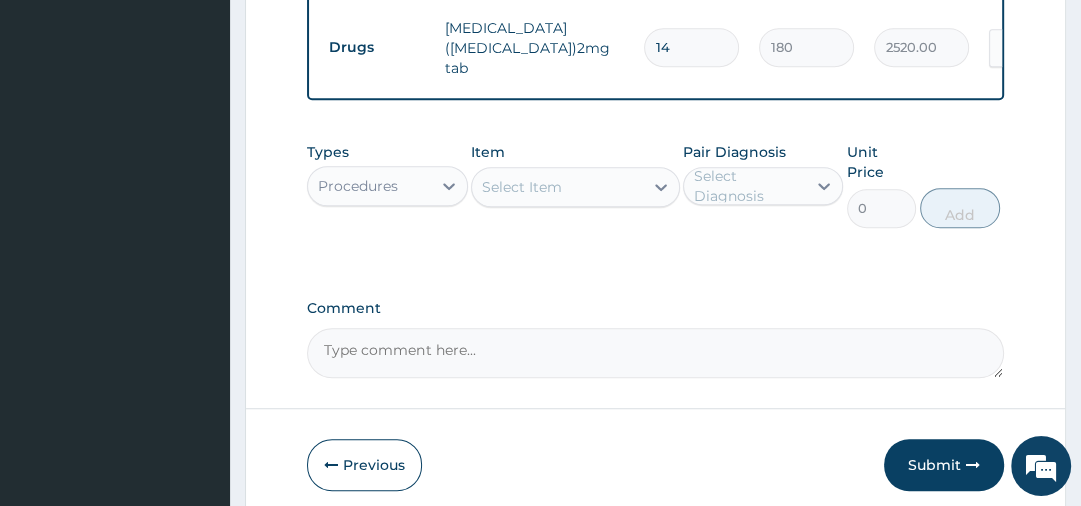 click on "Select Item" at bounding box center (557, 187) 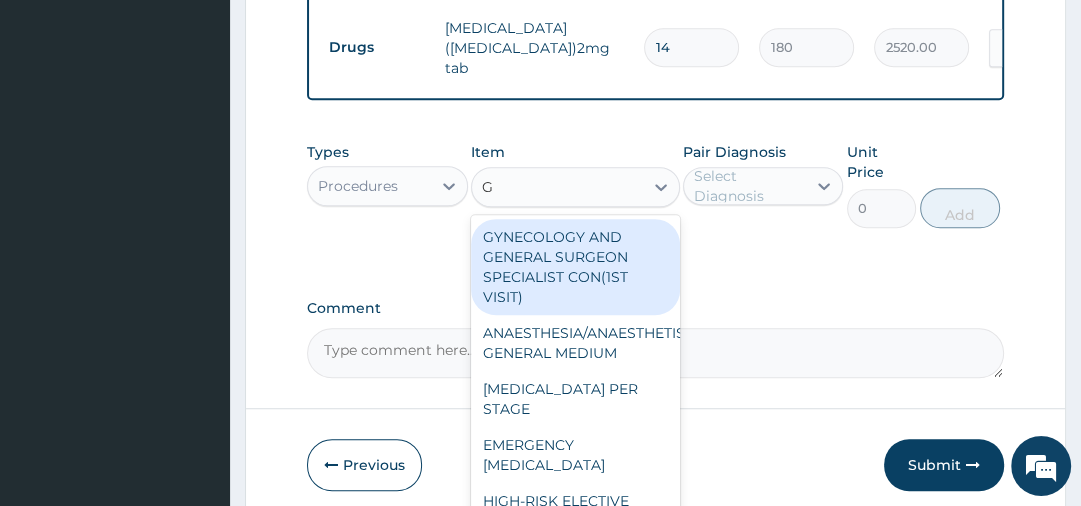 type on "GP" 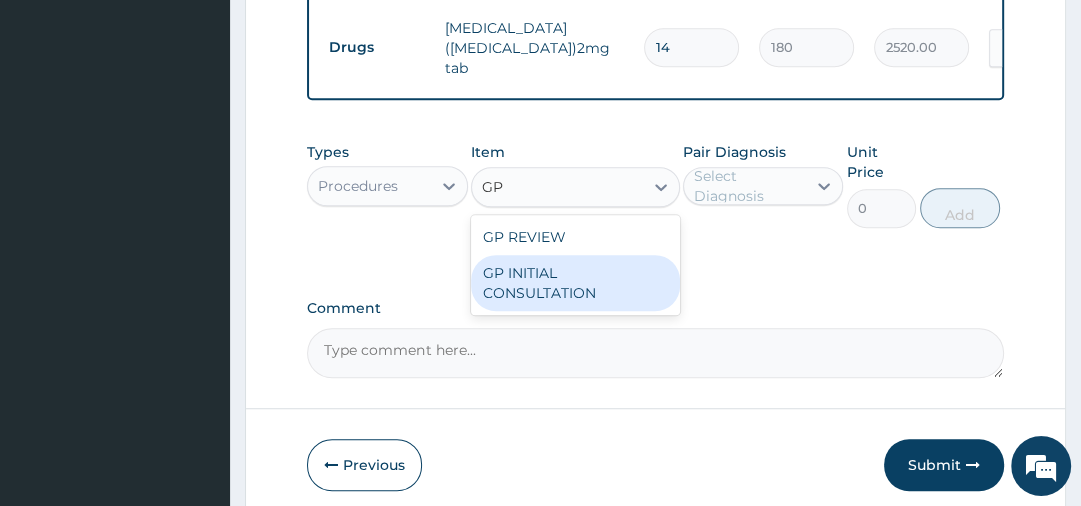 type 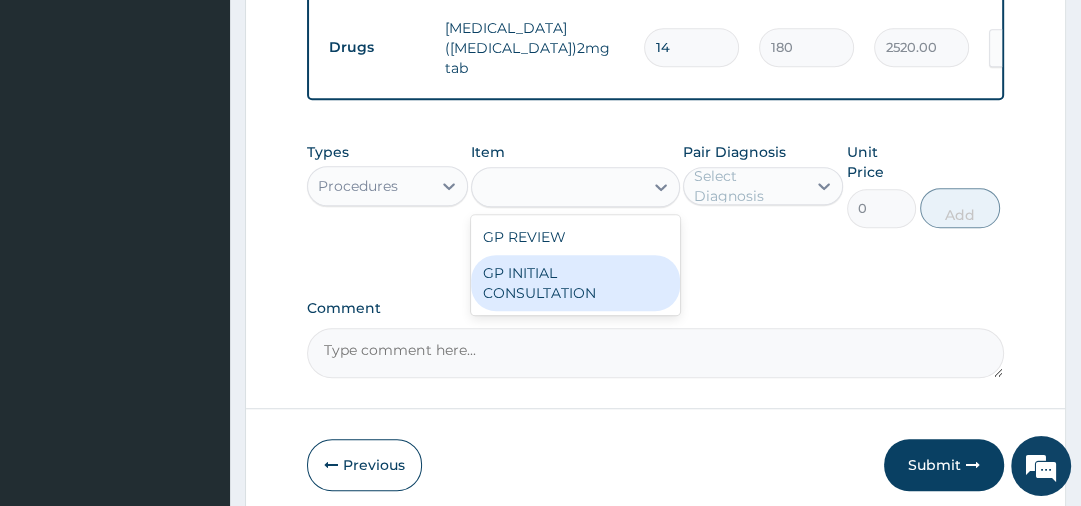 type on "2500" 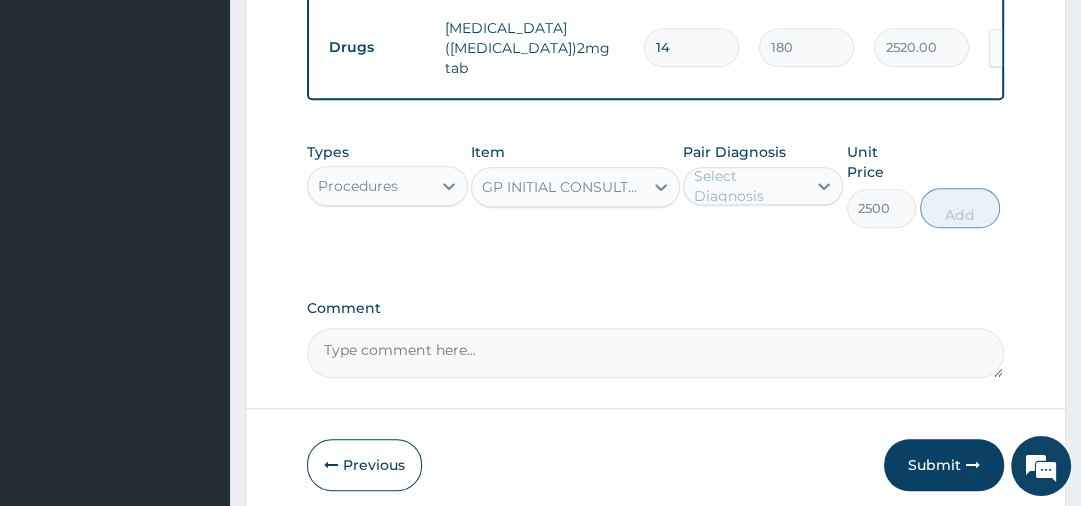 click on "Select Diagnosis" at bounding box center [749, 186] 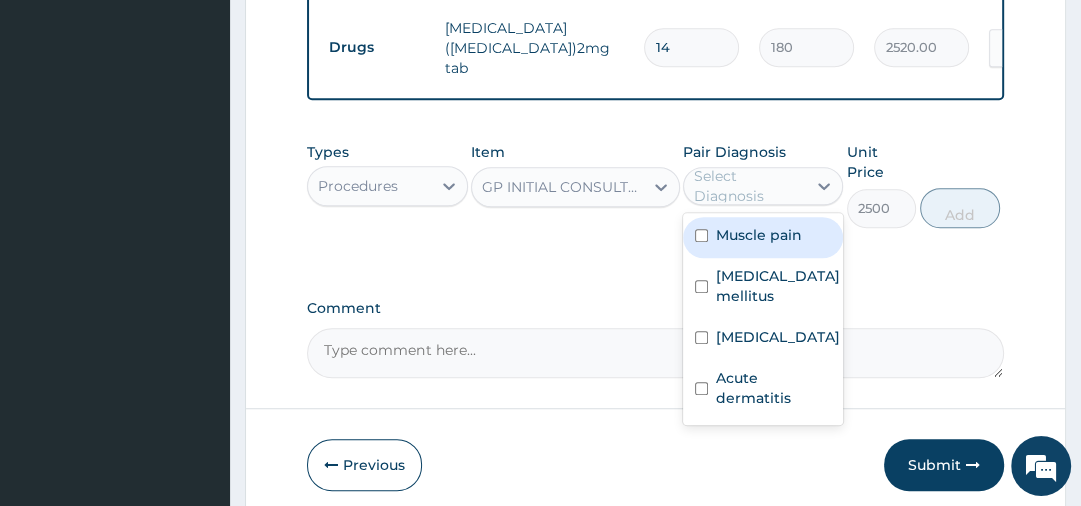 click on "Muscle pain" at bounding box center (763, 237) 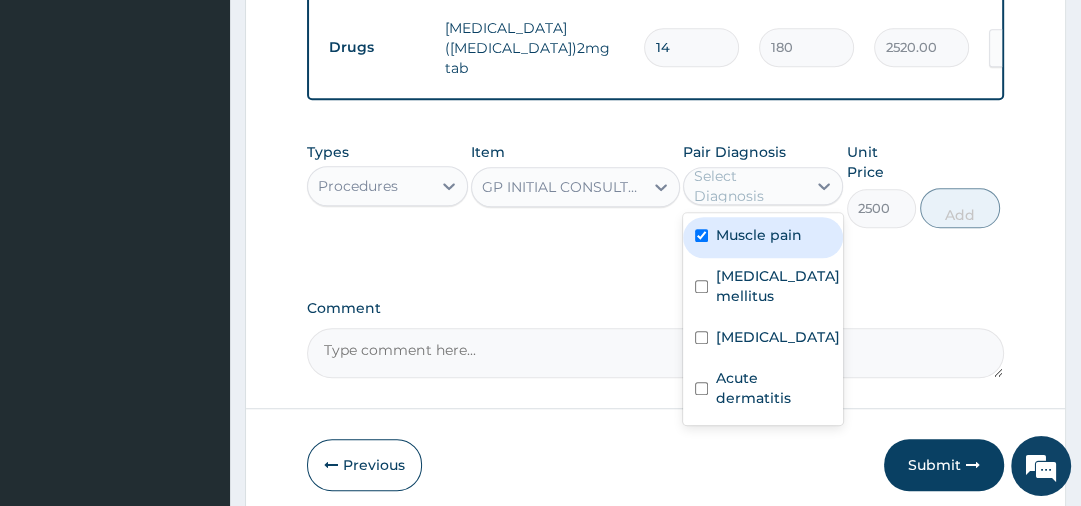 checkbox on "true" 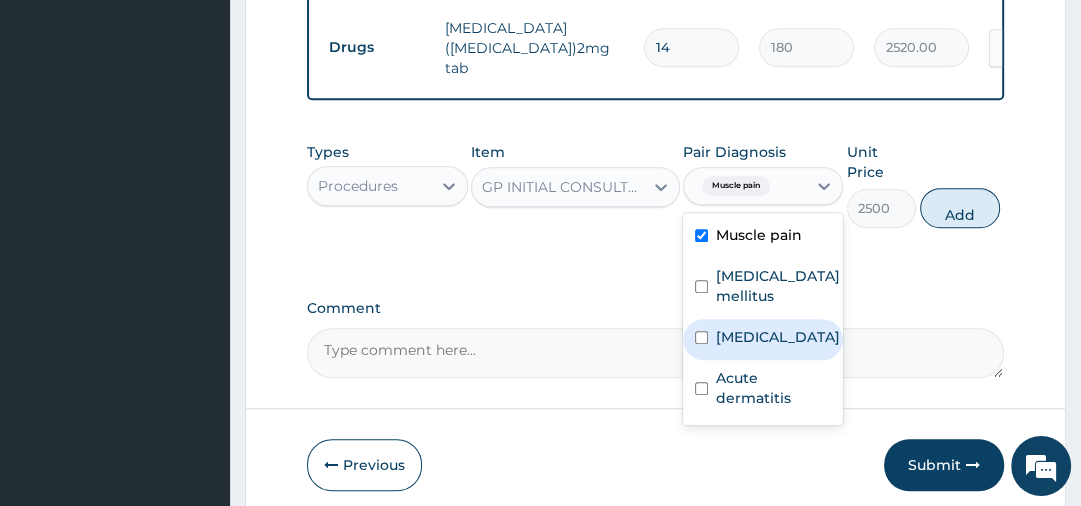 click on "Malaria" at bounding box center (763, 339) 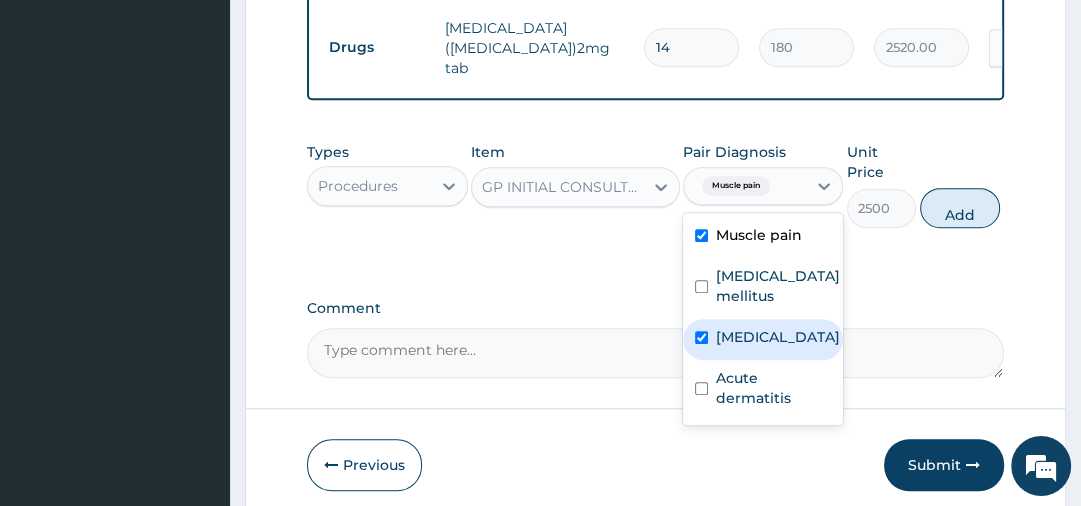 checkbox on "true" 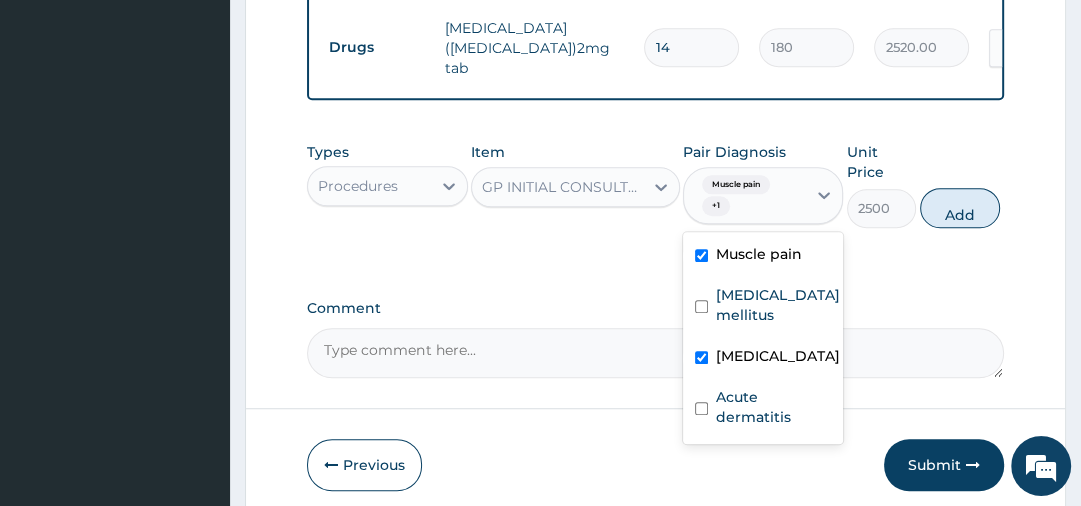 click on "Muscle pain" at bounding box center [759, 254] 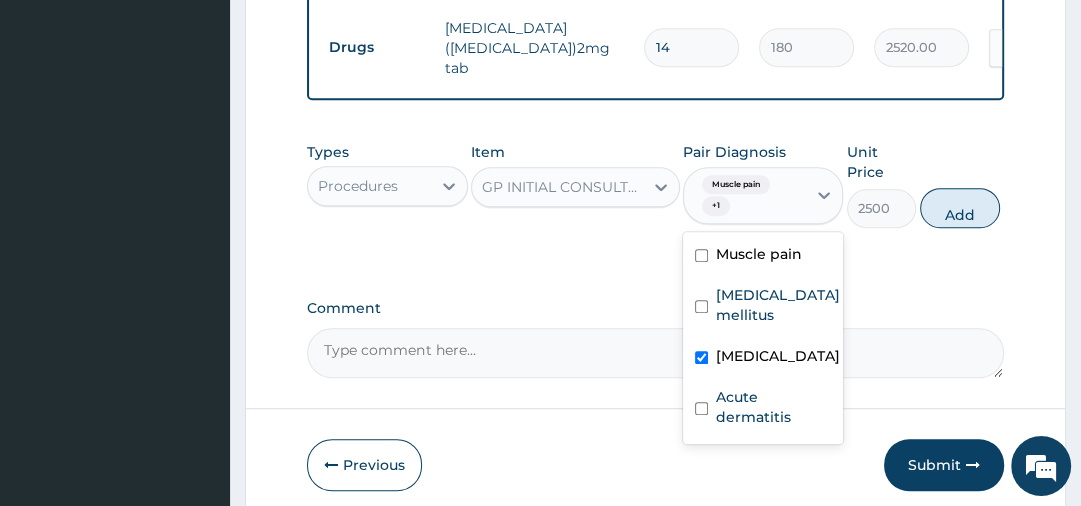 checkbox on "false" 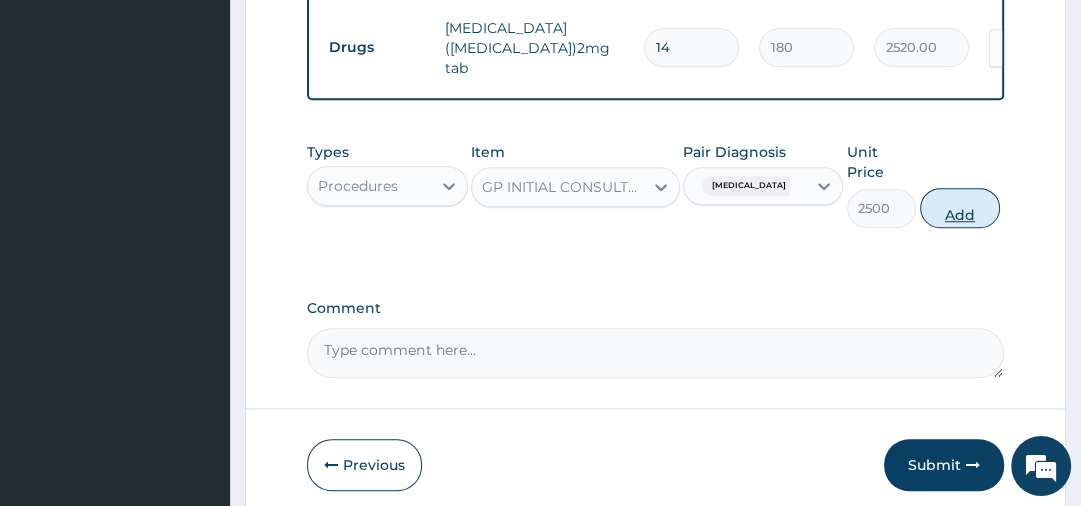 click on "Add" at bounding box center [960, 208] 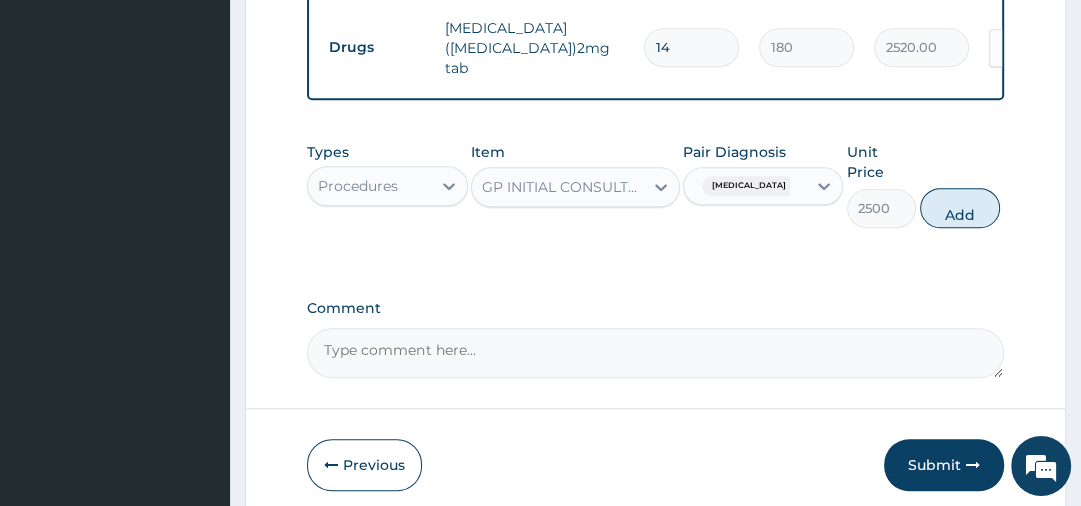 type on "0" 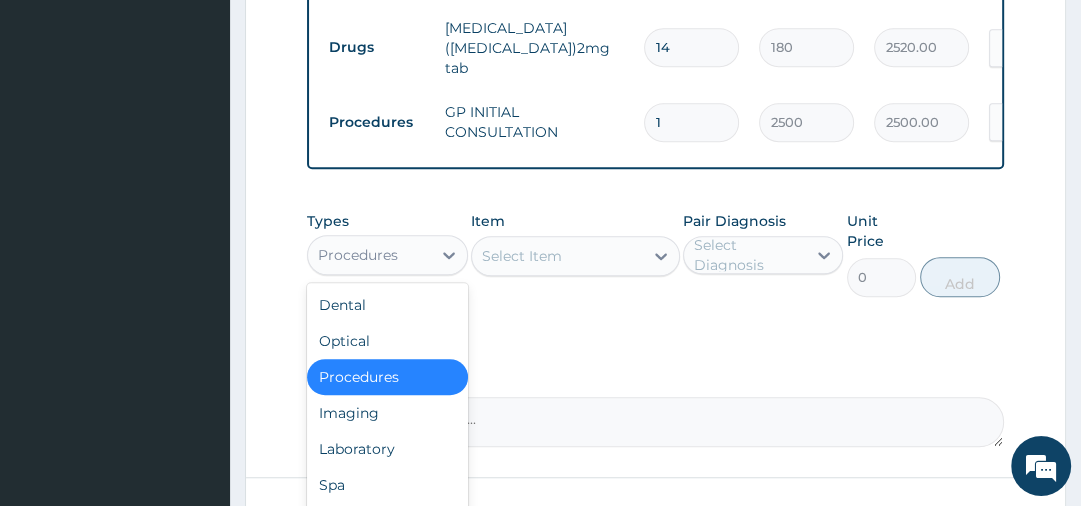 click on "Procedures" at bounding box center [358, 255] 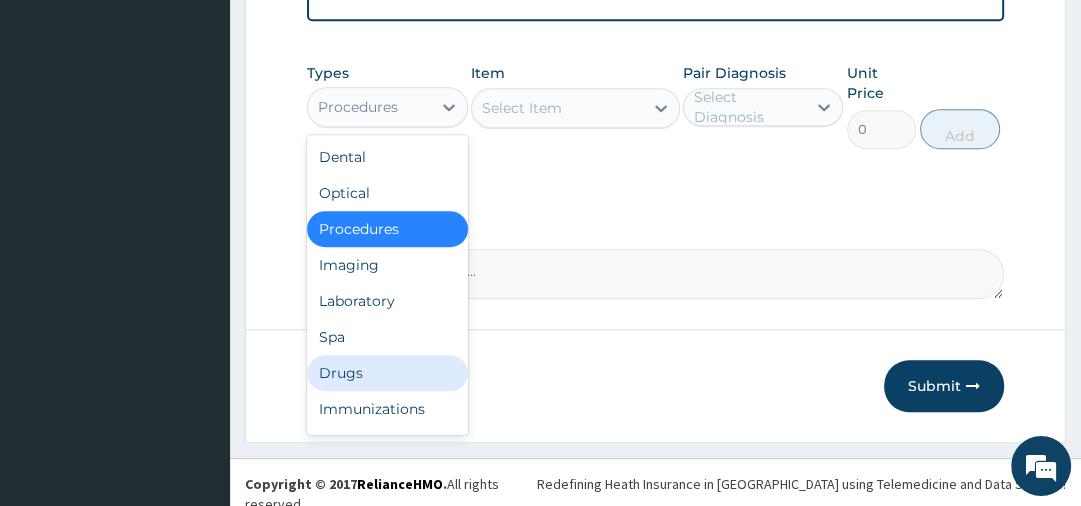 click on "Drugs" at bounding box center [387, 373] 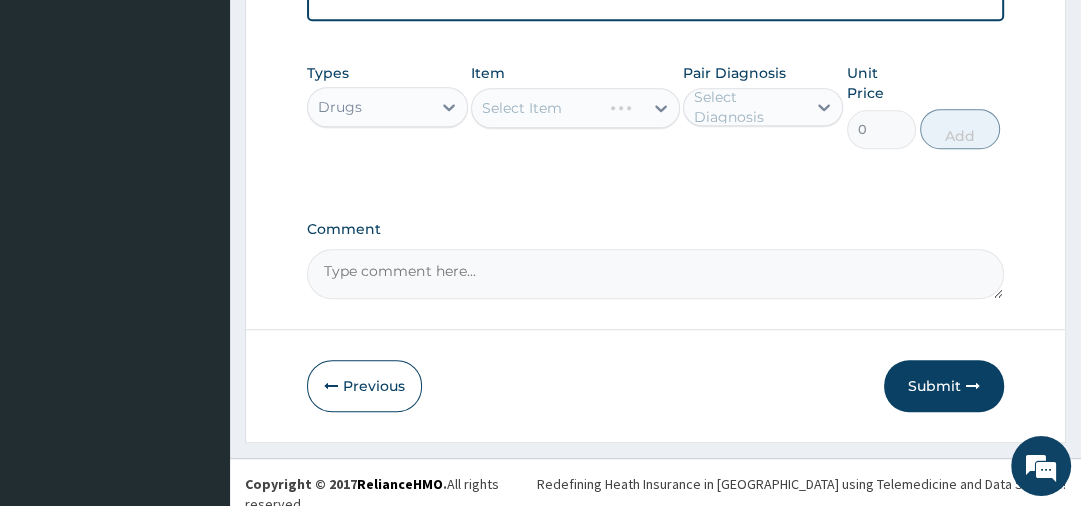 click on "Select Item" at bounding box center (575, 108) 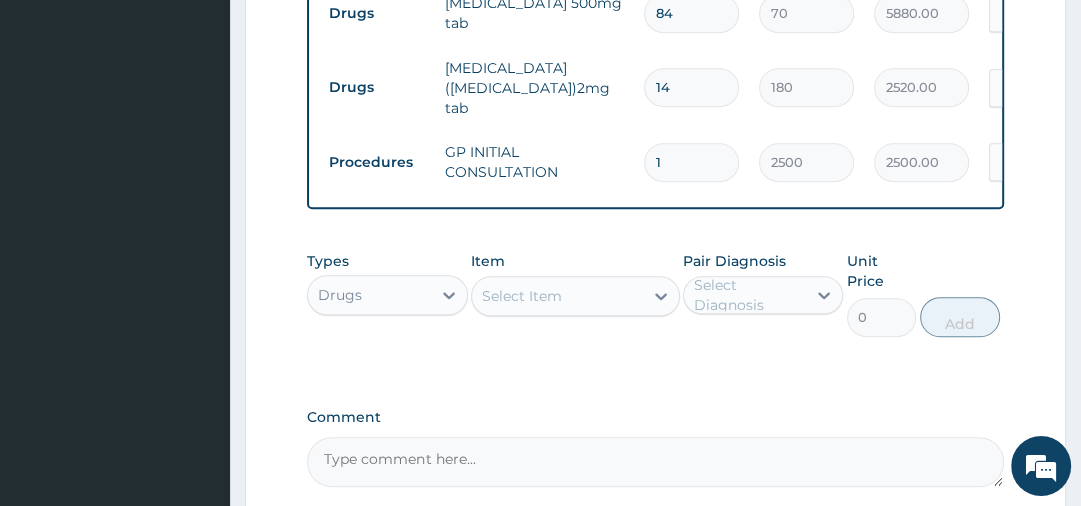 scroll, scrollTop: 890, scrollLeft: 0, axis: vertical 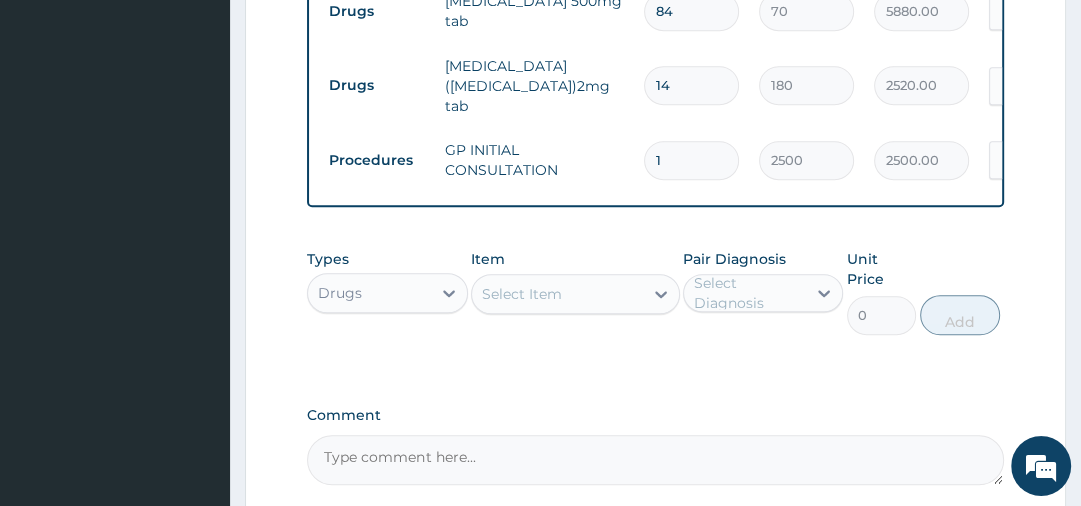 click on "Select Item" at bounding box center (557, 294) 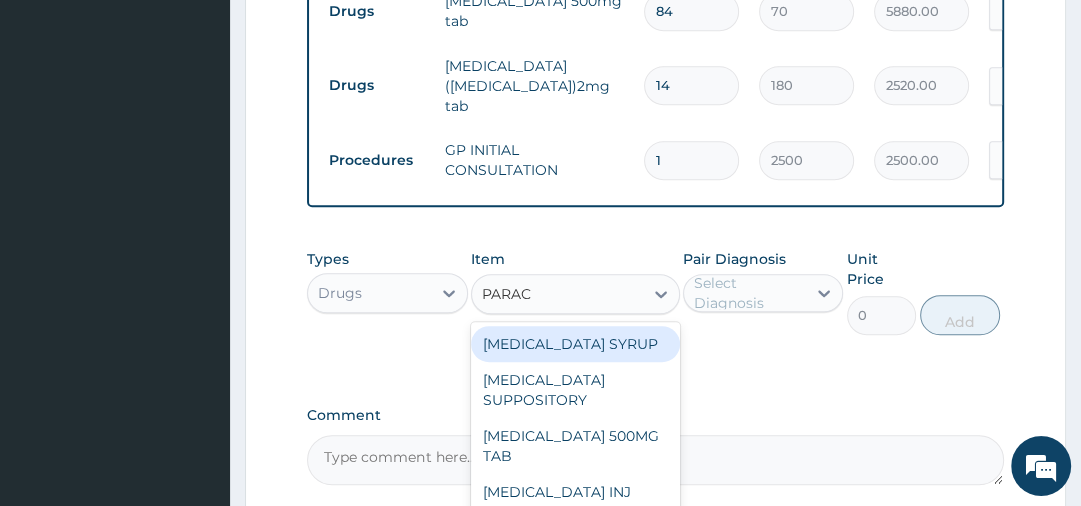 type on "PARACE" 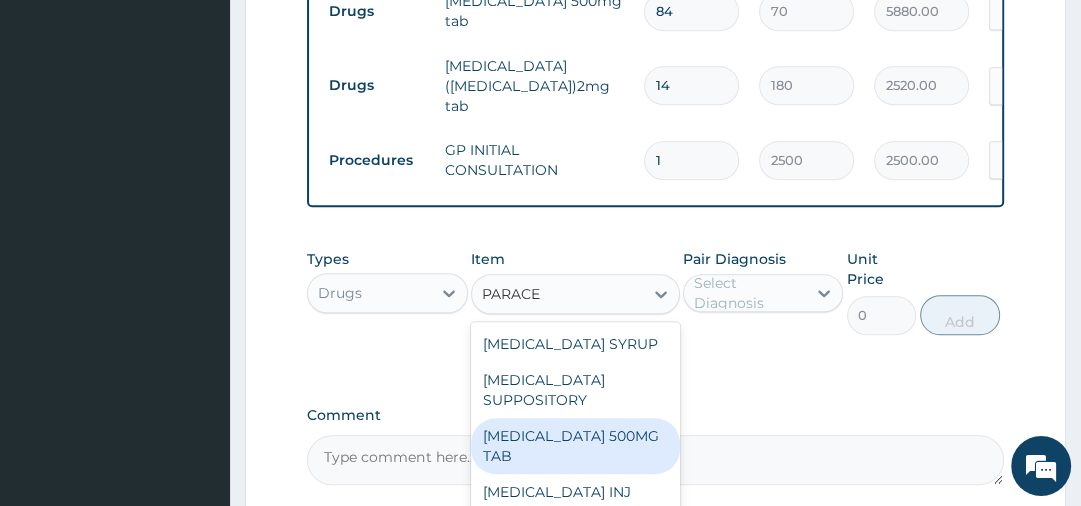 type 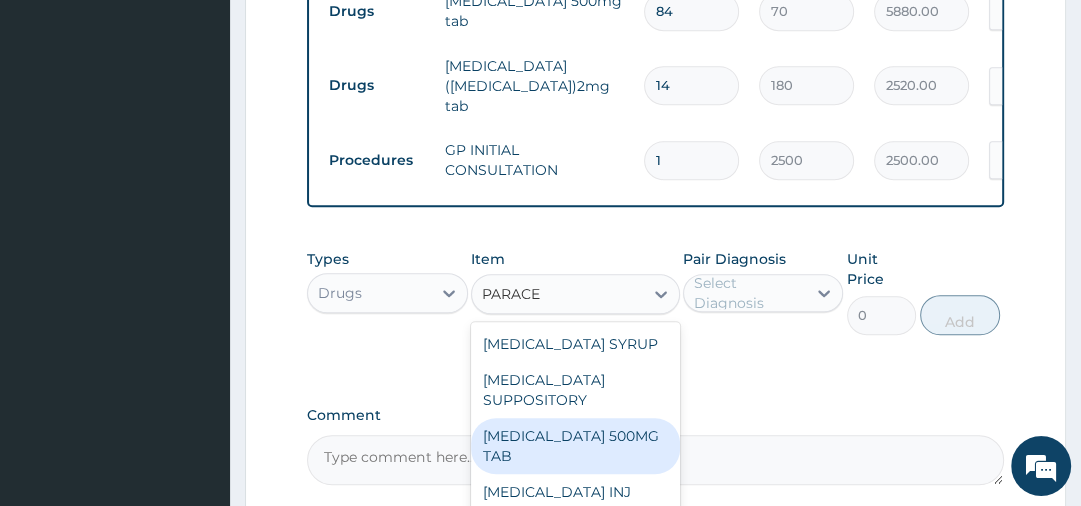 type on "14" 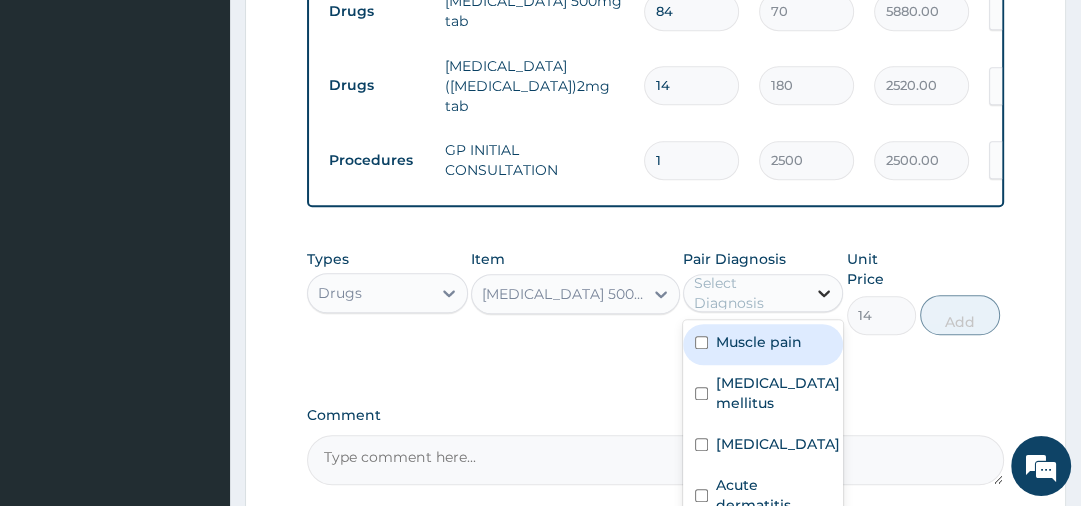 click 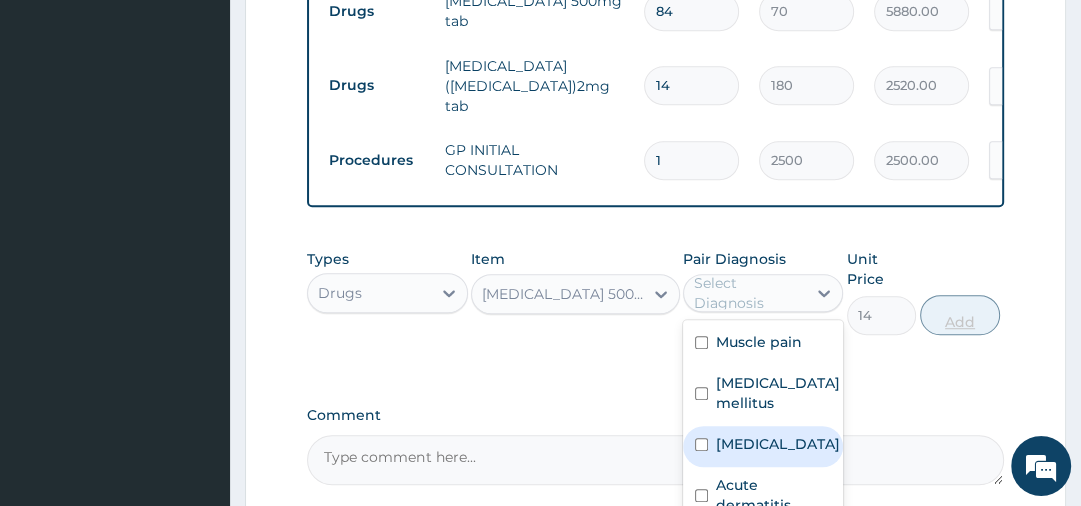 scroll, scrollTop: 1020, scrollLeft: 0, axis: vertical 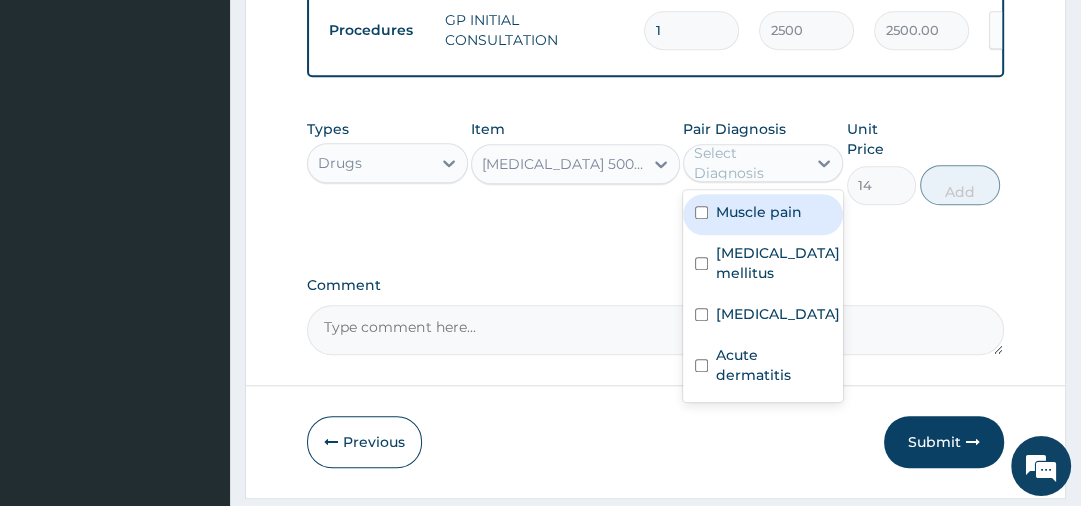 click on "Muscle pain" at bounding box center (763, 214) 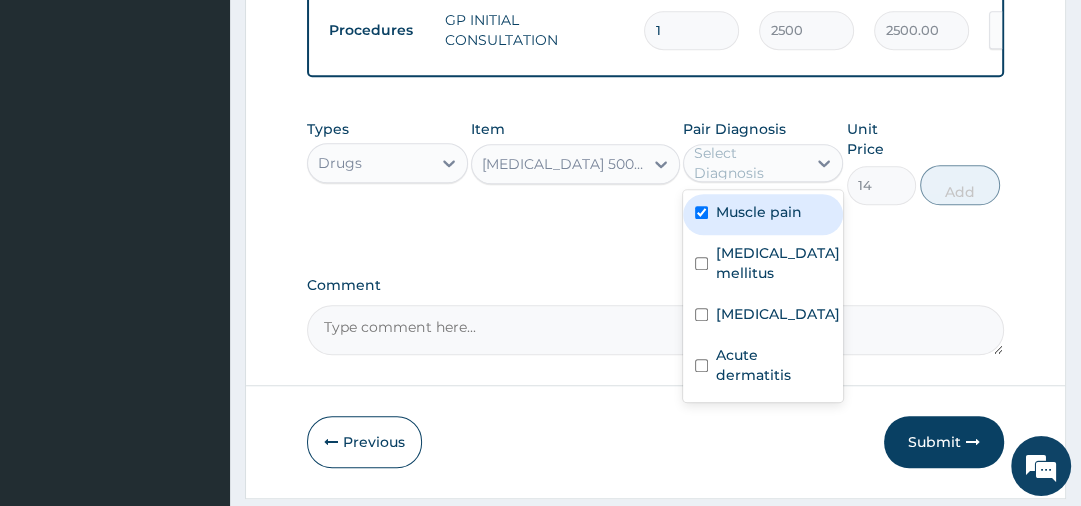 checkbox on "true" 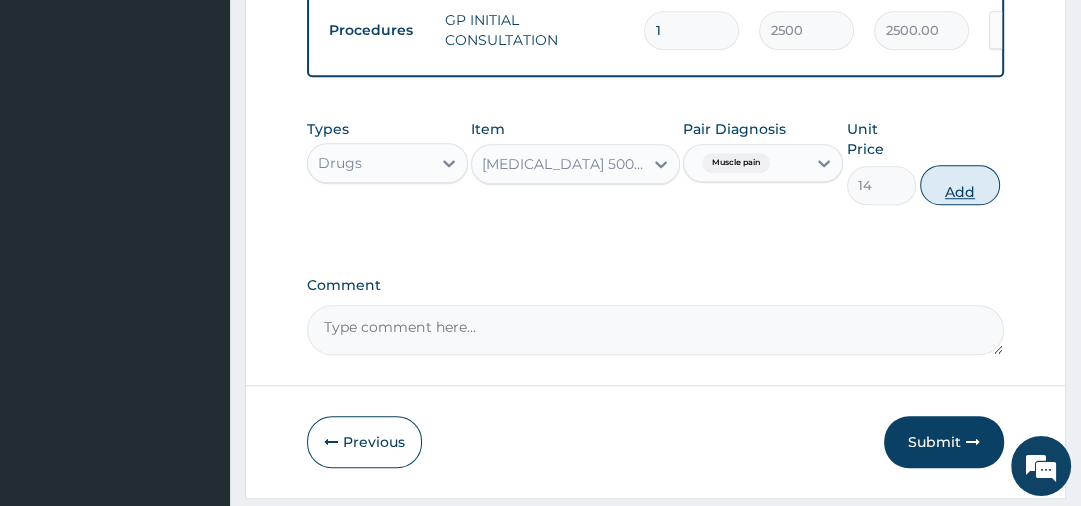 click on "Add" at bounding box center (960, 185) 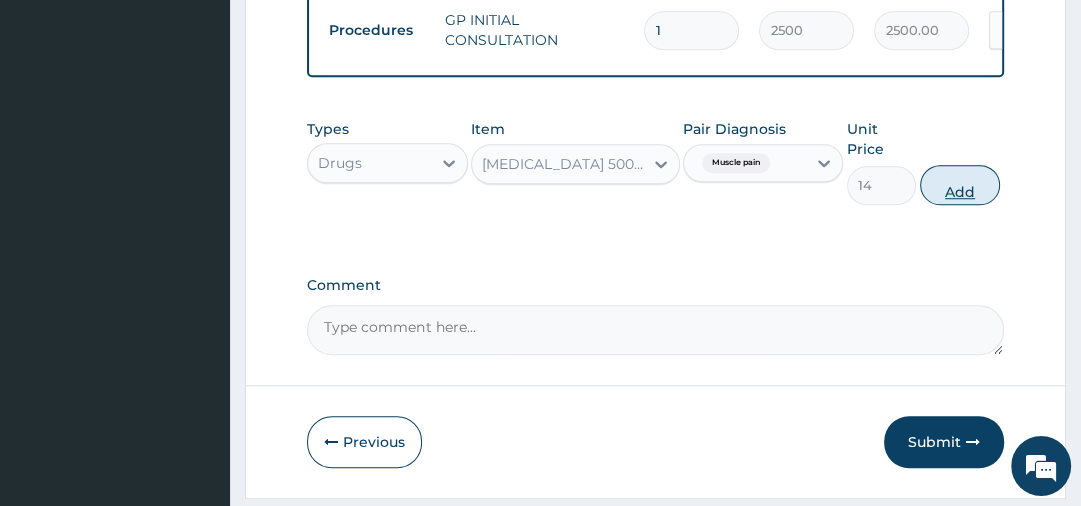 type on "0" 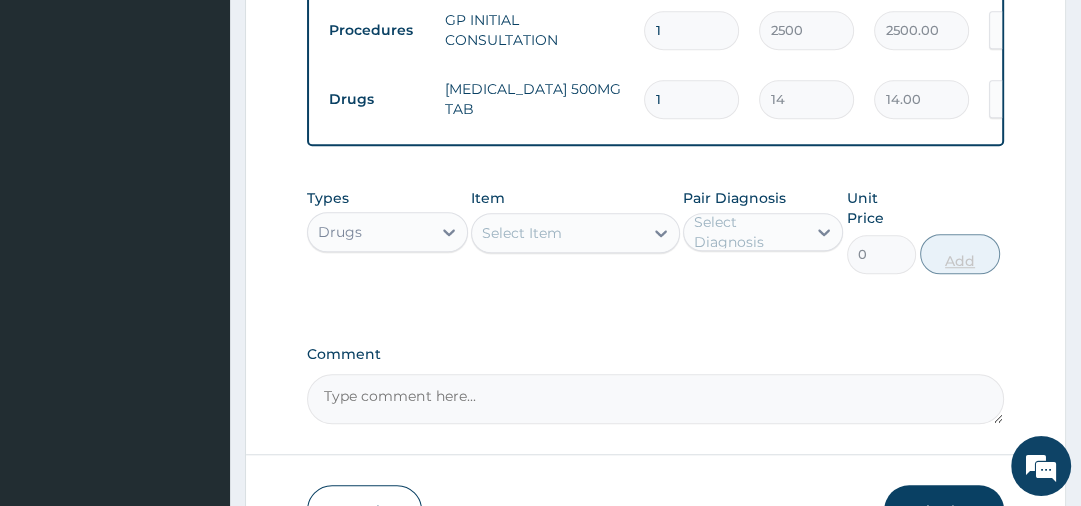 type on "18" 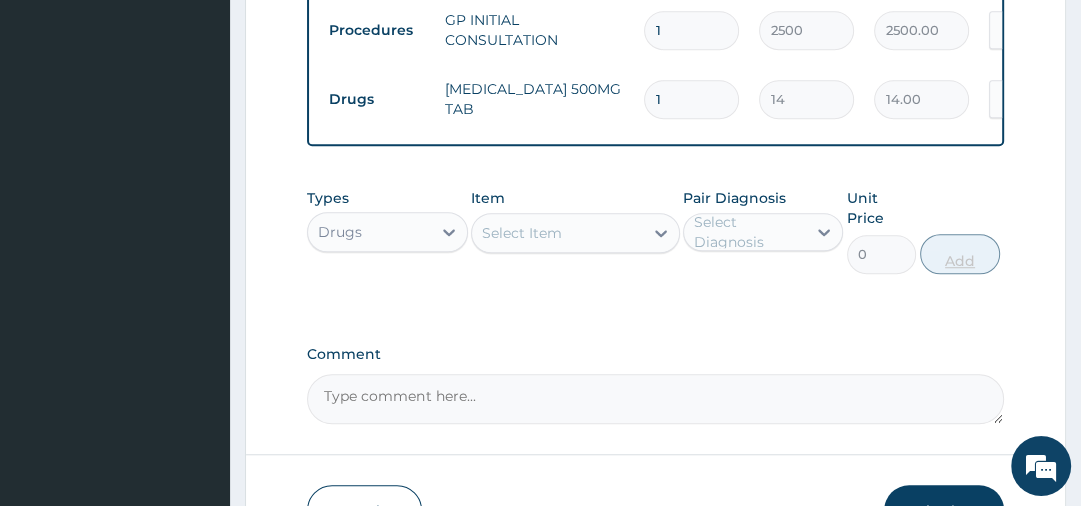 type on "252.00" 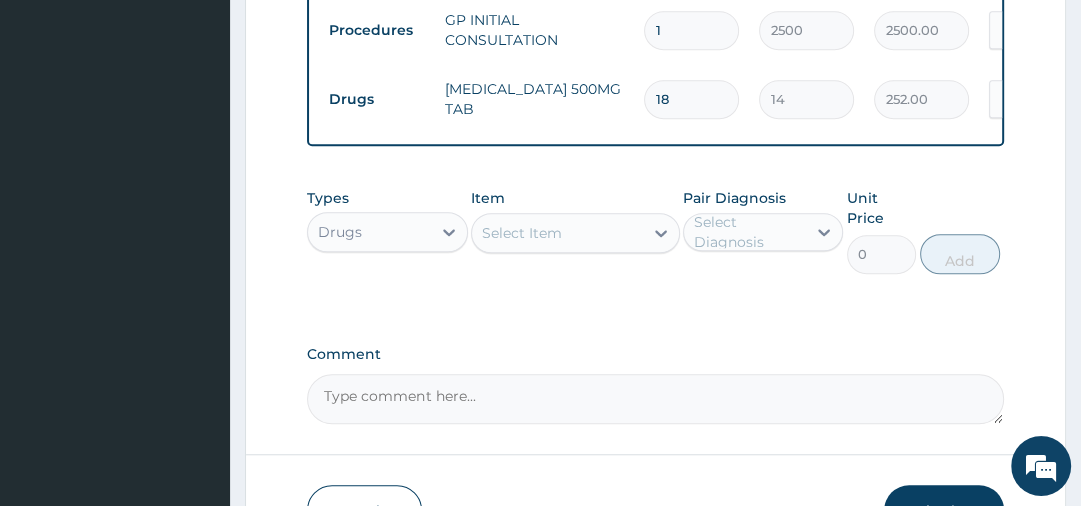 type on "18" 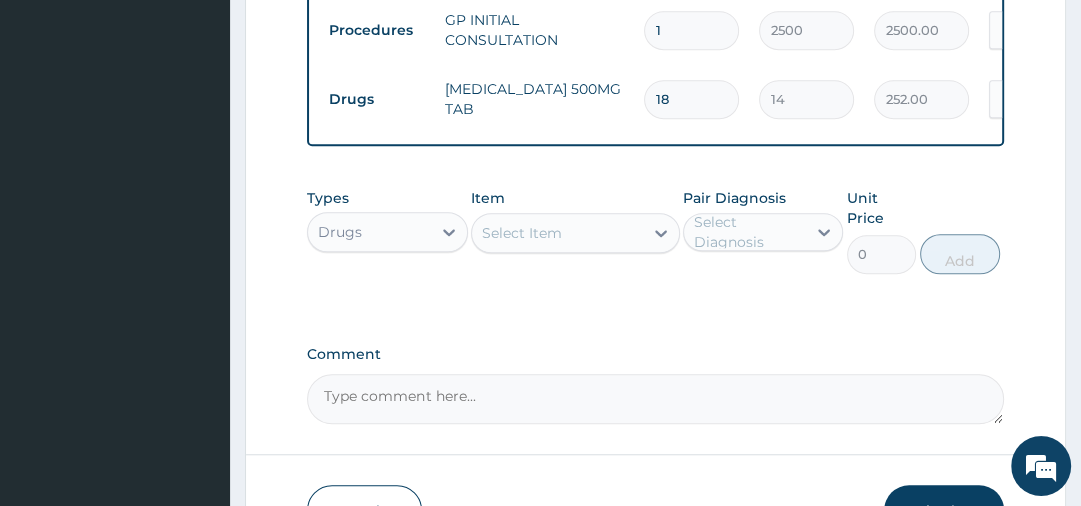 click on "Select Item" at bounding box center [557, 233] 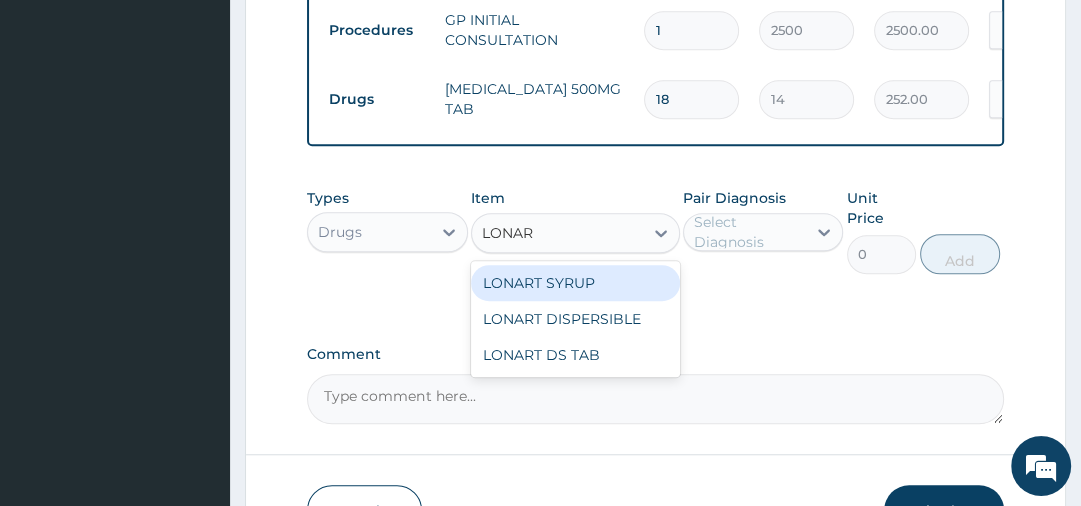 type on "LONART" 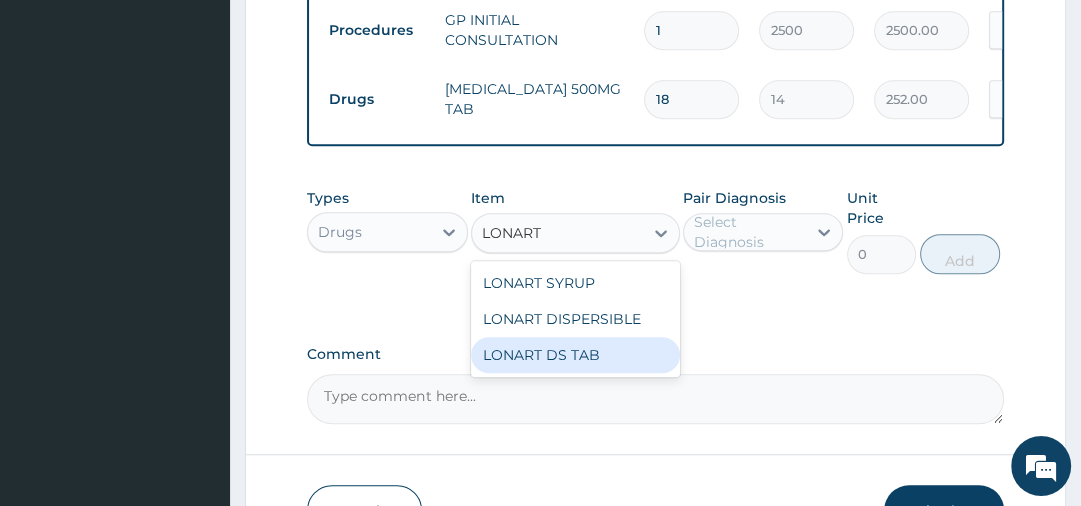 type 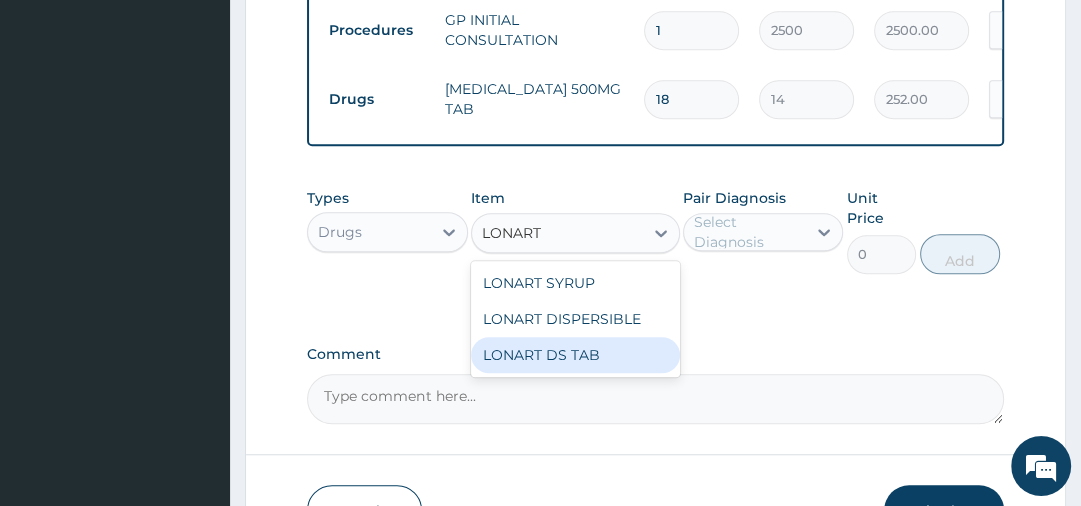 type on "1400" 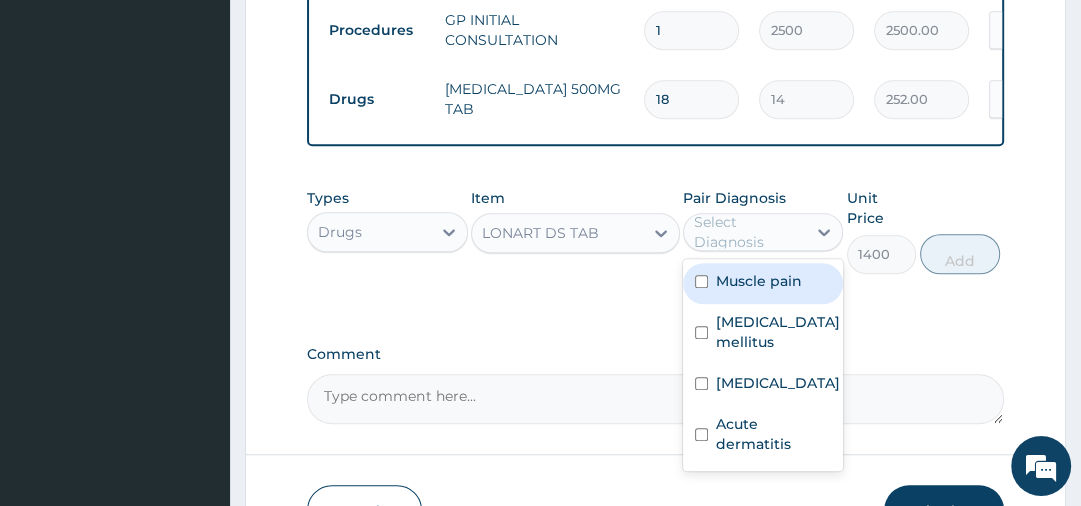 click on "Select Diagnosis" at bounding box center (745, 232) 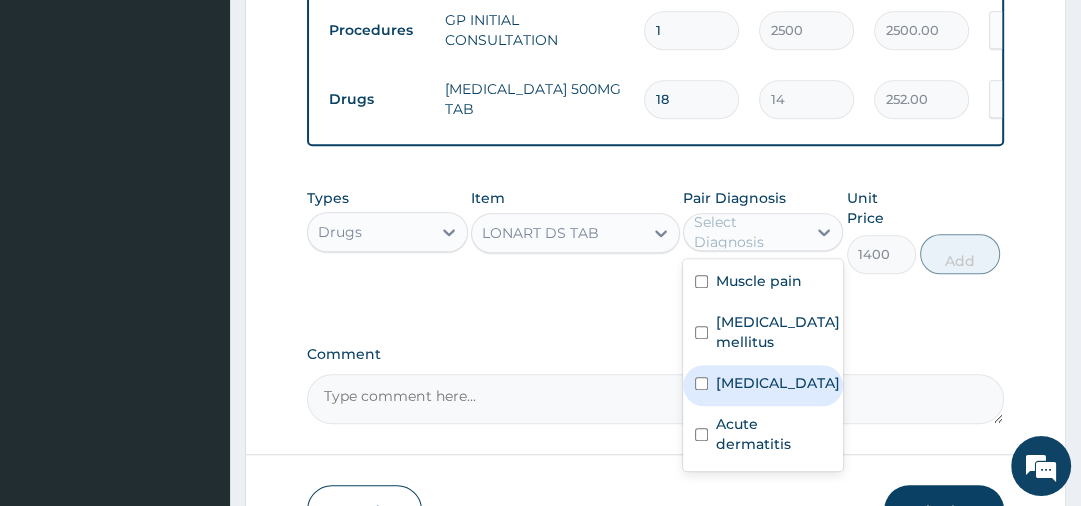 click on "Malaria" at bounding box center (763, 385) 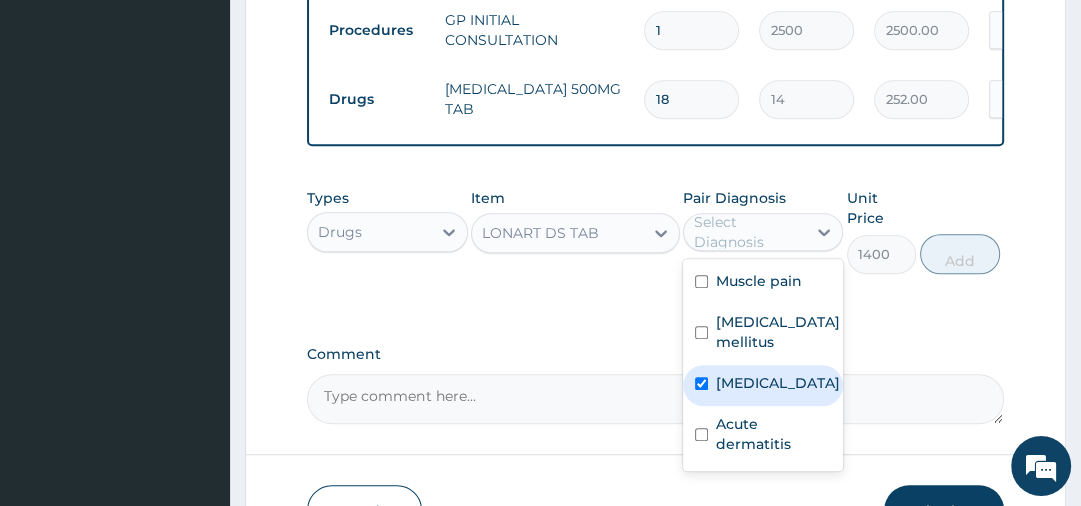 checkbox on "true" 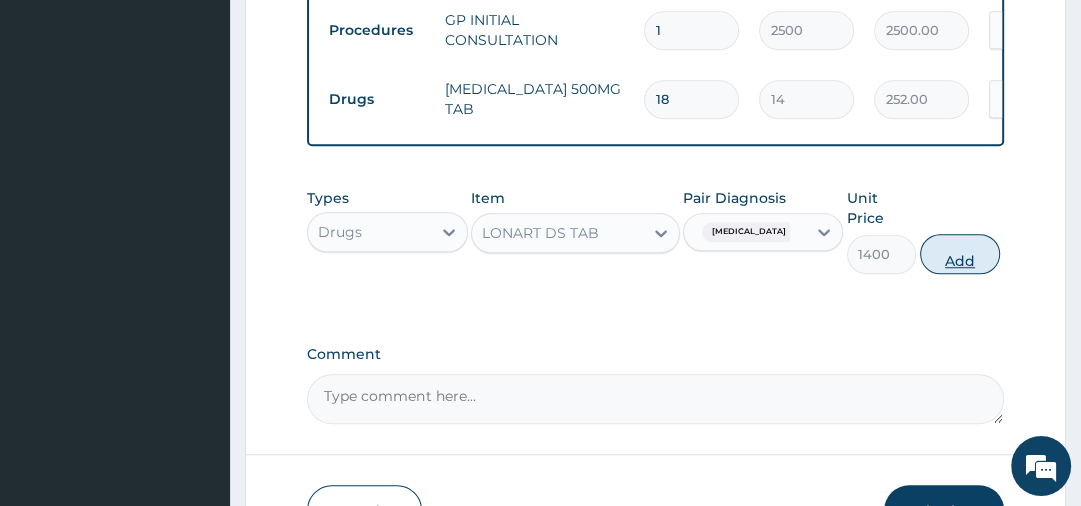 click on "Add" at bounding box center (960, 254) 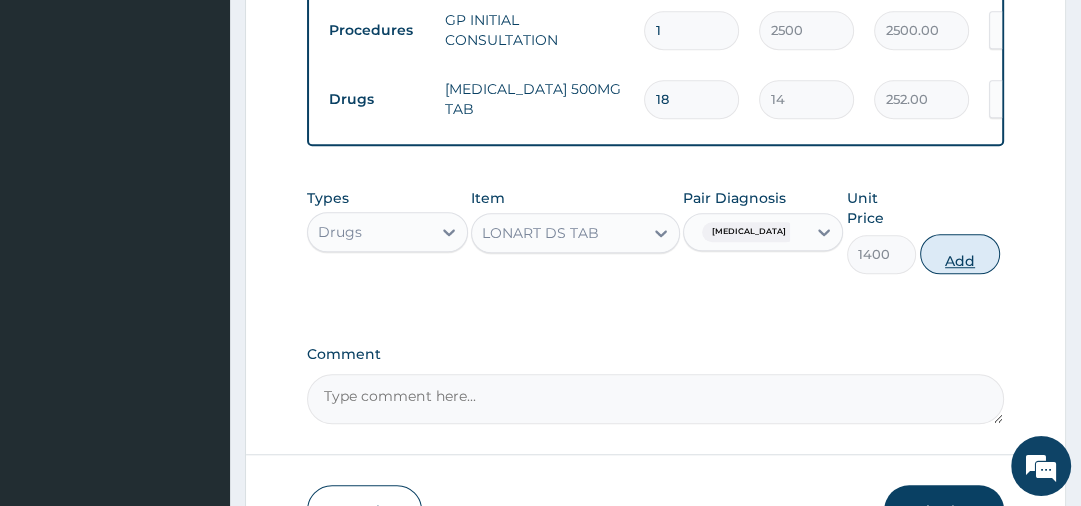 type on "0" 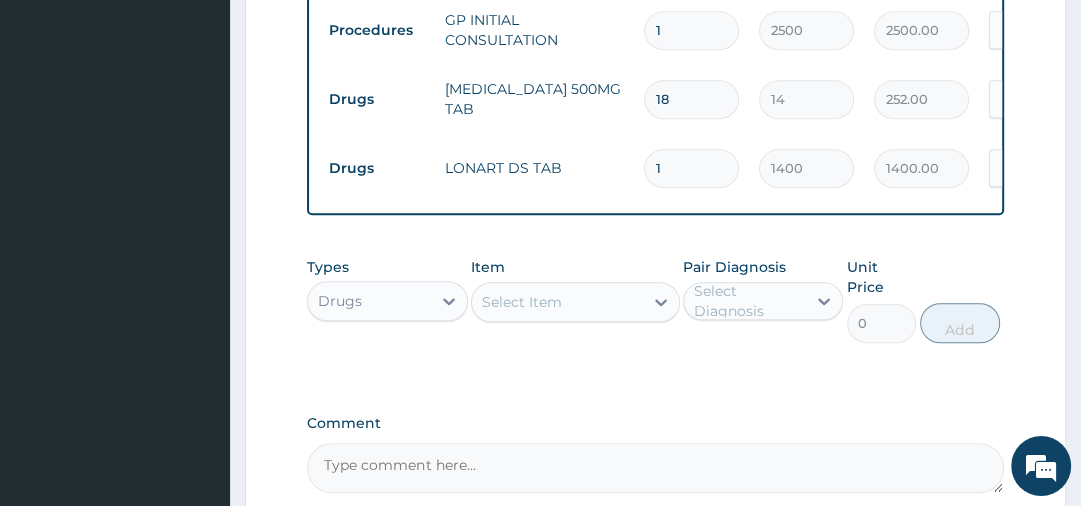 click on "Select Item" at bounding box center (557, 302) 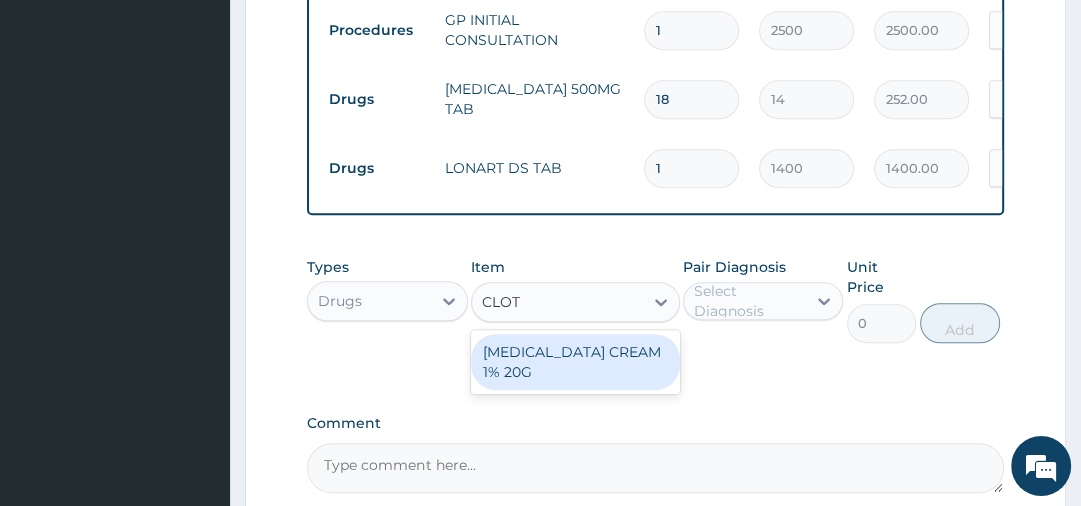 type on "CLOTR" 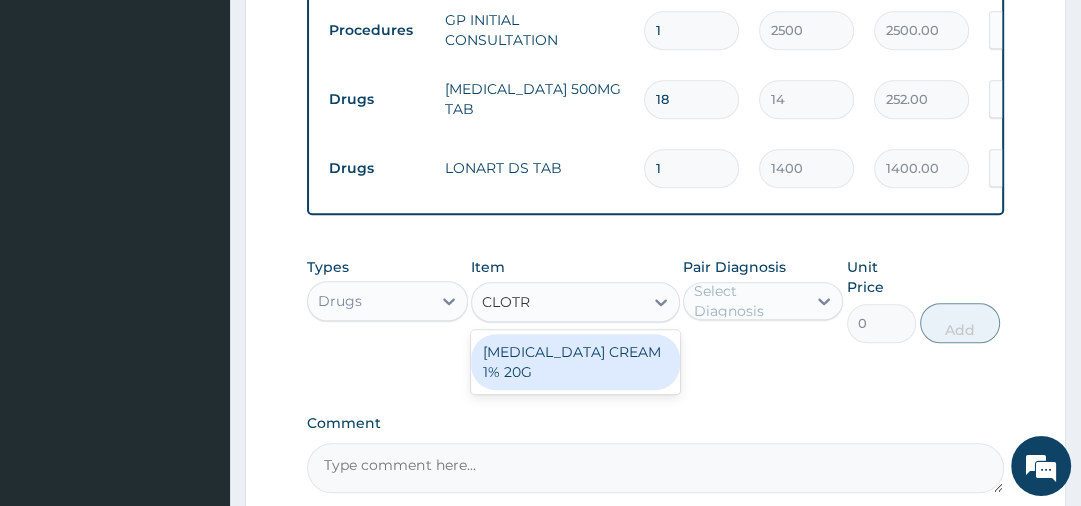 type 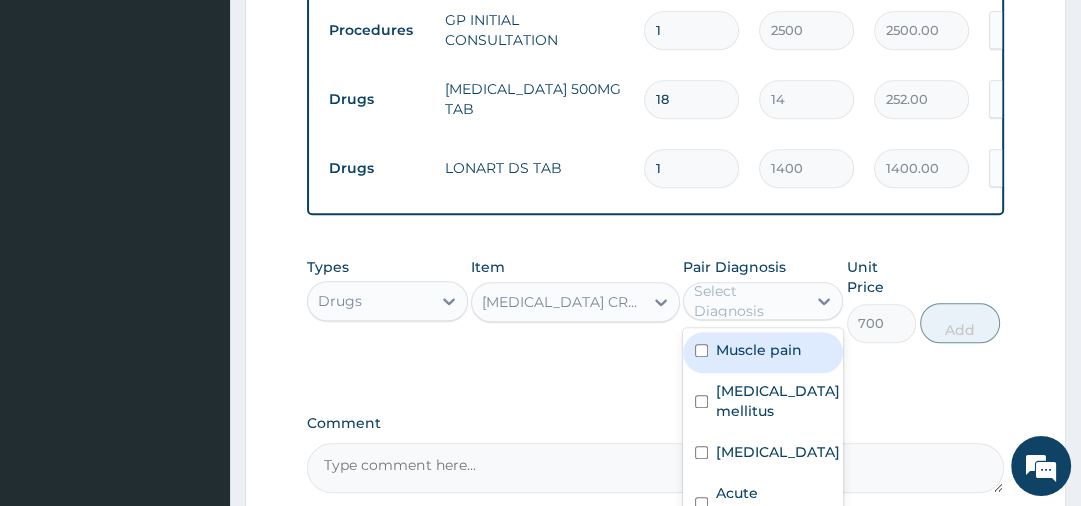 click on "Select Diagnosis" at bounding box center (763, 301) 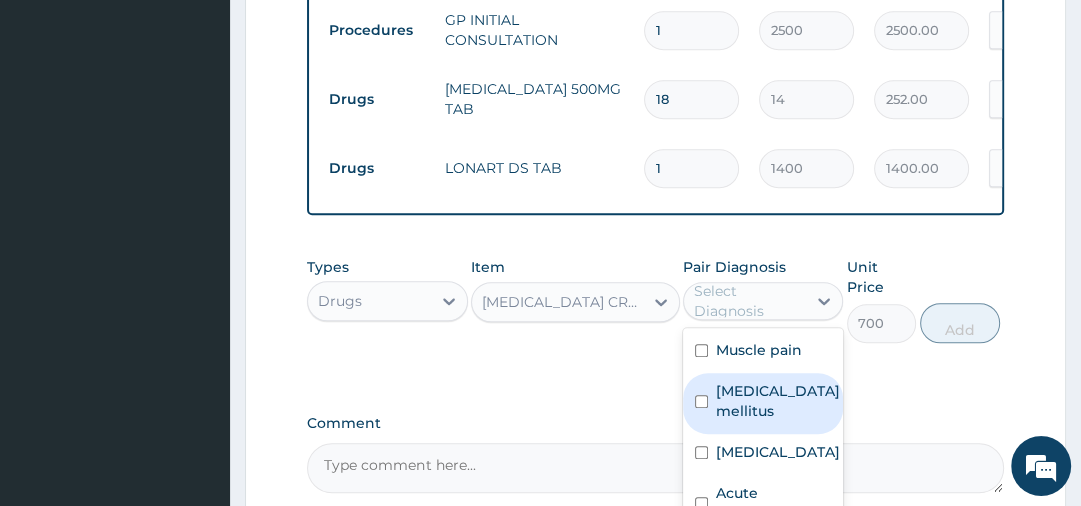 scroll, scrollTop: 1131, scrollLeft: 0, axis: vertical 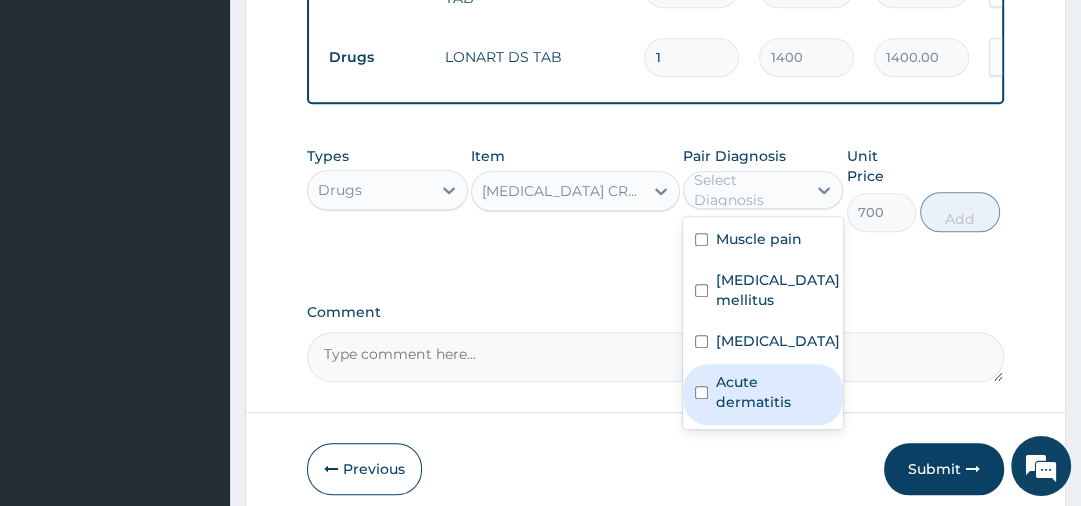 click on "Acute dermatitis" at bounding box center [773, 392] 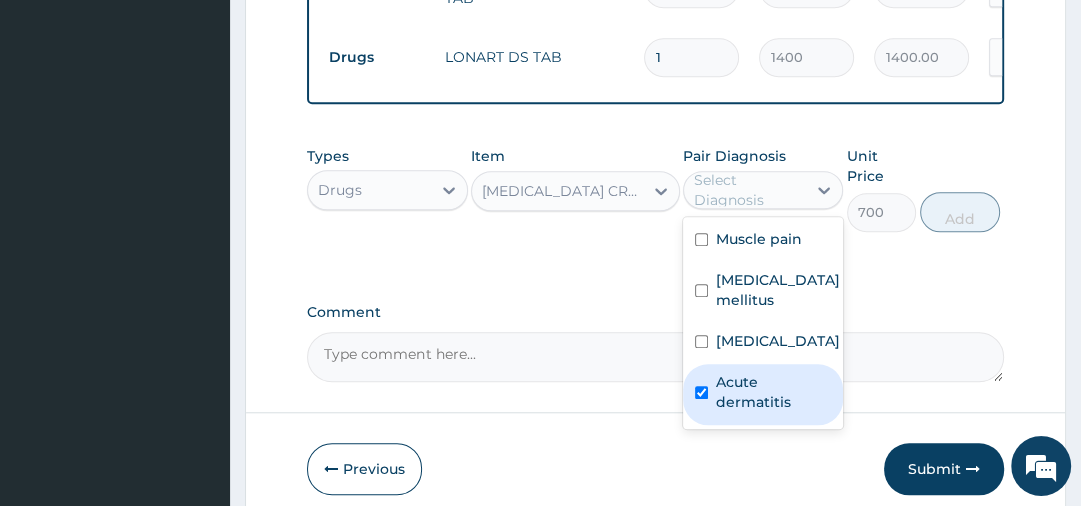 checkbox on "true" 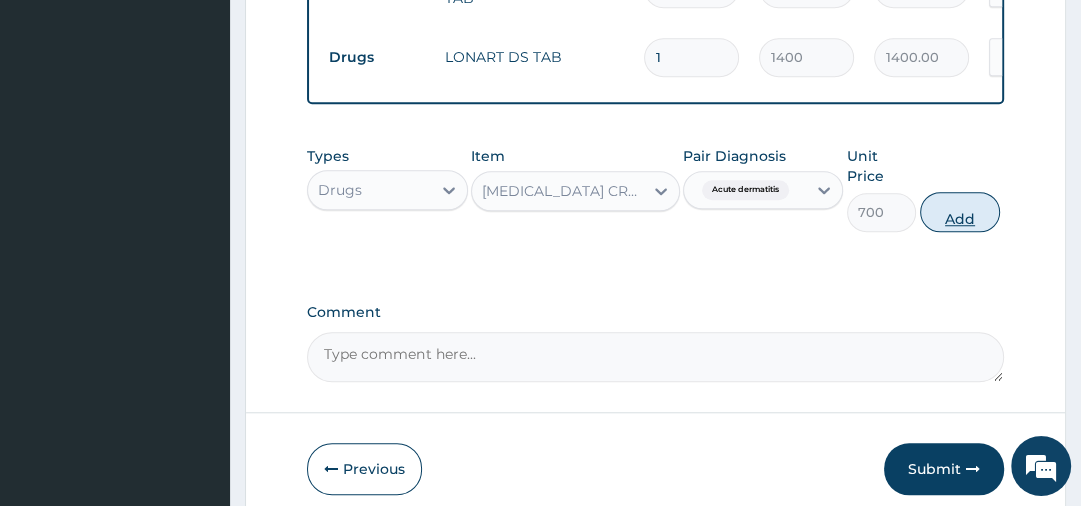 click on "Add" at bounding box center [960, 212] 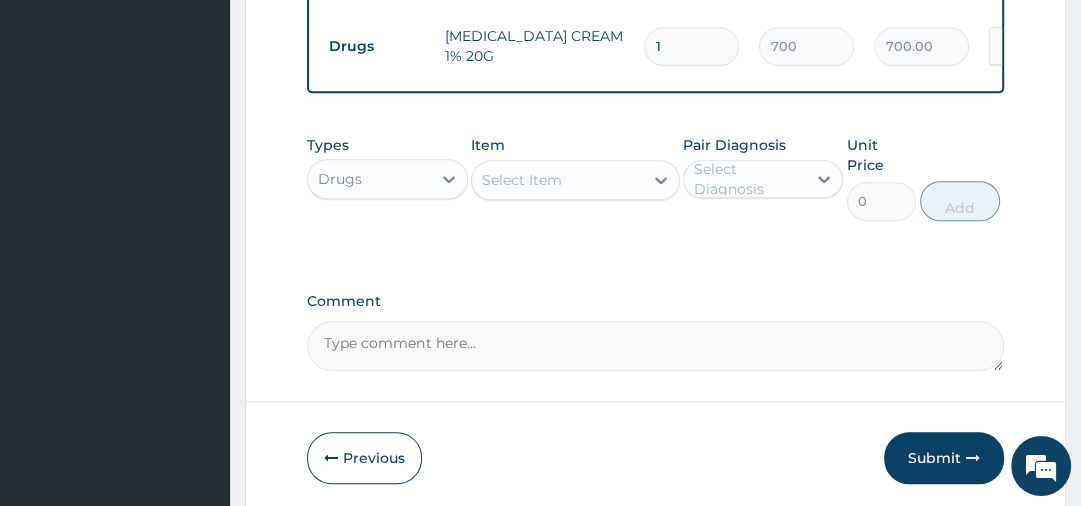 scroll, scrollTop: 1212, scrollLeft: 0, axis: vertical 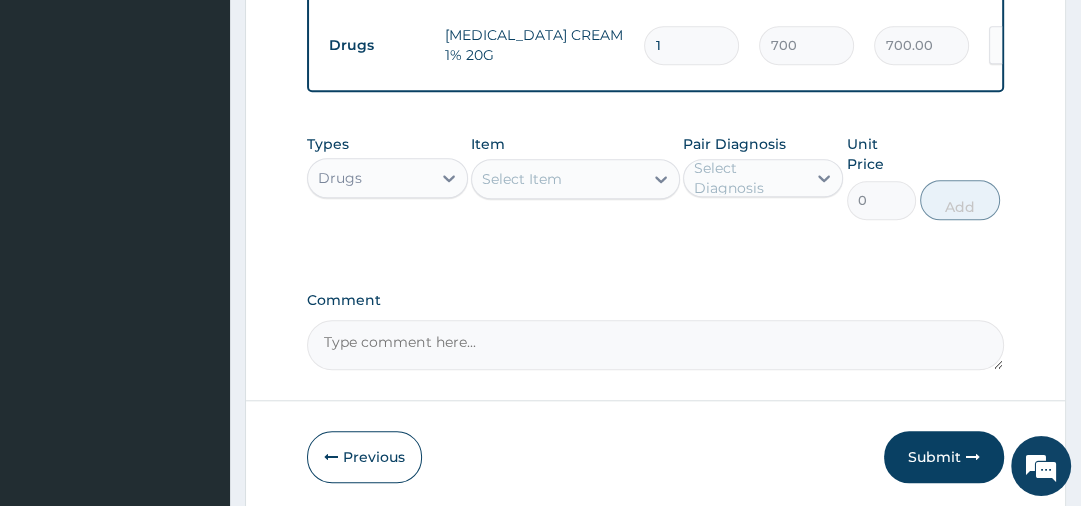 click on "Select Item" at bounding box center [557, 179] 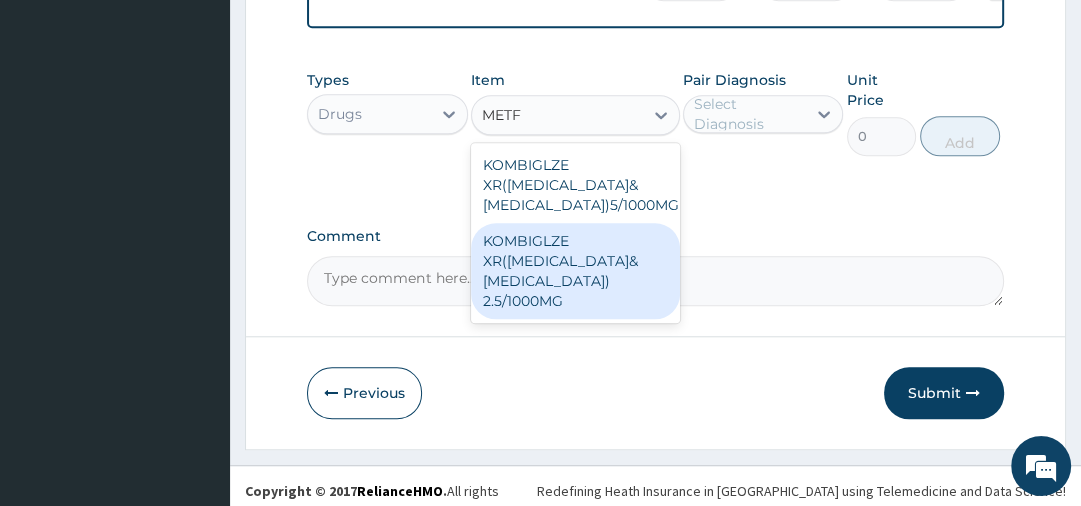 scroll, scrollTop: 1282, scrollLeft: 0, axis: vertical 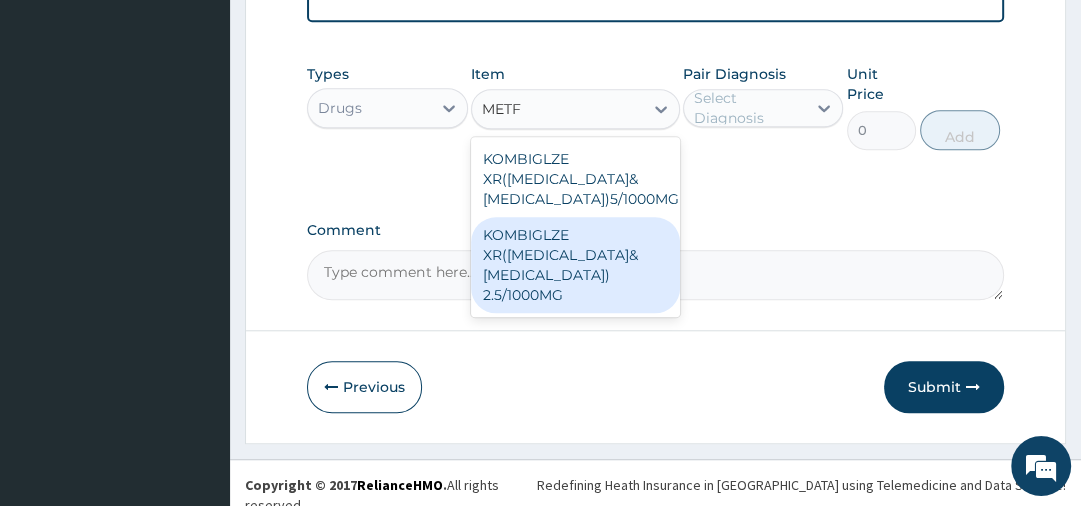 type on "METF" 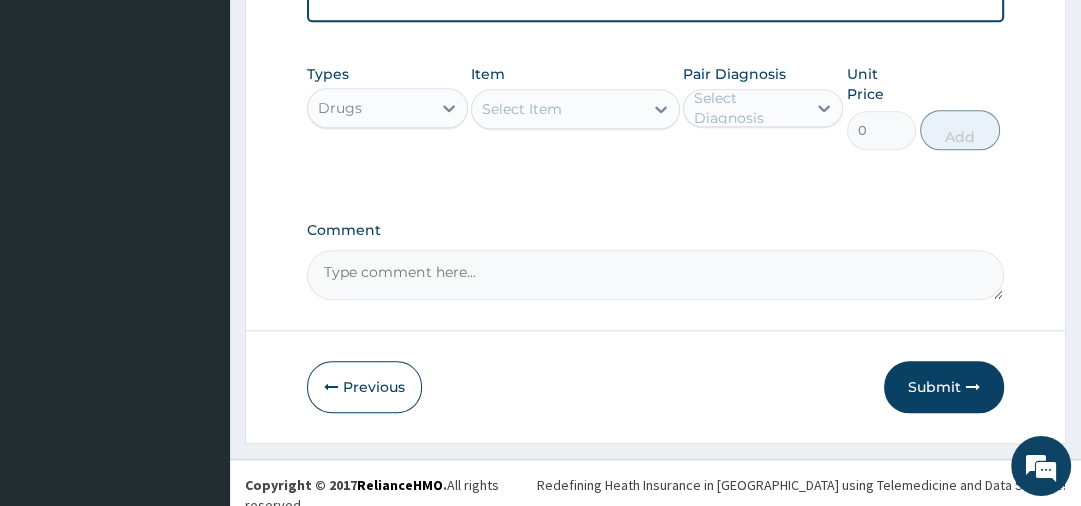 click on "Comment" at bounding box center (655, 275) 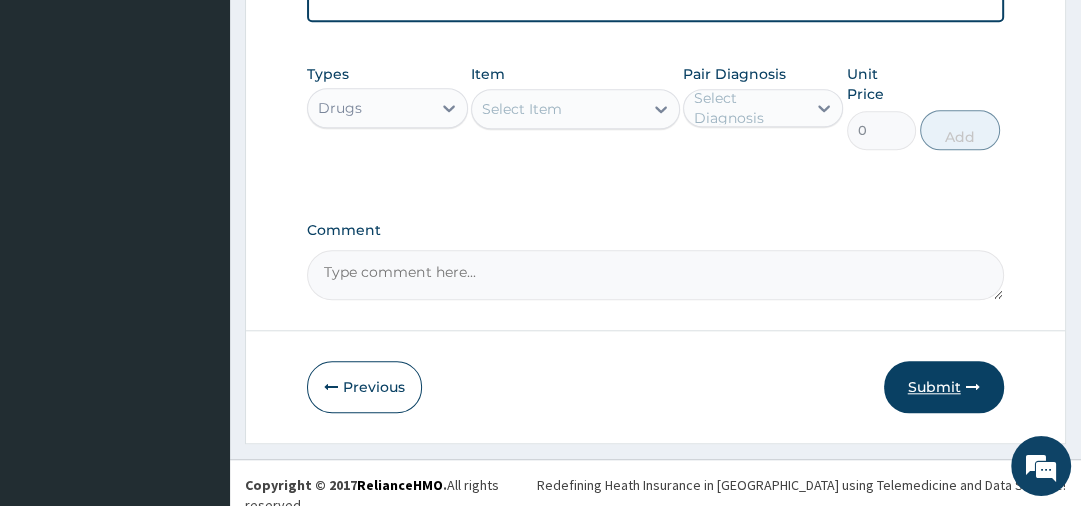 click on "Submit" at bounding box center [944, 387] 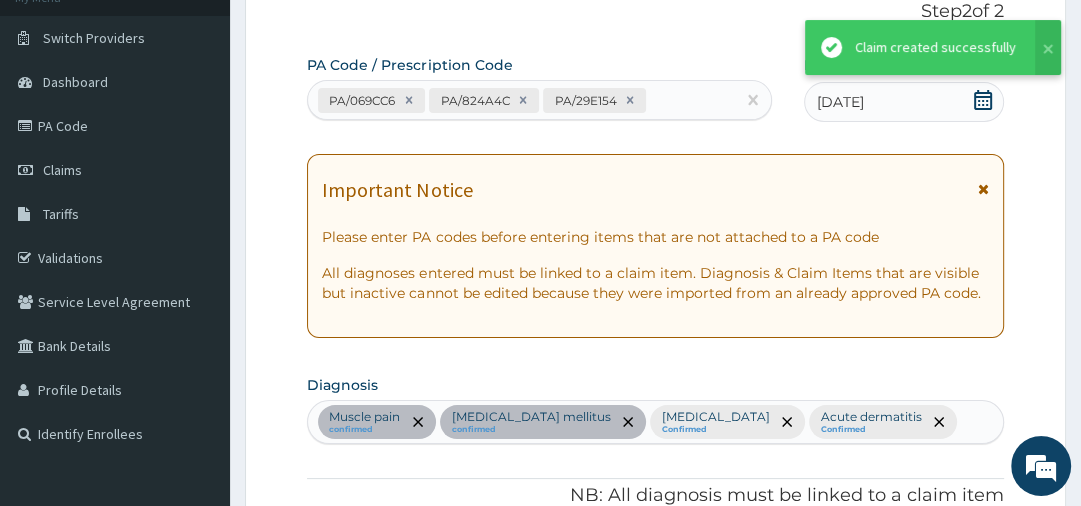 scroll, scrollTop: 1282, scrollLeft: 0, axis: vertical 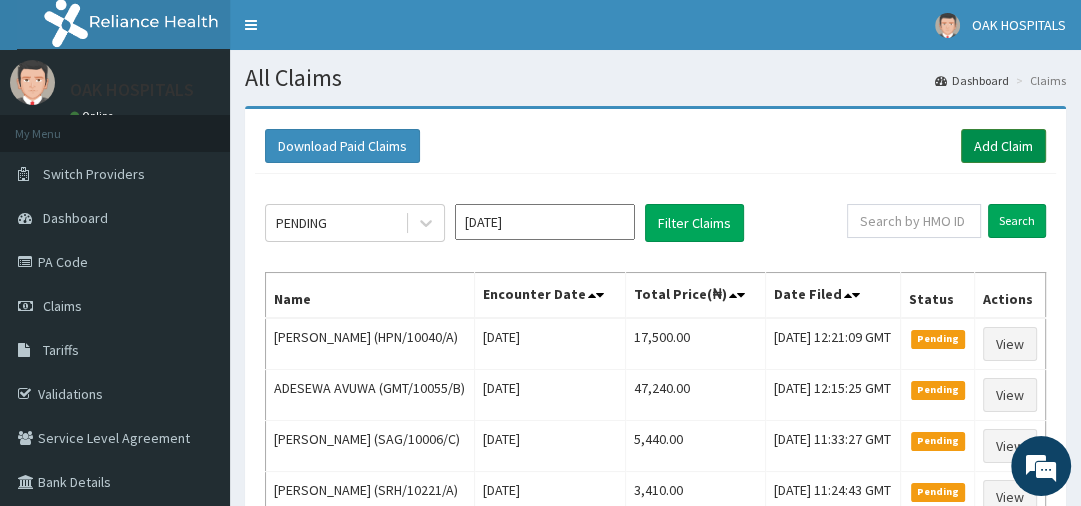 click on "Add Claim" at bounding box center (1003, 146) 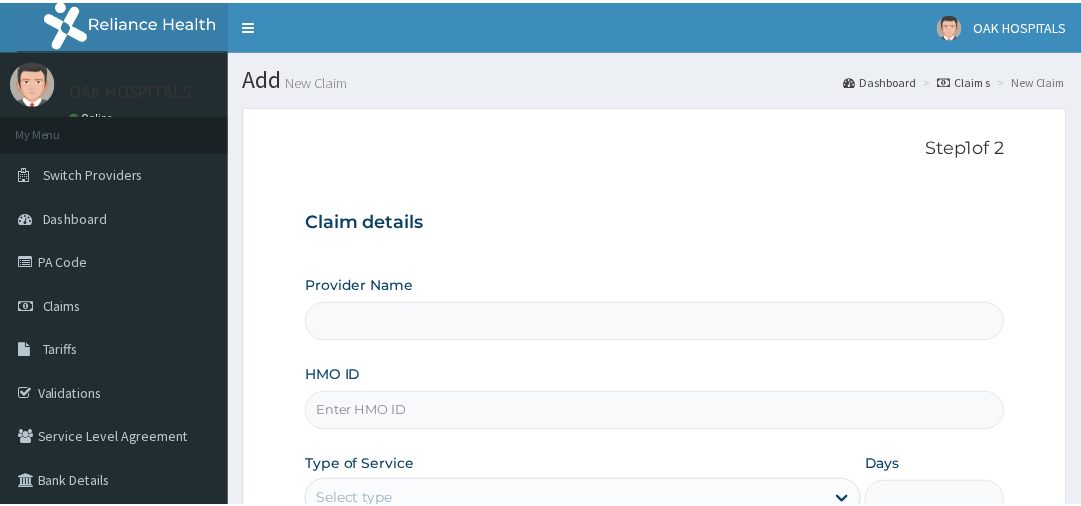 scroll, scrollTop: 0, scrollLeft: 0, axis: both 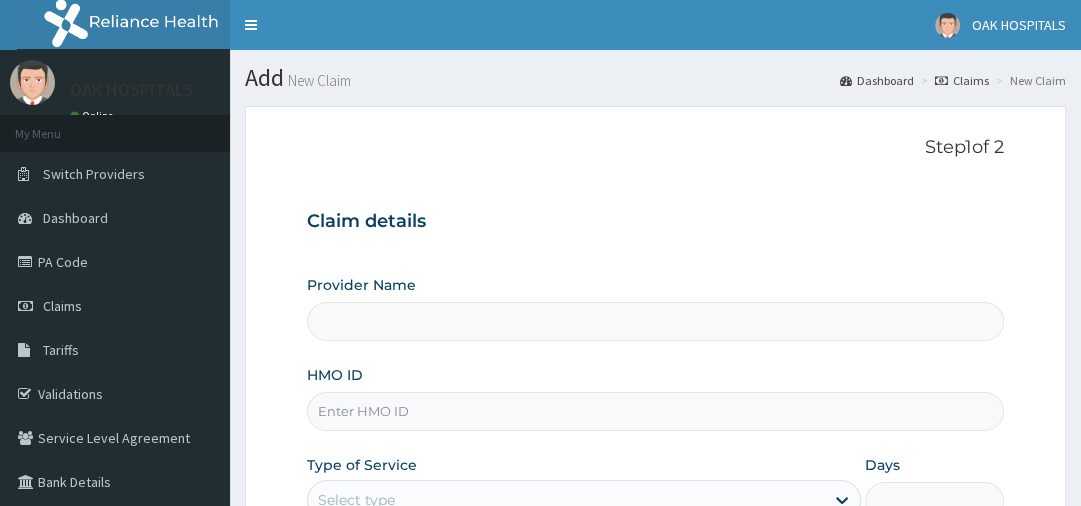 type on "Oak Hospitals" 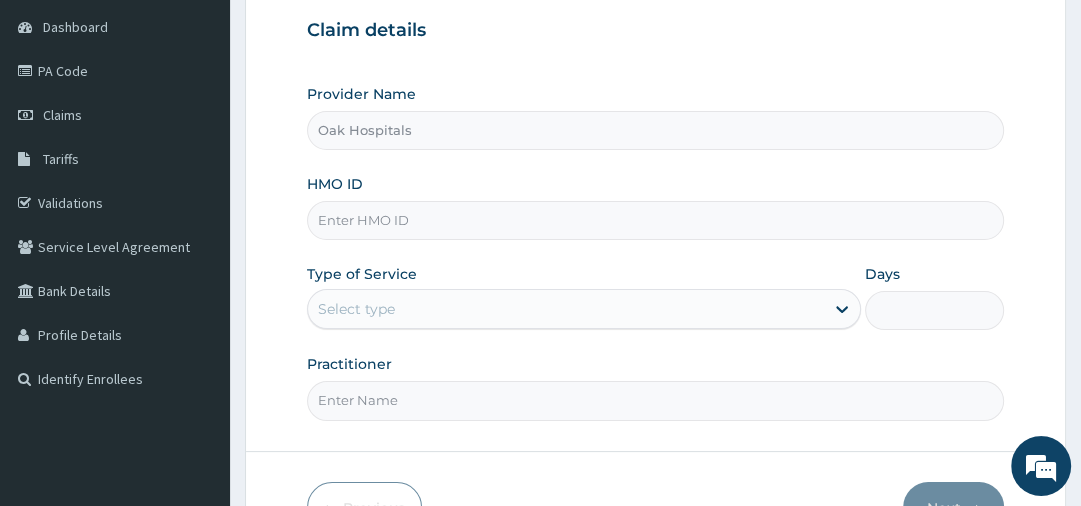 scroll, scrollTop: 192, scrollLeft: 0, axis: vertical 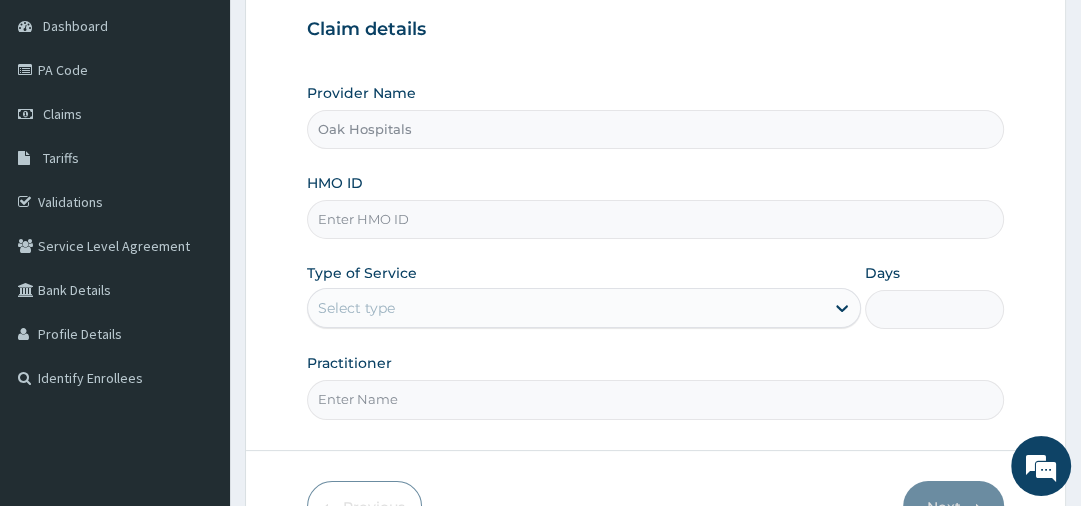 click on "HMO ID" at bounding box center [655, 219] 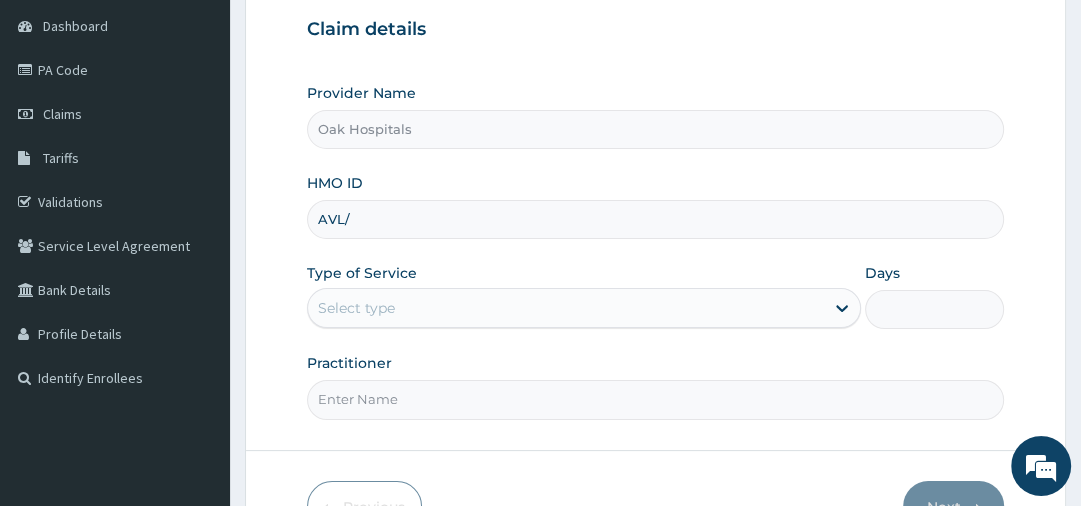 scroll, scrollTop: 0, scrollLeft: 0, axis: both 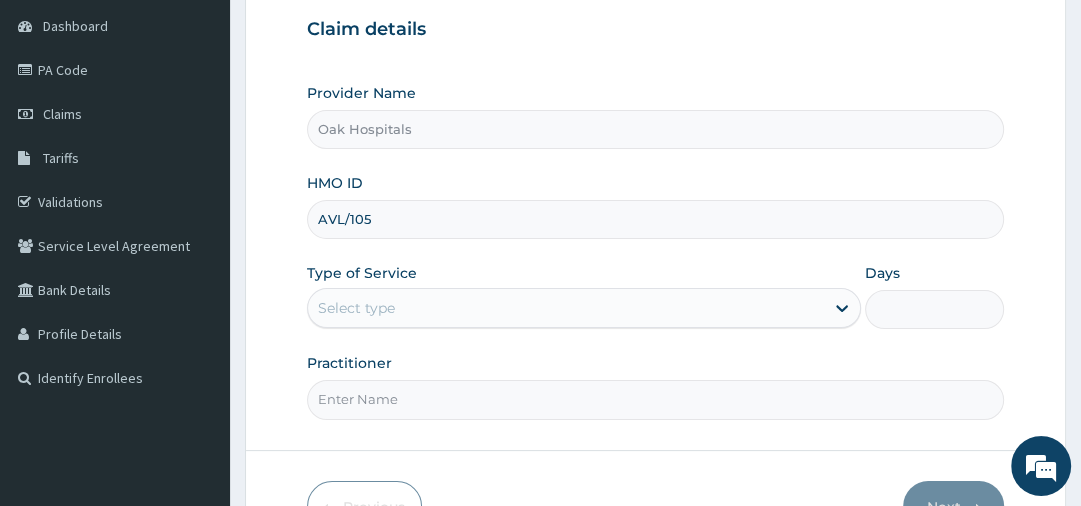 click on "AVL/105" at bounding box center (655, 219) 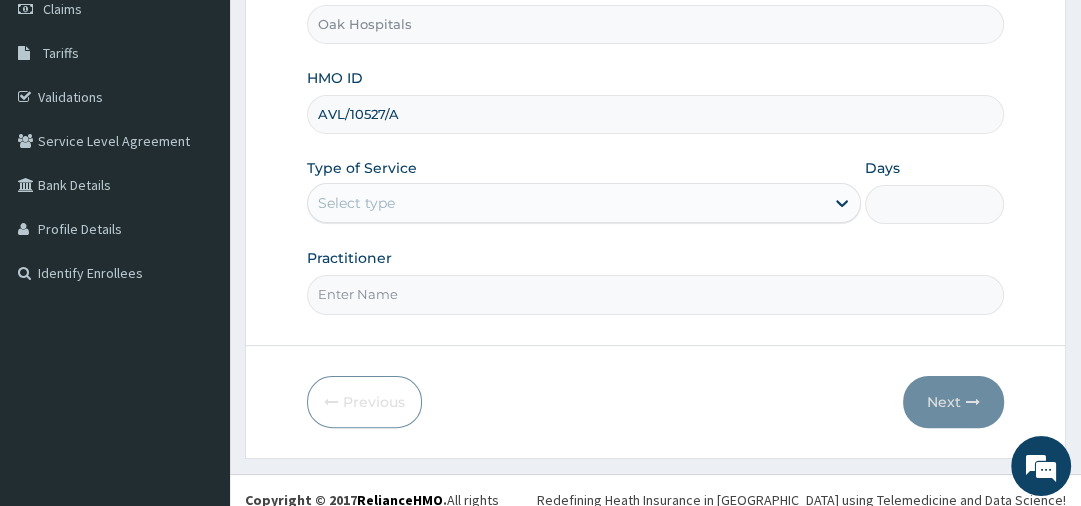 scroll, scrollTop: 298, scrollLeft: 0, axis: vertical 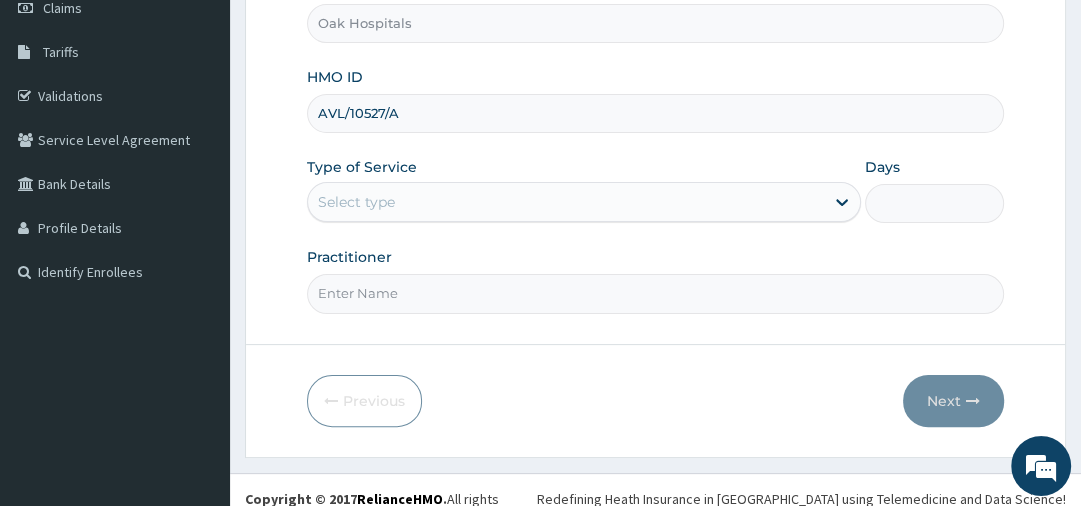 type on "AVL/10527/A" 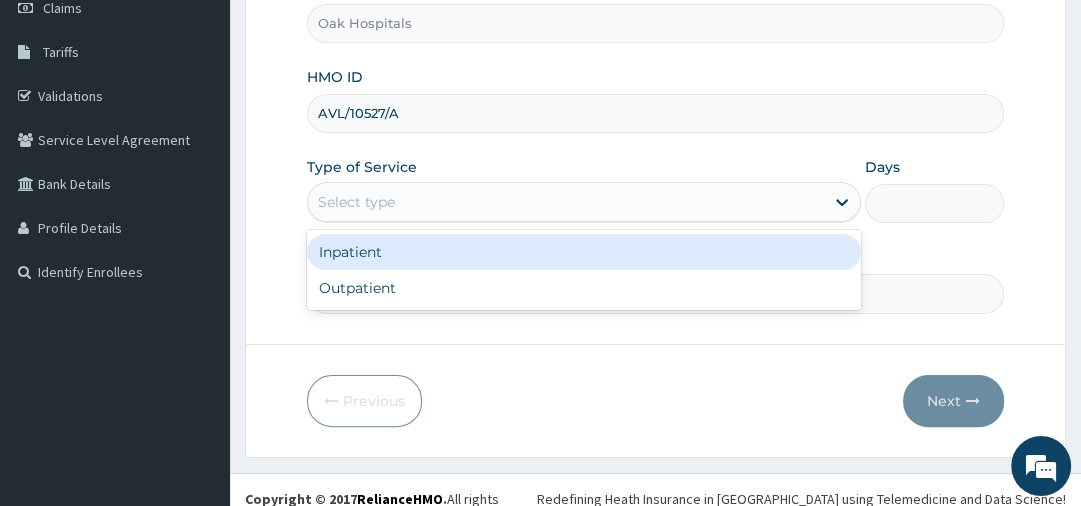 click on "Select type" at bounding box center (566, 202) 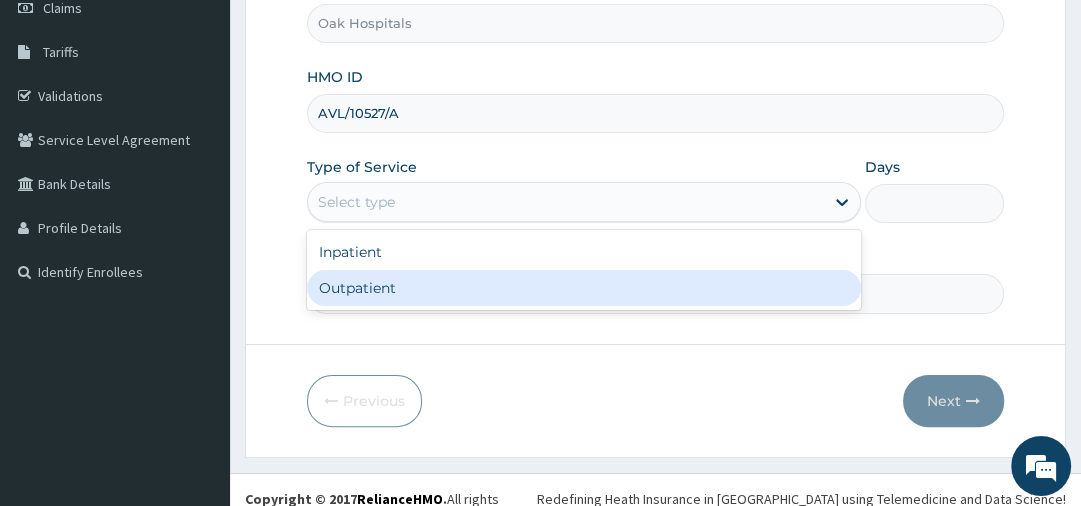 click on "Outpatient" at bounding box center [584, 288] 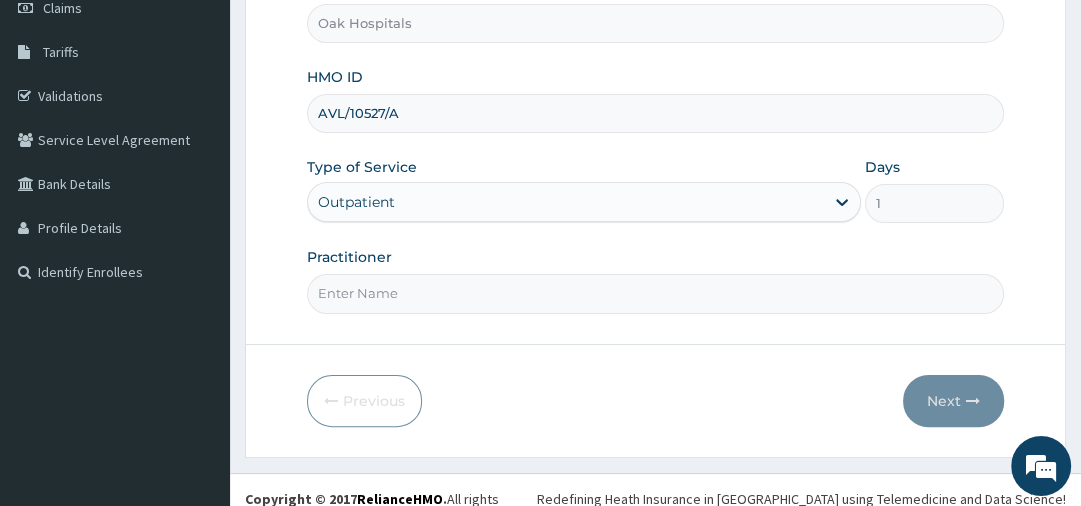 click on "Practitioner" at bounding box center [655, 293] 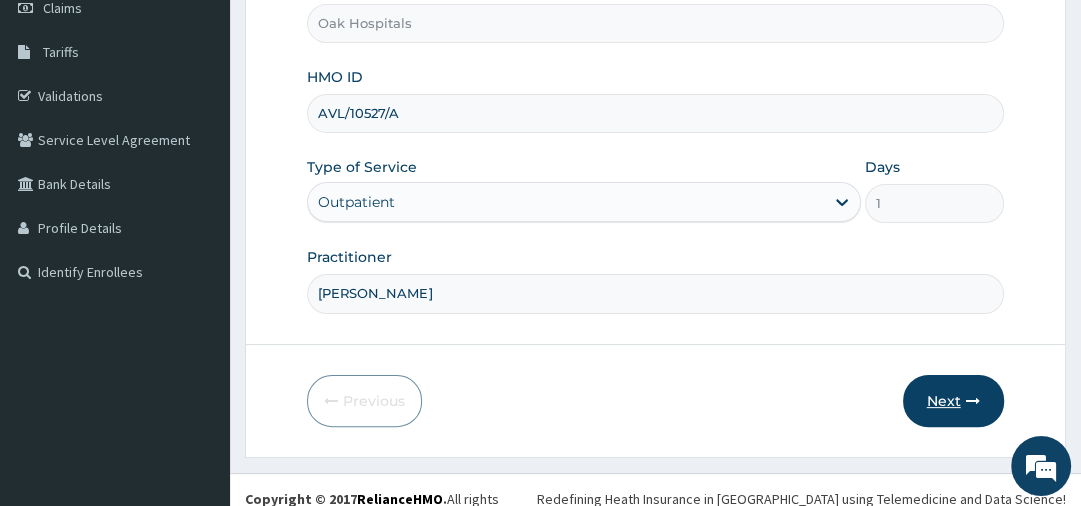 type on "[PERSON_NAME]" 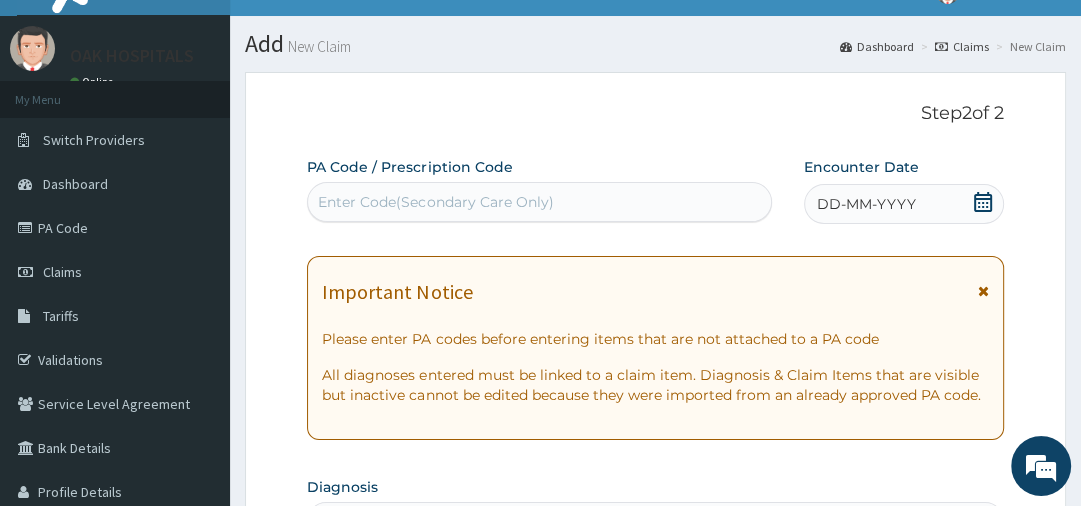 scroll, scrollTop: 0, scrollLeft: 0, axis: both 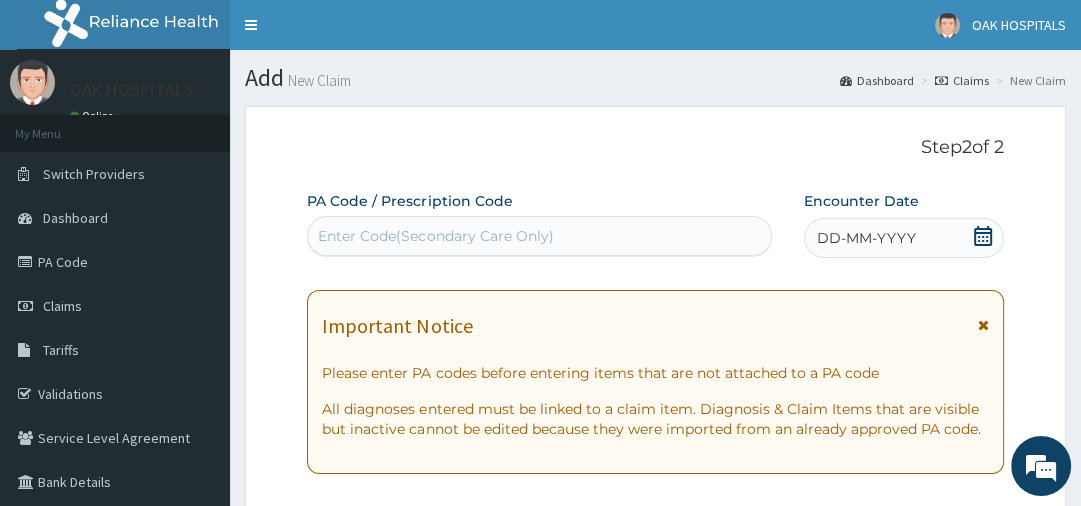 click on "Enter Code(Secondary Care Only)" at bounding box center [435, 236] 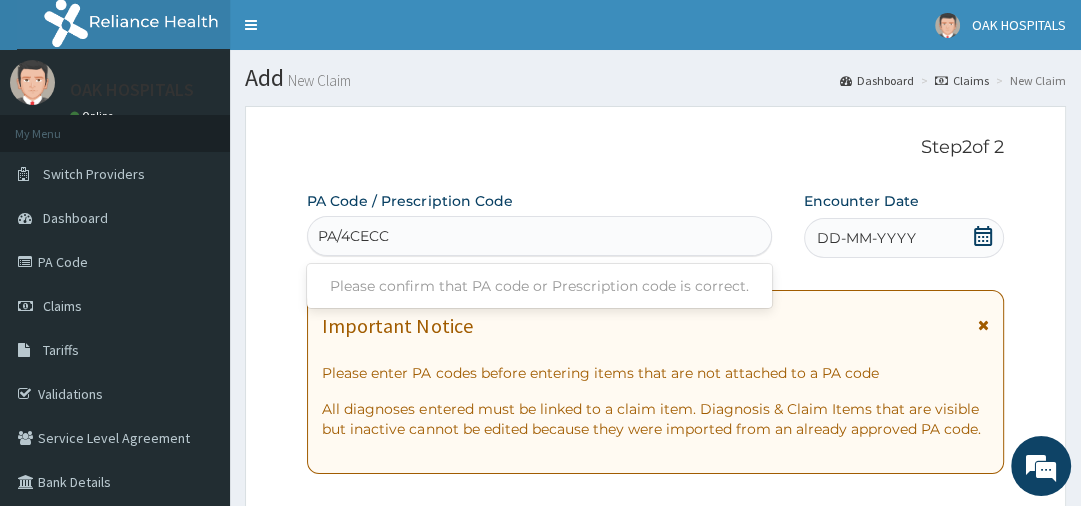 type on "PA/4CECCB" 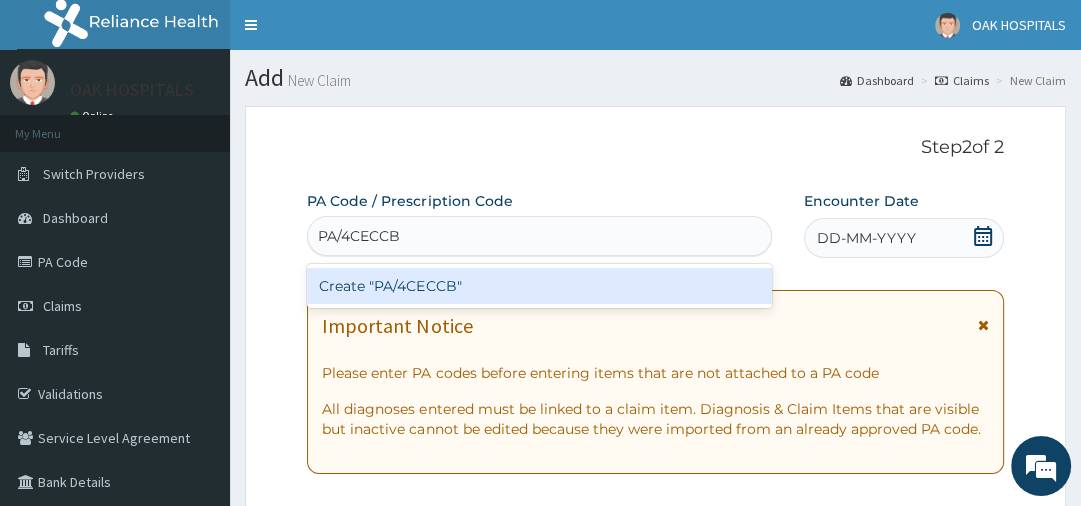 type 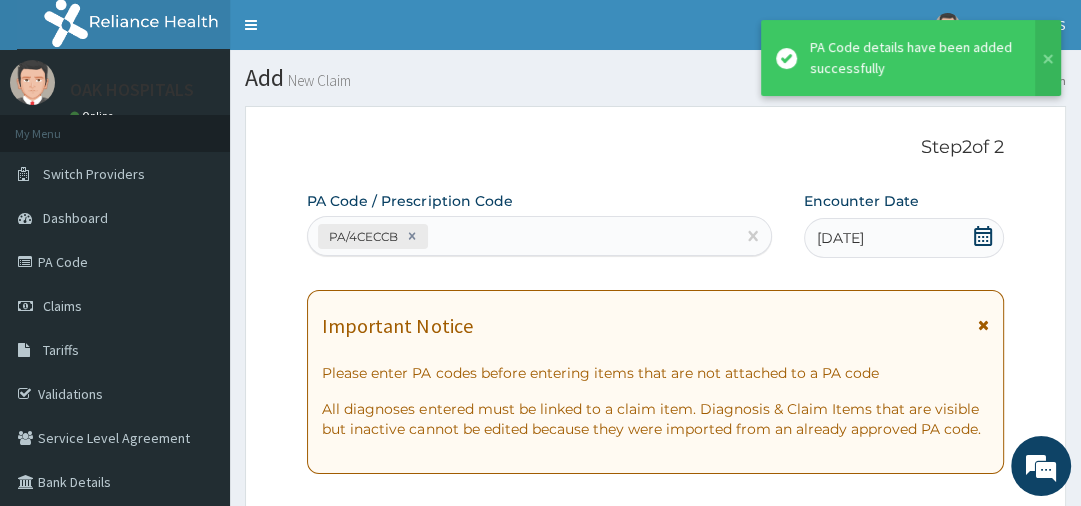 scroll, scrollTop: 714, scrollLeft: 0, axis: vertical 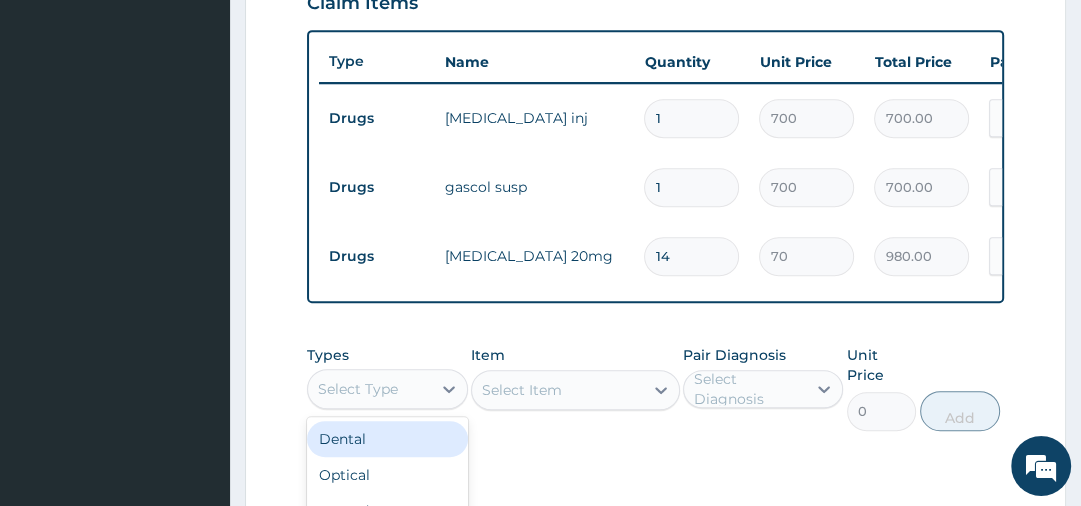 click on "Select Type" at bounding box center [358, 389] 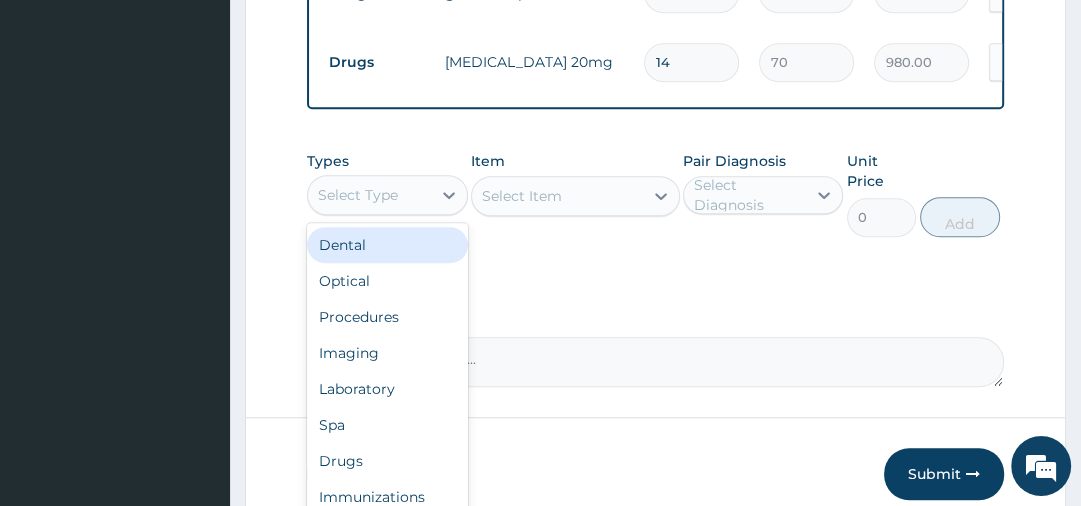 scroll, scrollTop: 918, scrollLeft: 0, axis: vertical 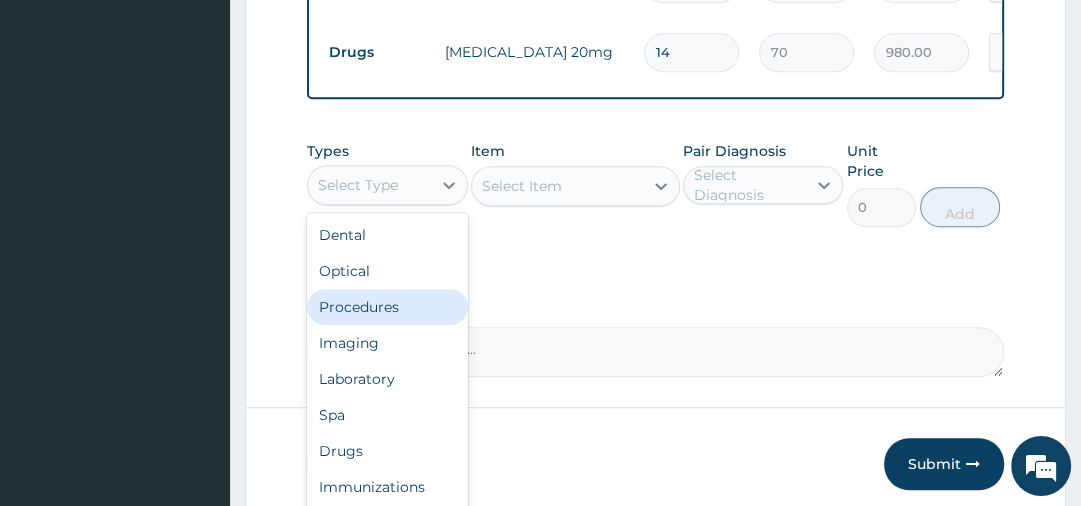 click on "Procedures" at bounding box center (387, 307) 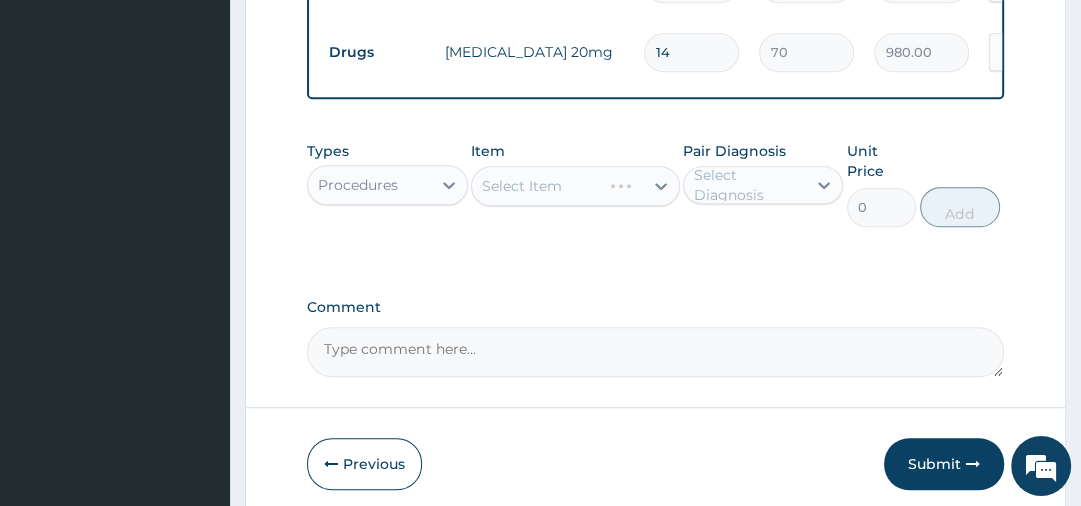 click on "Select Item" at bounding box center (575, 186) 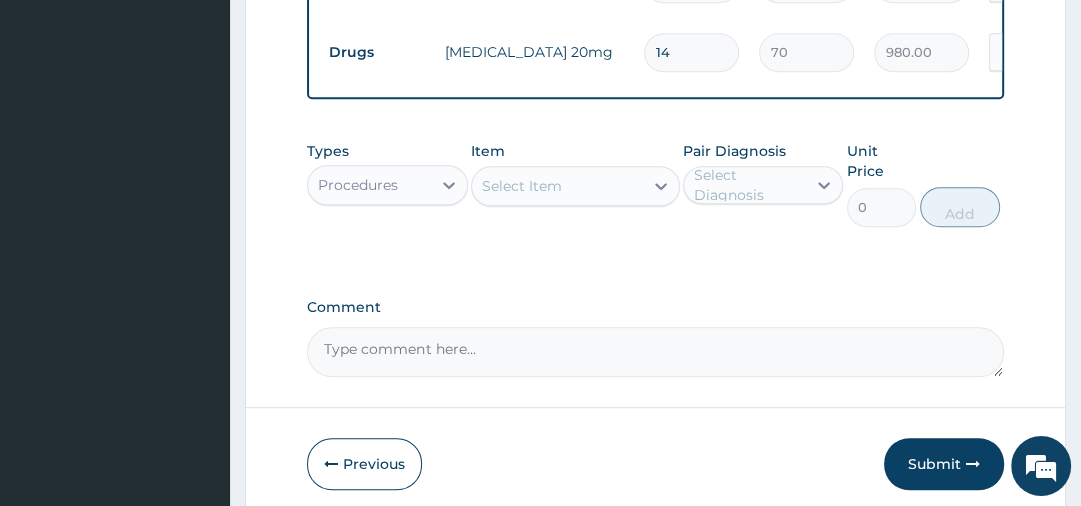 click on "Select Item" at bounding box center (557, 186) 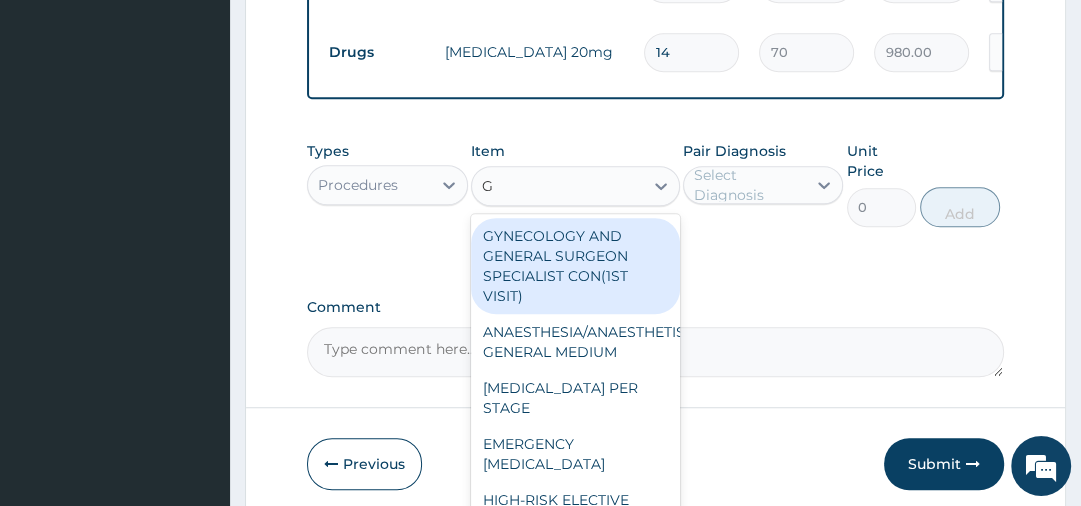 type on "GP" 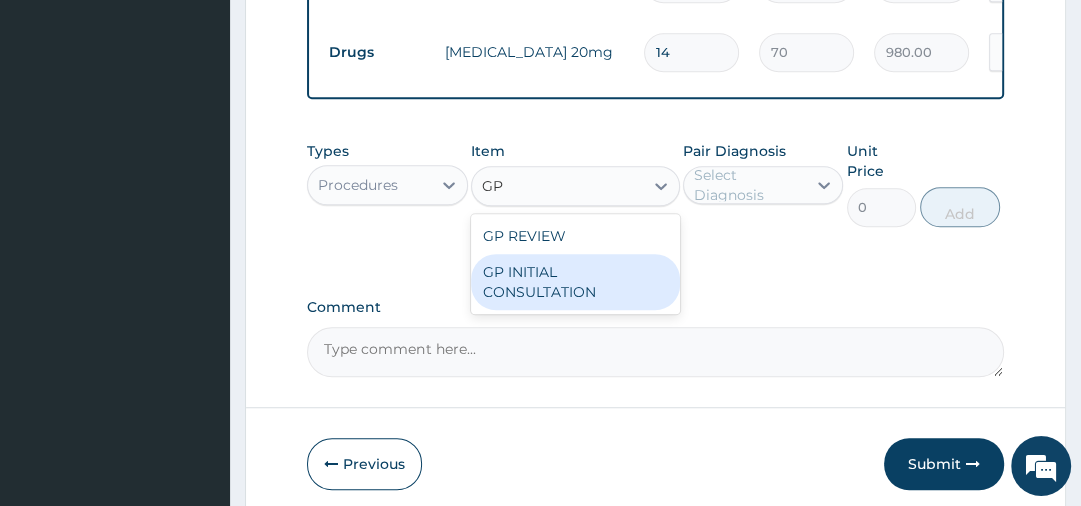 type 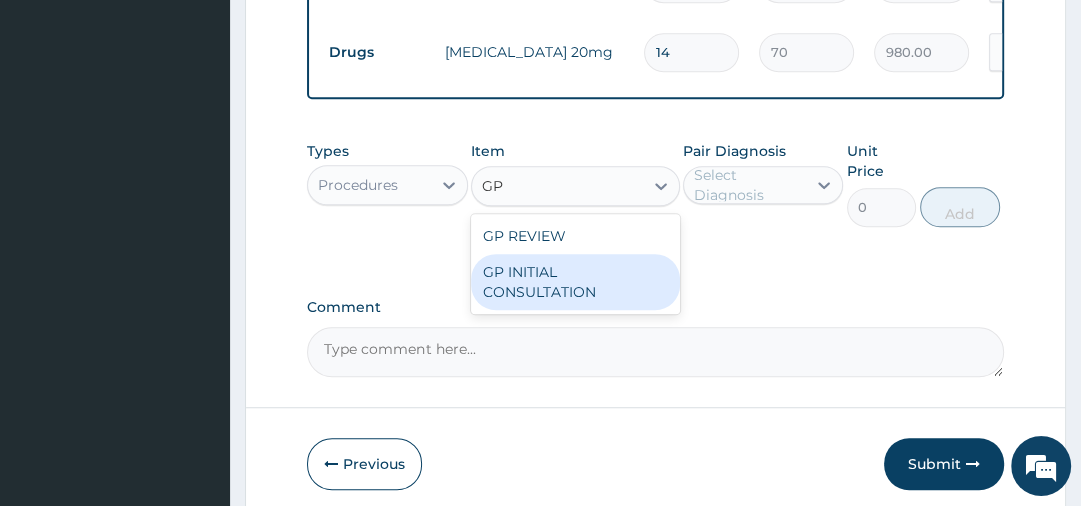 type on "2500" 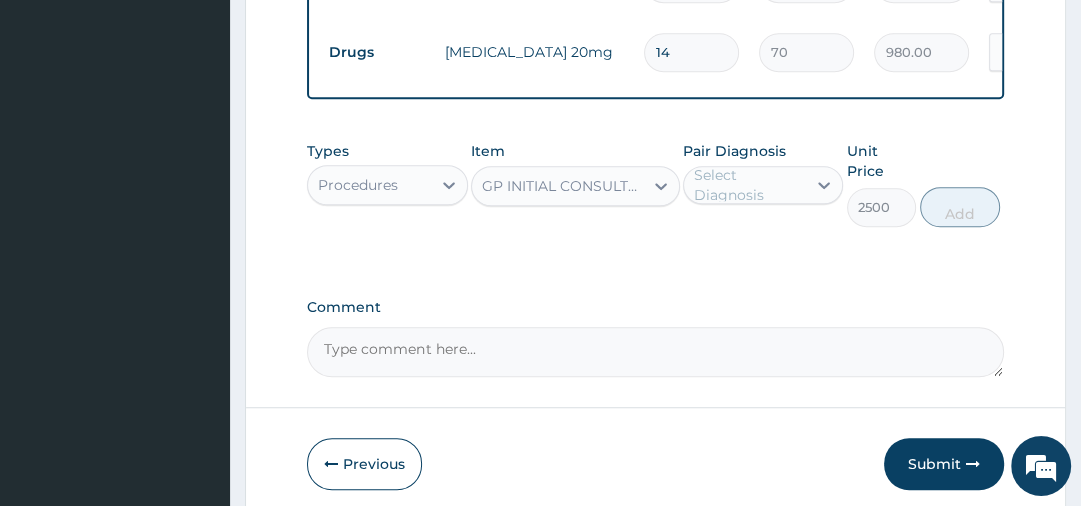 click on "Select Diagnosis" at bounding box center (749, 185) 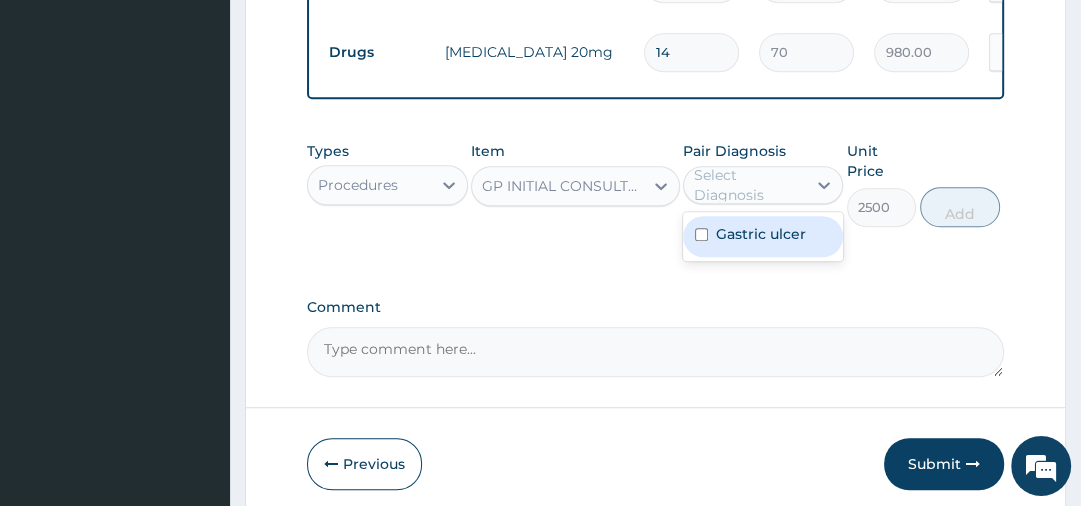 click on "Gastric ulcer" at bounding box center [761, 234] 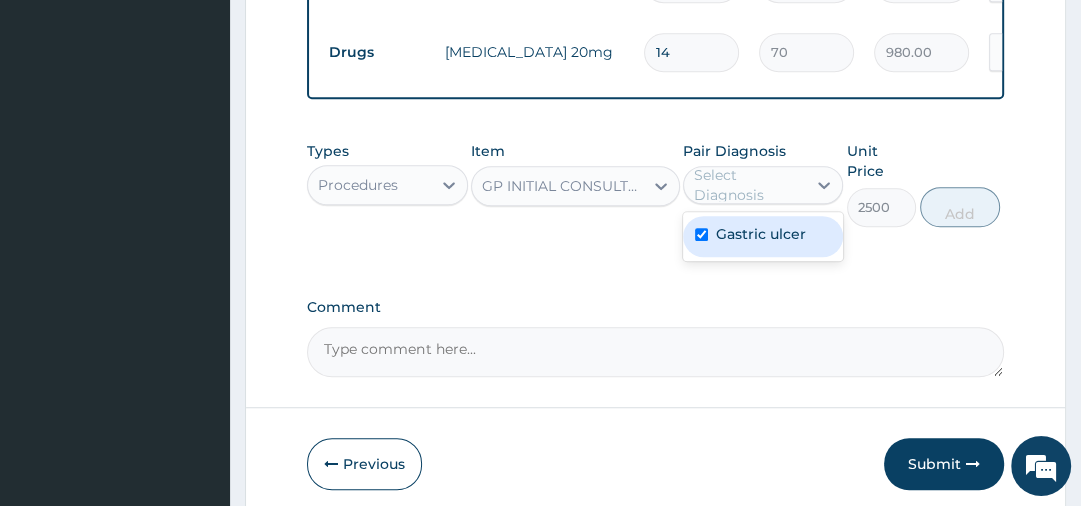 checkbox on "true" 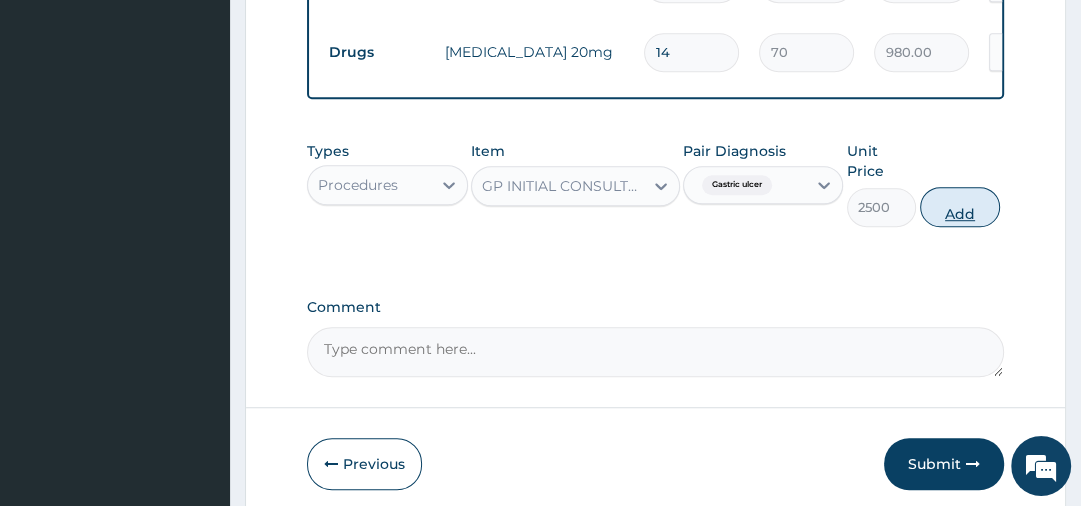 click on "Add" at bounding box center (960, 207) 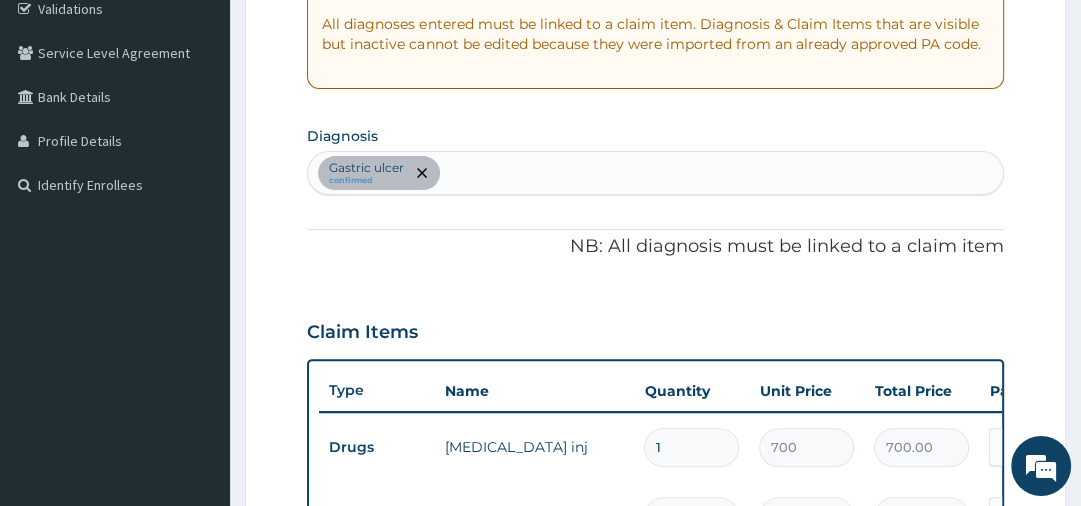 scroll, scrollTop: 377, scrollLeft: 0, axis: vertical 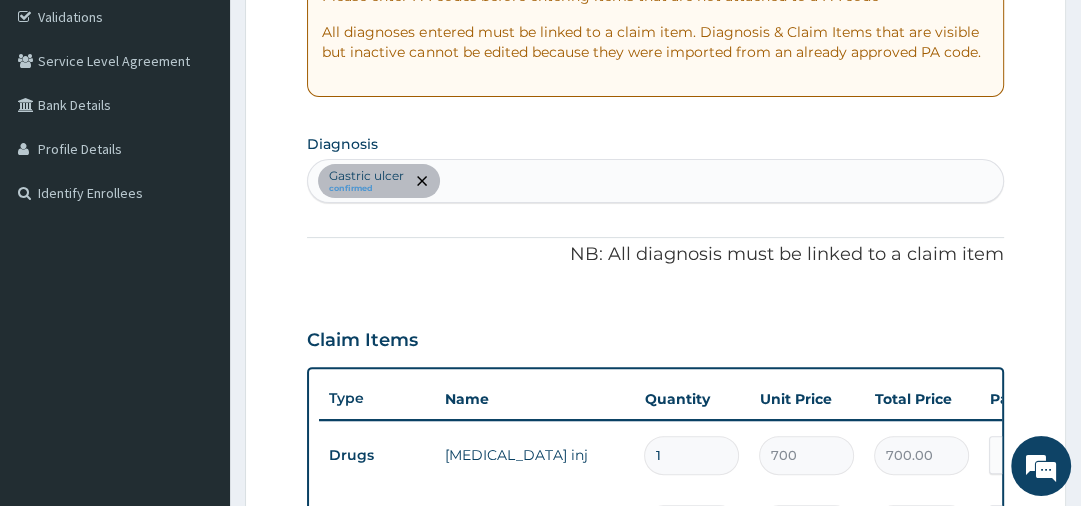 click on "Gastric ulcer confirmed" at bounding box center (655, 181) 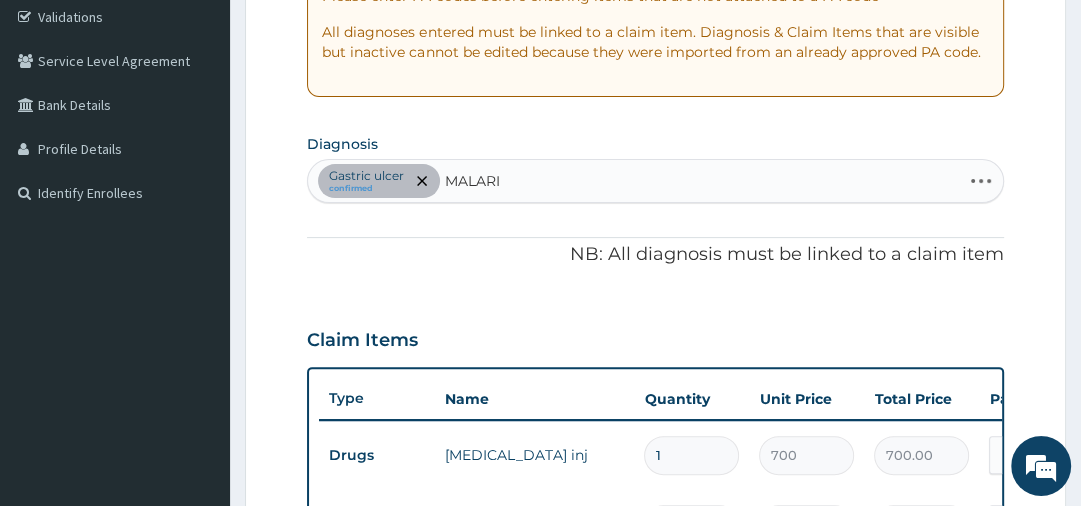type on "MALARIA" 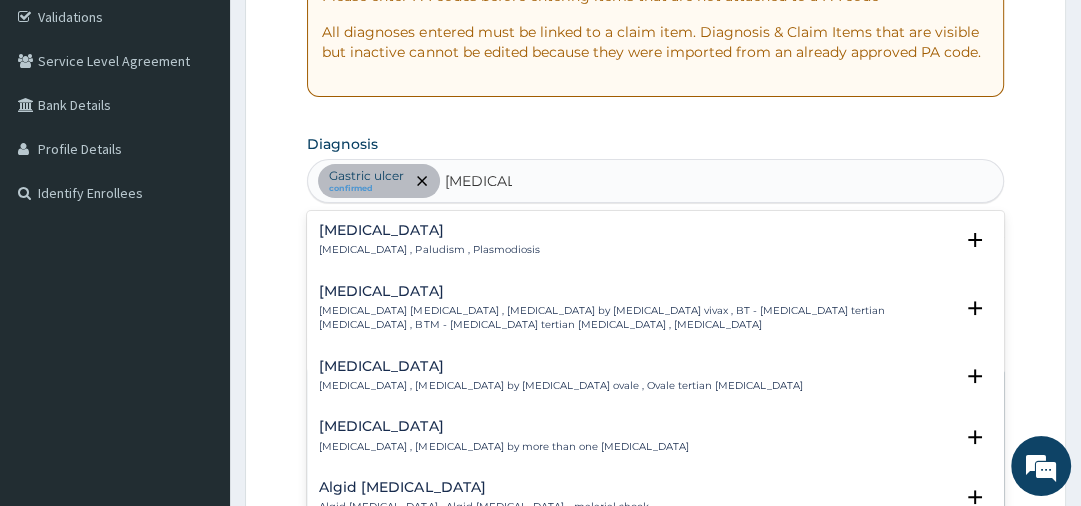 click on "Malaria Malaria , Paludism , Plasmodiosis" at bounding box center [429, 240] 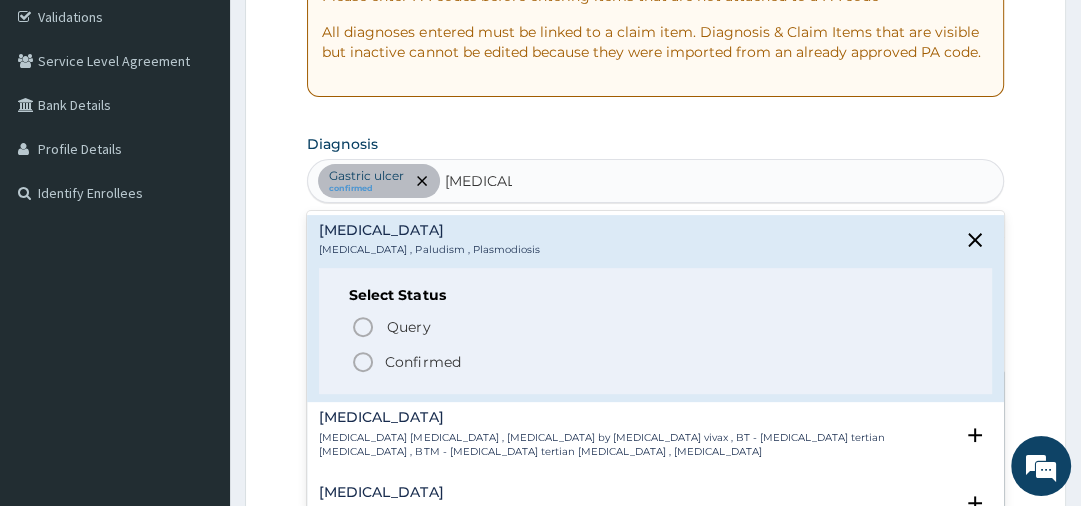 click on "Confirmed" at bounding box center [422, 362] 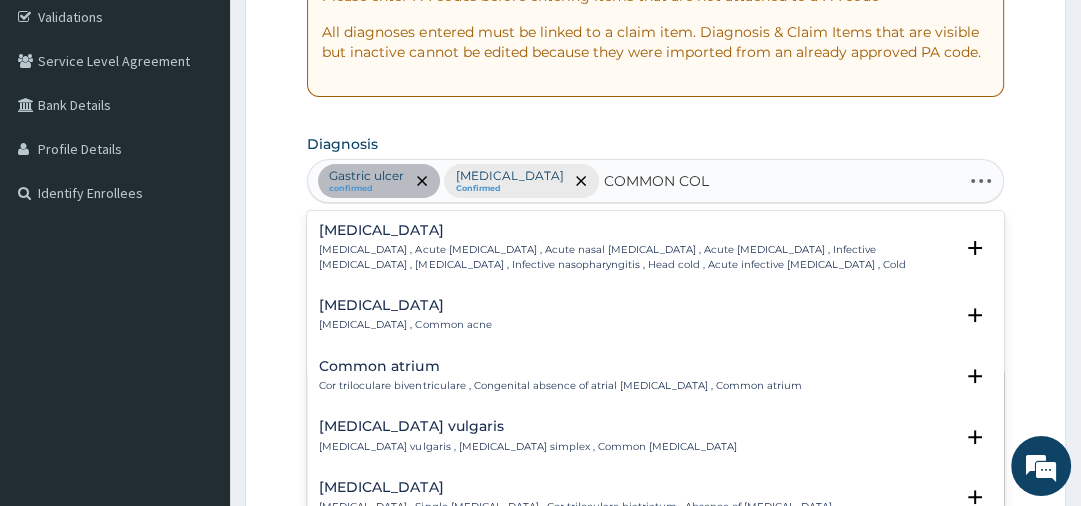 type on "COMMON COLD" 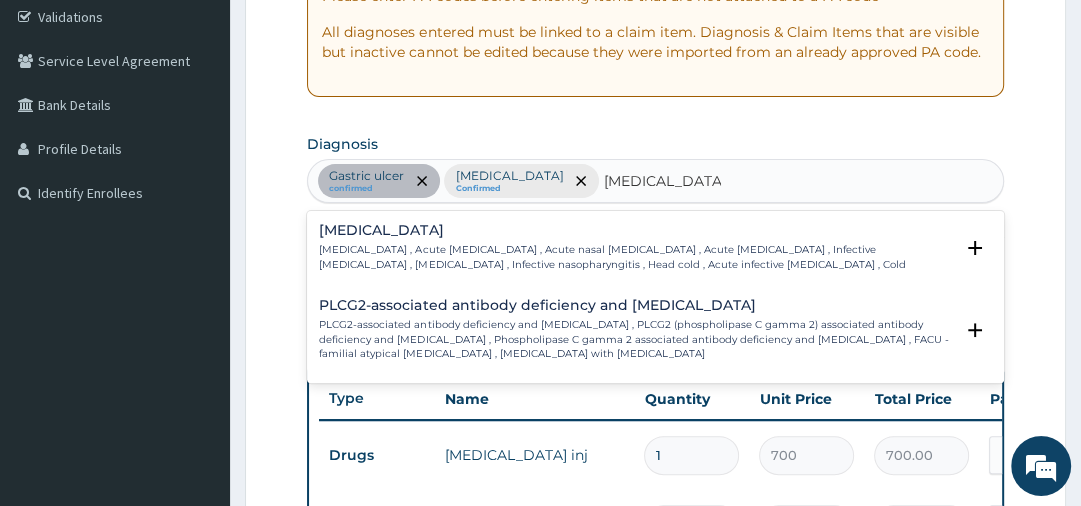 click on "Common cold" at bounding box center [635, 230] 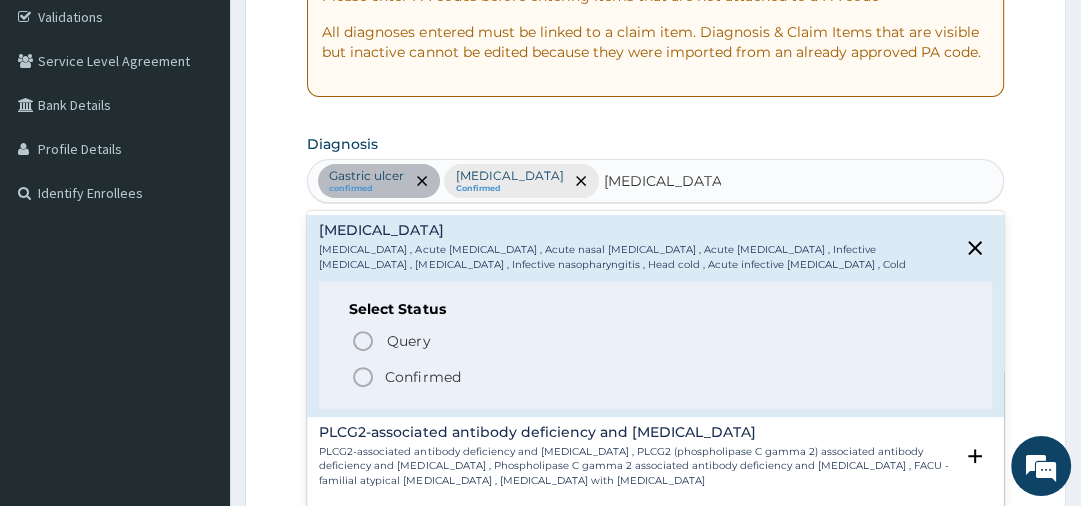 click 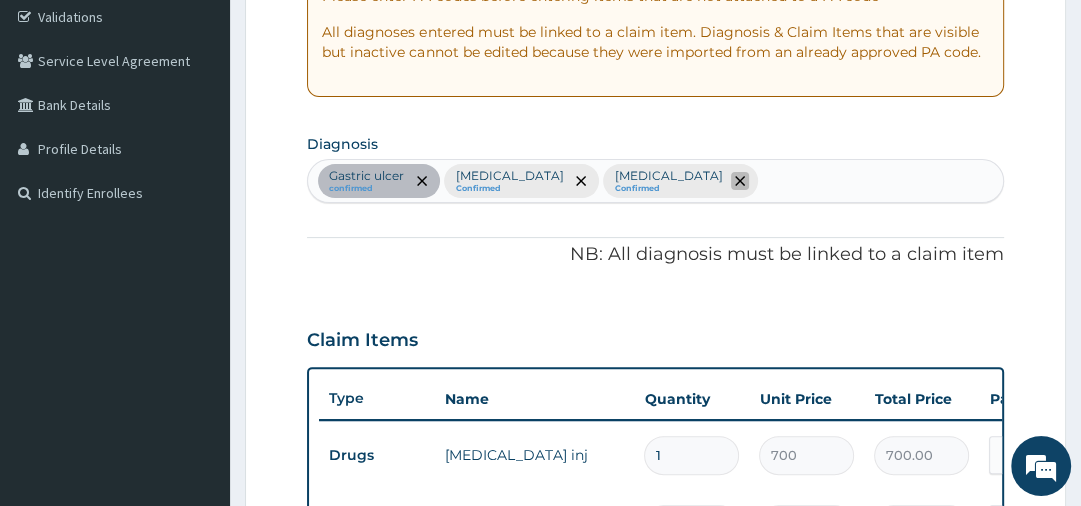 click at bounding box center [740, 181] 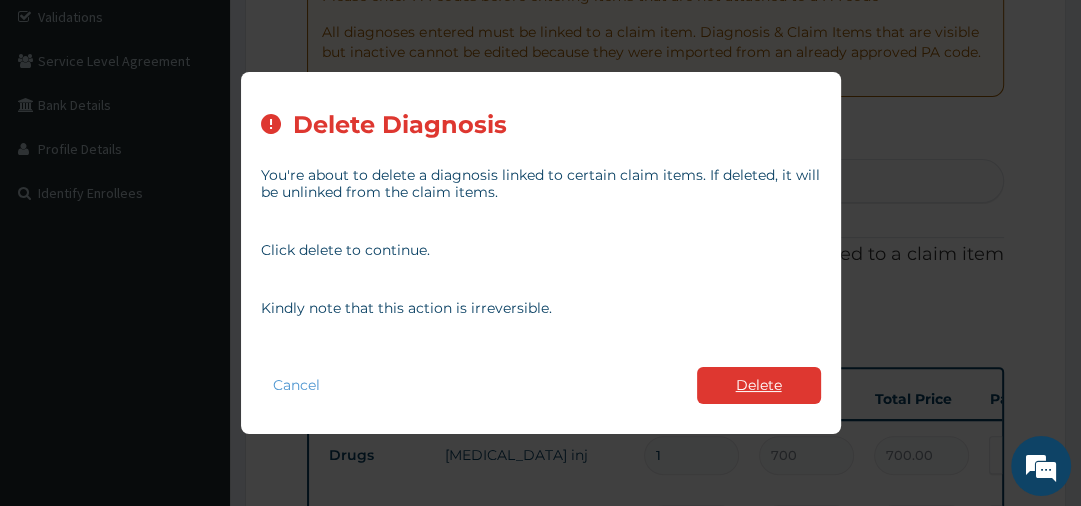 click on "Delete" at bounding box center (759, 385) 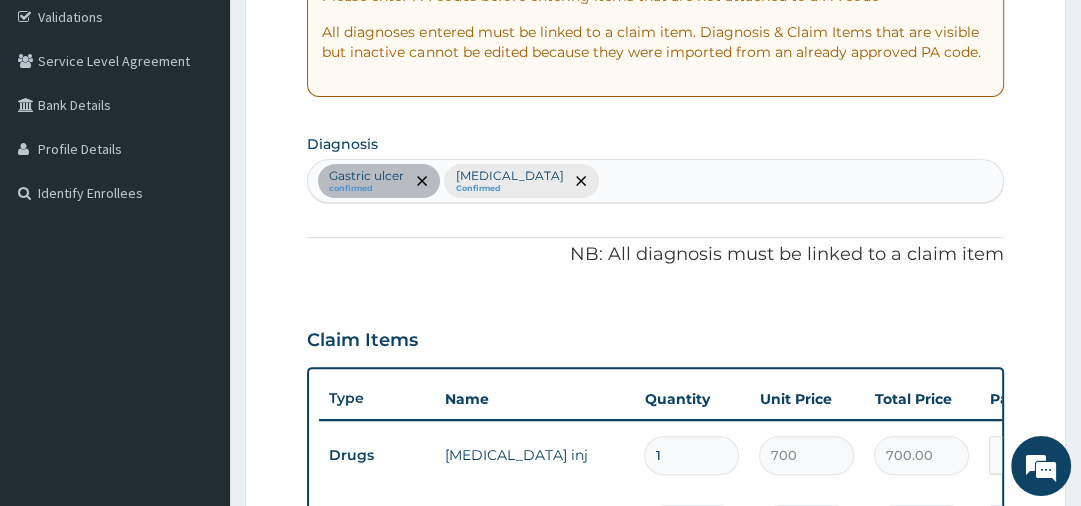 click on "Gastric ulcer confirmed Malaria Confirmed" at bounding box center (655, 181) 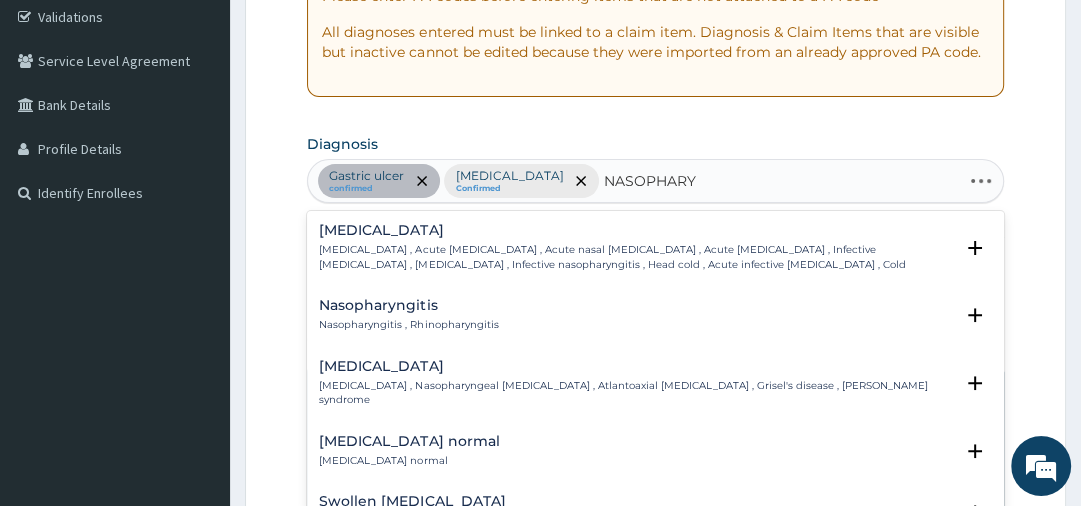 type on "NASOPHARYN" 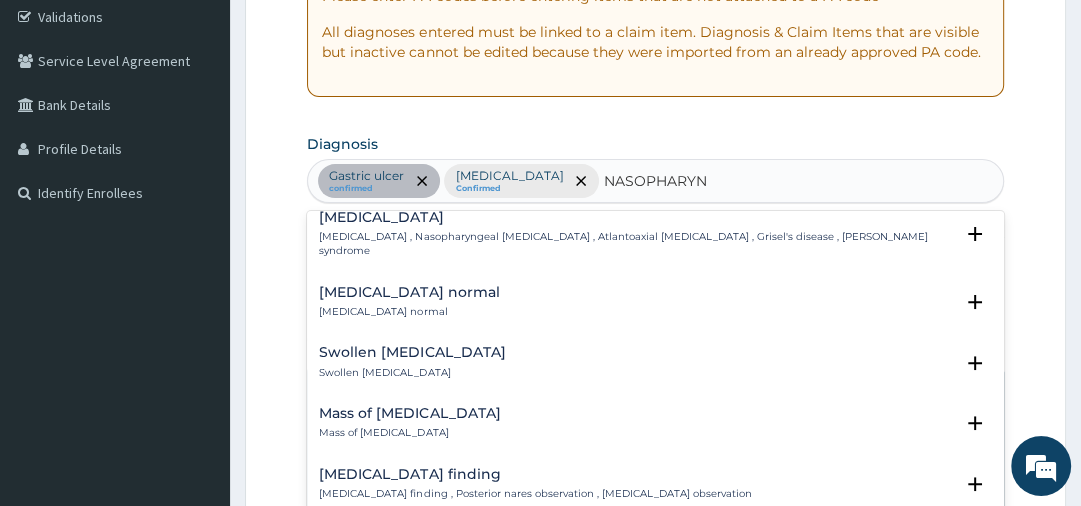scroll, scrollTop: 0, scrollLeft: 0, axis: both 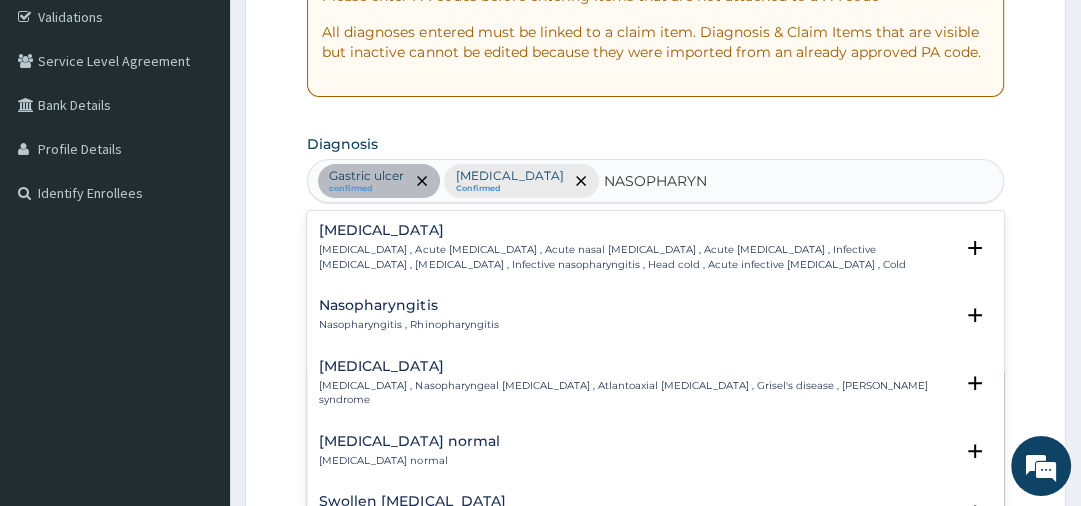 click on "Common cold" at bounding box center [635, 230] 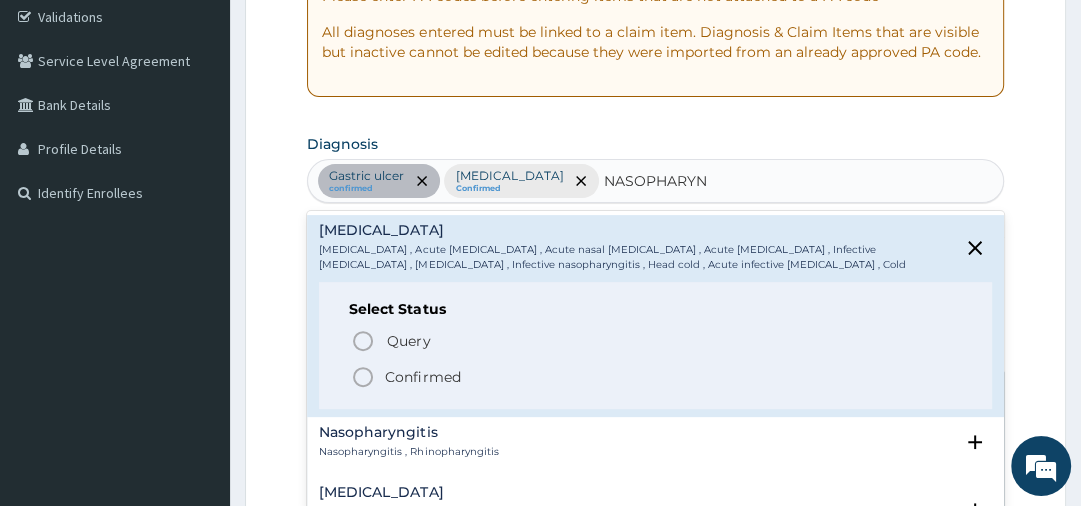 click on "Confirmed" at bounding box center (656, 377) 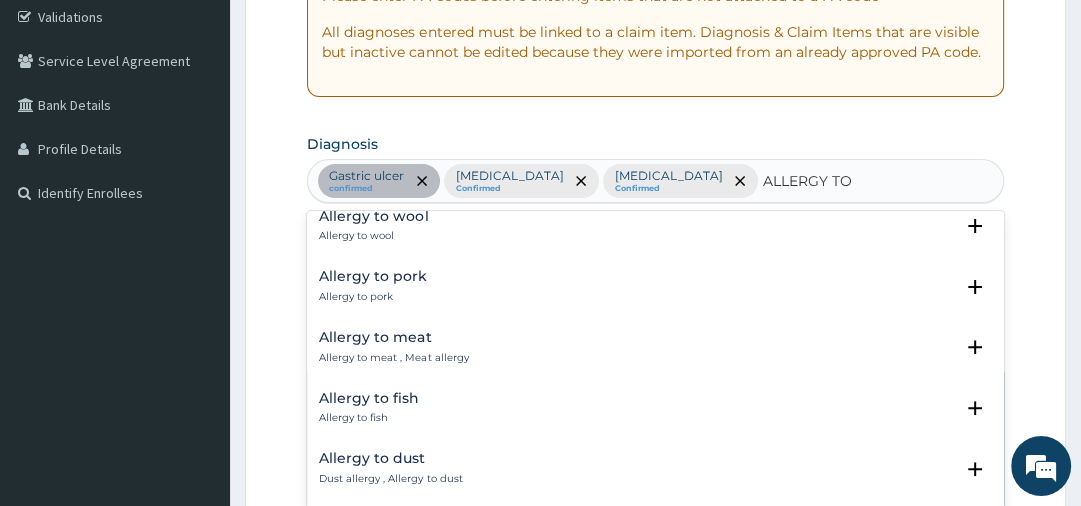 scroll, scrollTop: 431, scrollLeft: 0, axis: vertical 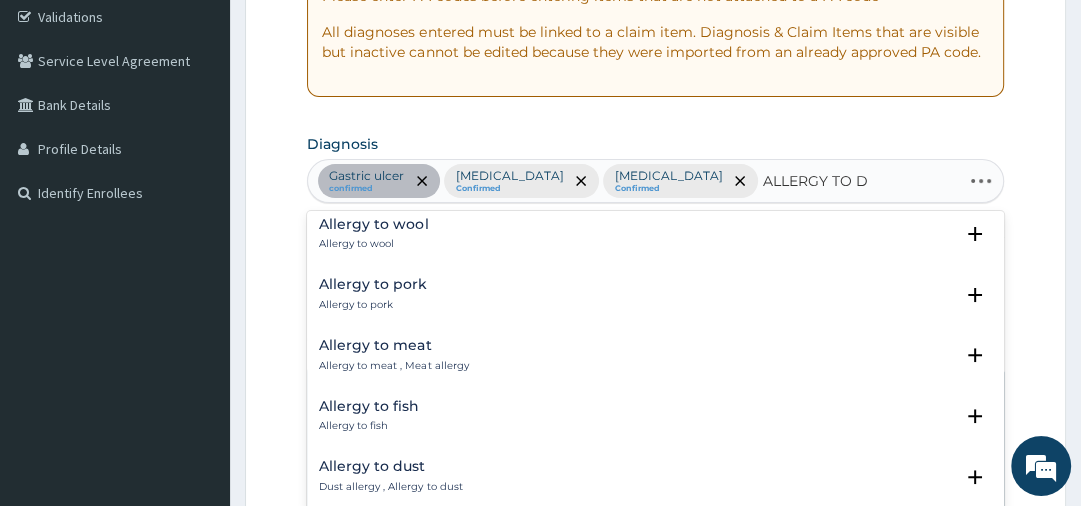 type on "ALLERGY TO DR" 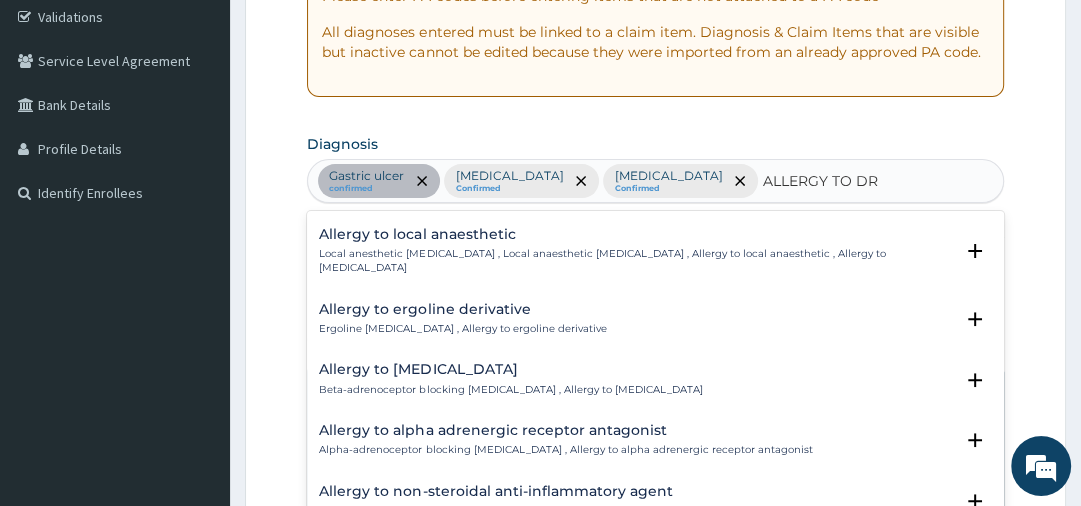 scroll, scrollTop: 0, scrollLeft: 0, axis: both 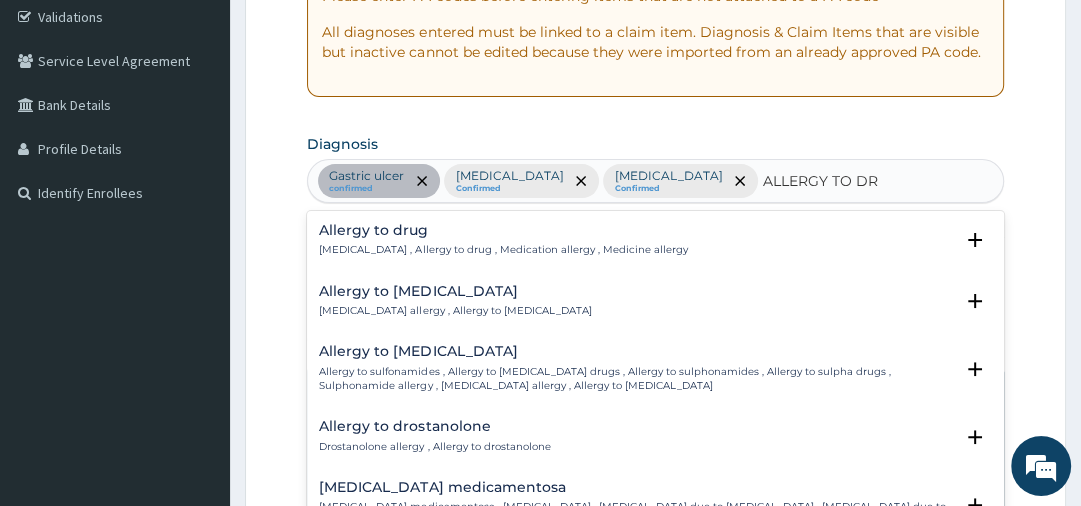click on "Allergy to drug" at bounding box center [503, 230] 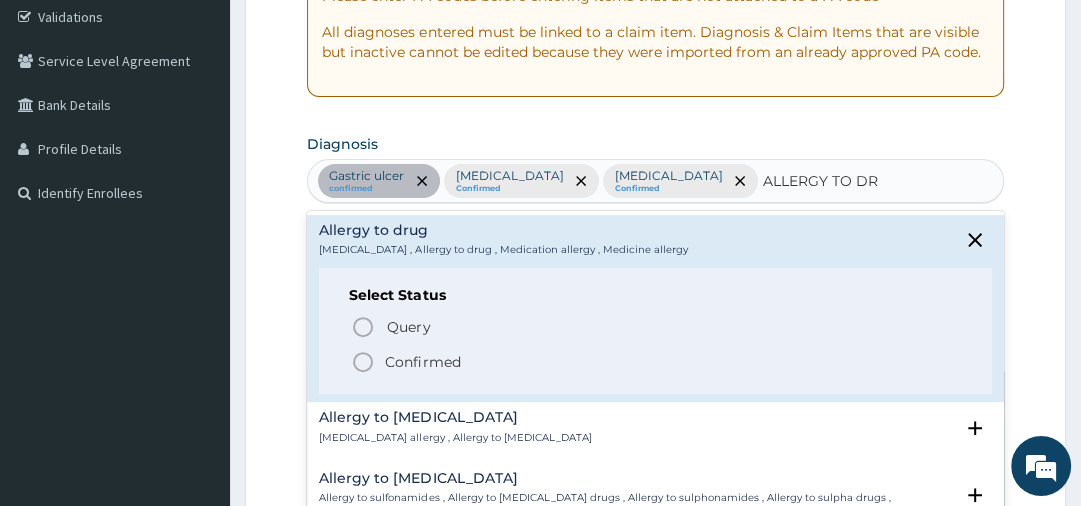 click on "Confirmed" at bounding box center [422, 362] 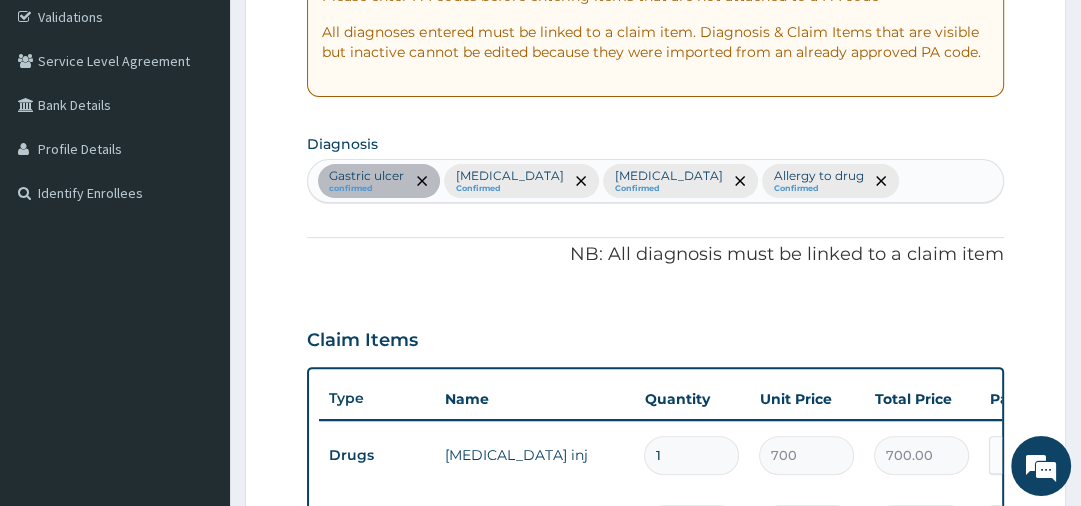 click on "Claim Items Type Name Quantity Unit Price Total Price Pair Diagnosis Actions Drugs omeprazole inj 1 700 700.00 Gastric ulcer Delete Drugs gascol susp 1 700 700.00 Gastric ulcer Delete Drugs omeprazole 20mg 14 70 980.00 Gastric ulcer Delete Procedures GP INITIAL CONSULTATION 1 2500 2500.00 Gastric ulcer Delete" at bounding box center [655, 509] 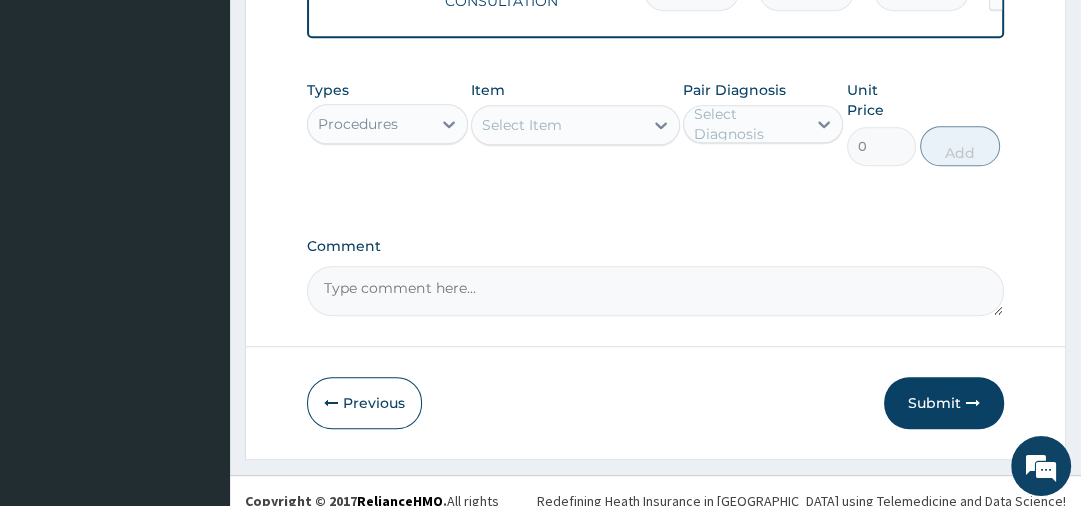 scroll, scrollTop: 1055, scrollLeft: 0, axis: vertical 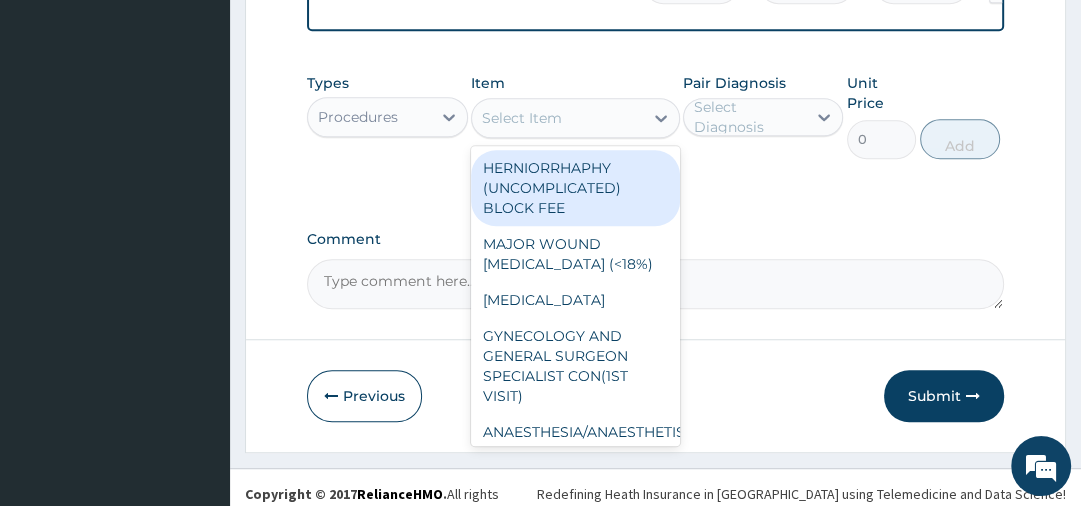 click on "Select Item" at bounding box center (522, 118) 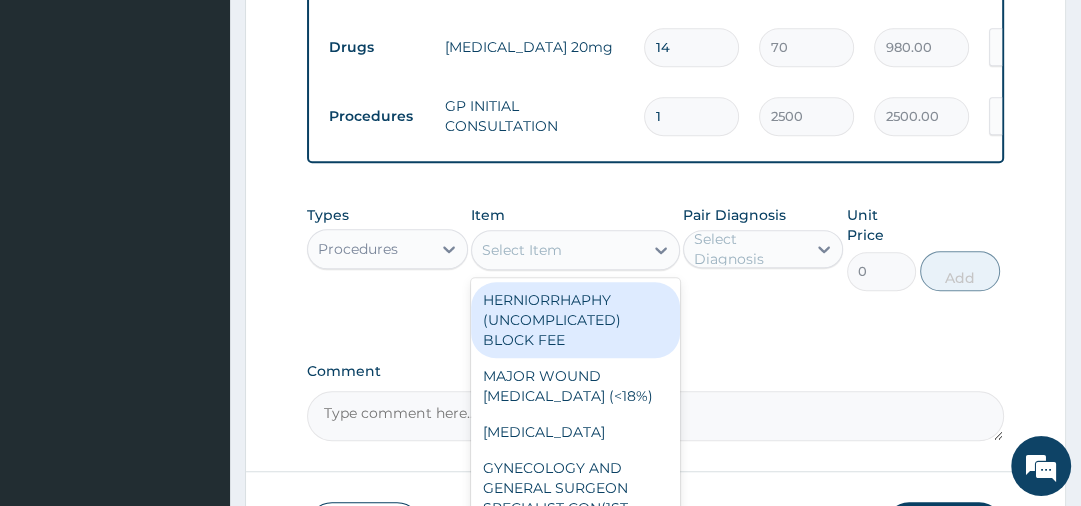 scroll, scrollTop: 926, scrollLeft: 0, axis: vertical 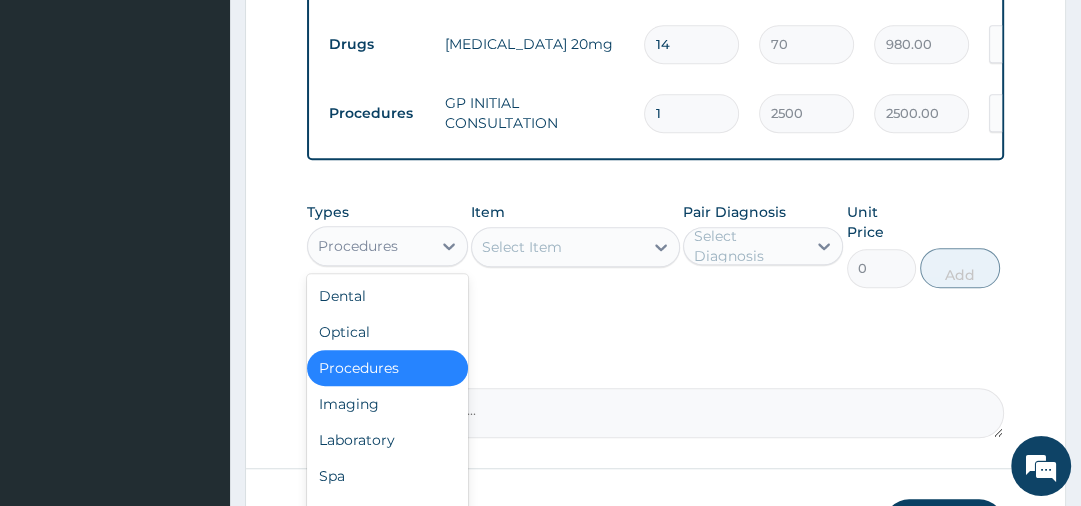 drag, startPoint x: 340, startPoint y: 248, endPoint x: 356, endPoint y: 248, distance: 16 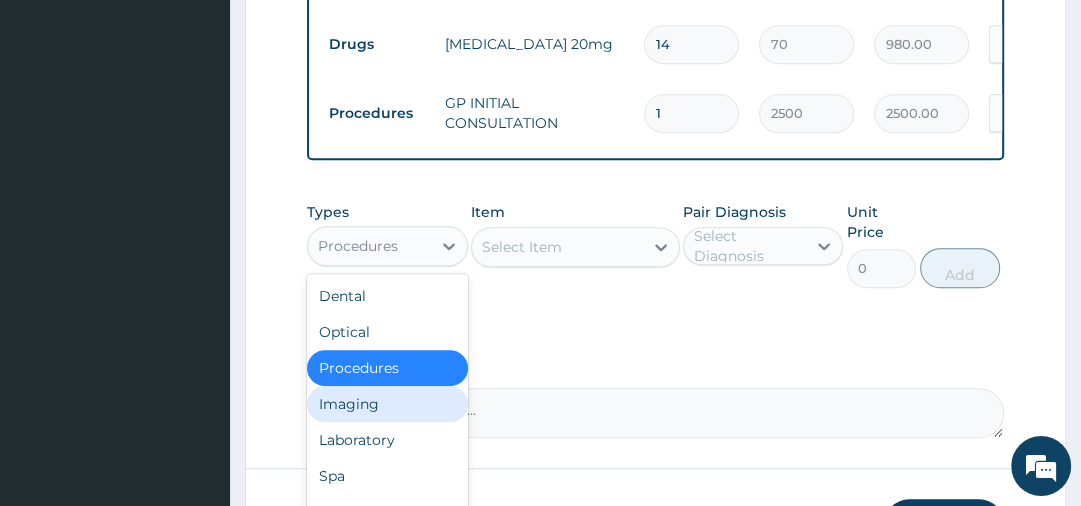scroll, scrollTop: 1076, scrollLeft: 0, axis: vertical 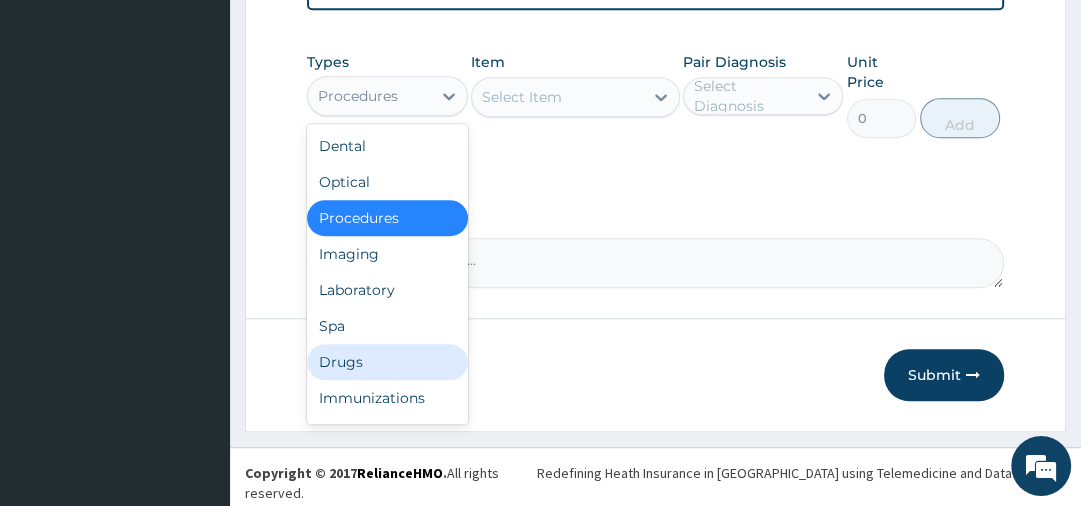 click on "Drugs" at bounding box center [387, 362] 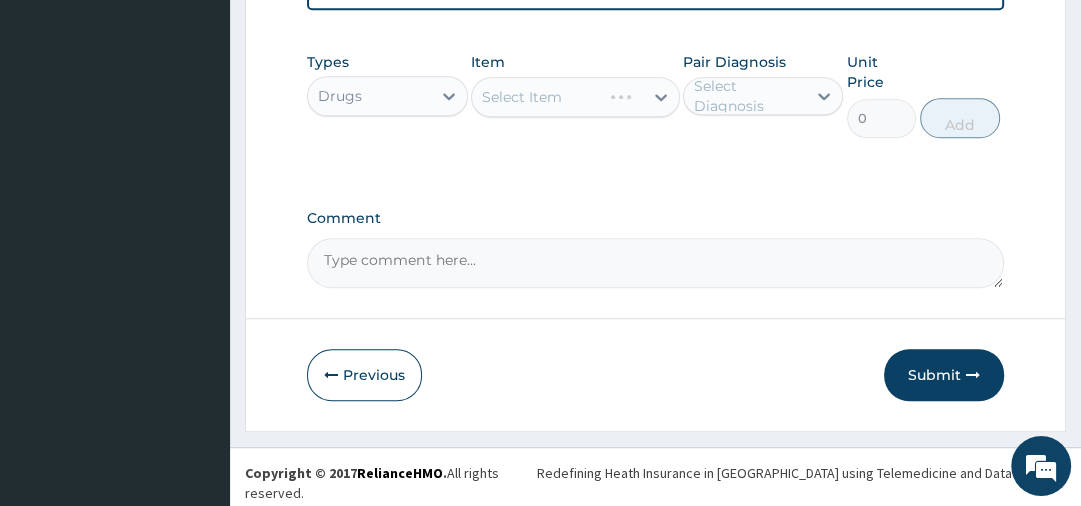 click on "Select Item" at bounding box center [575, 97] 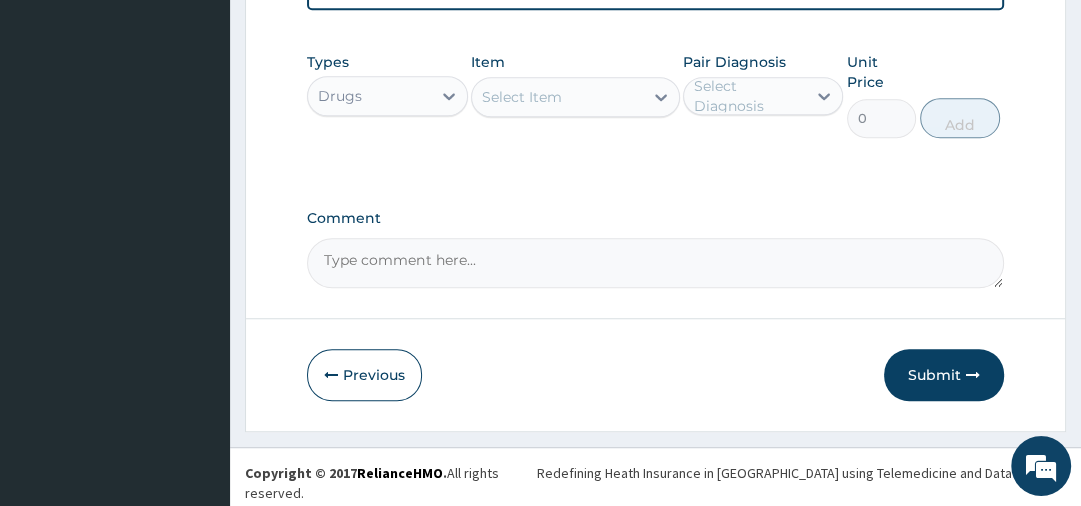 click on "Select Item" at bounding box center [557, 97] 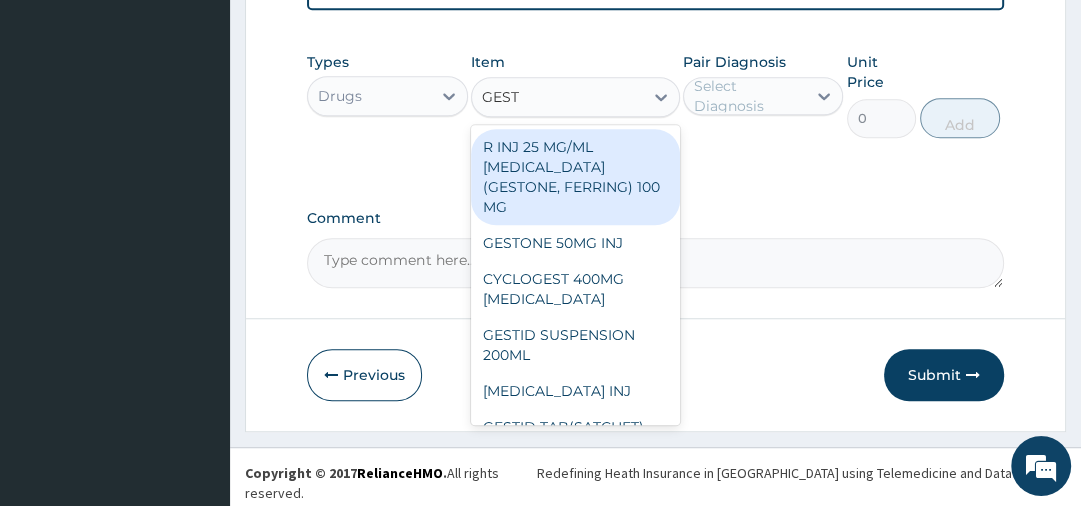 type on "GESTI" 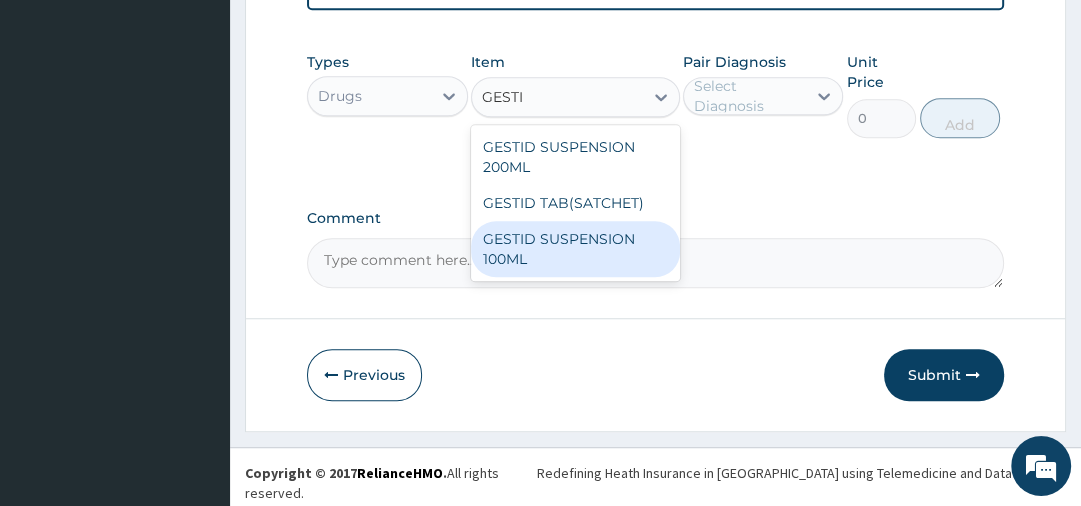 type 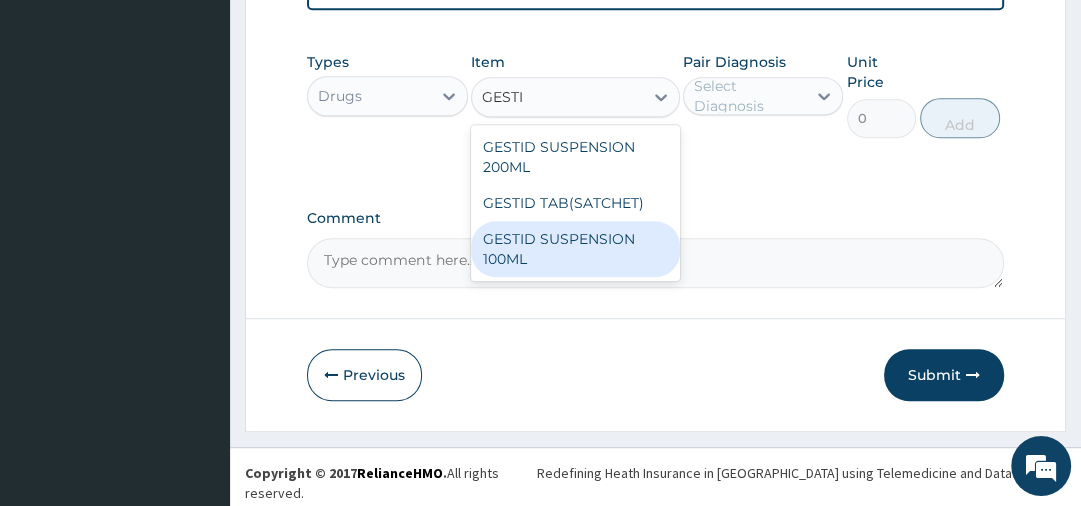 type on "1400" 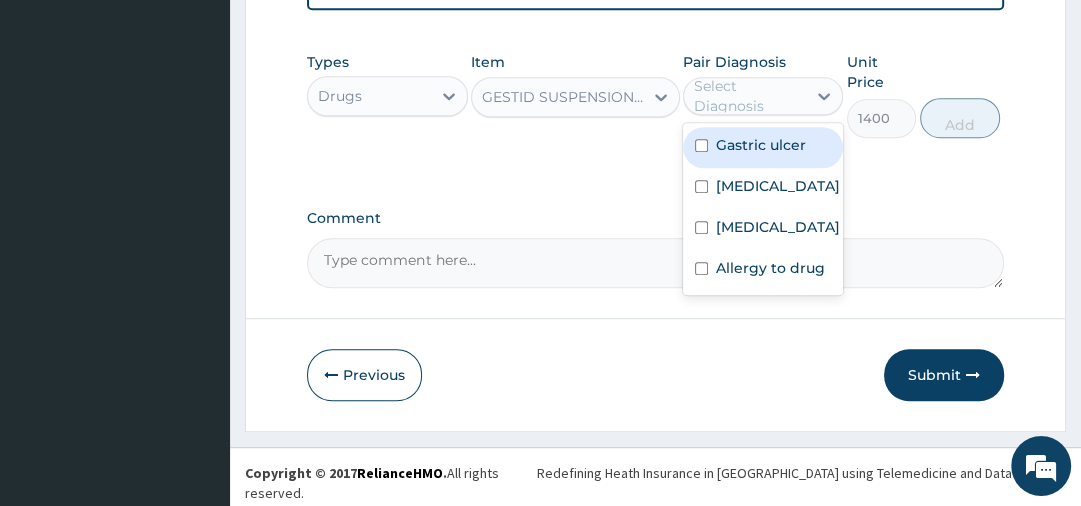 click on "Select Diagnosis" at bounding box center [749, 96] 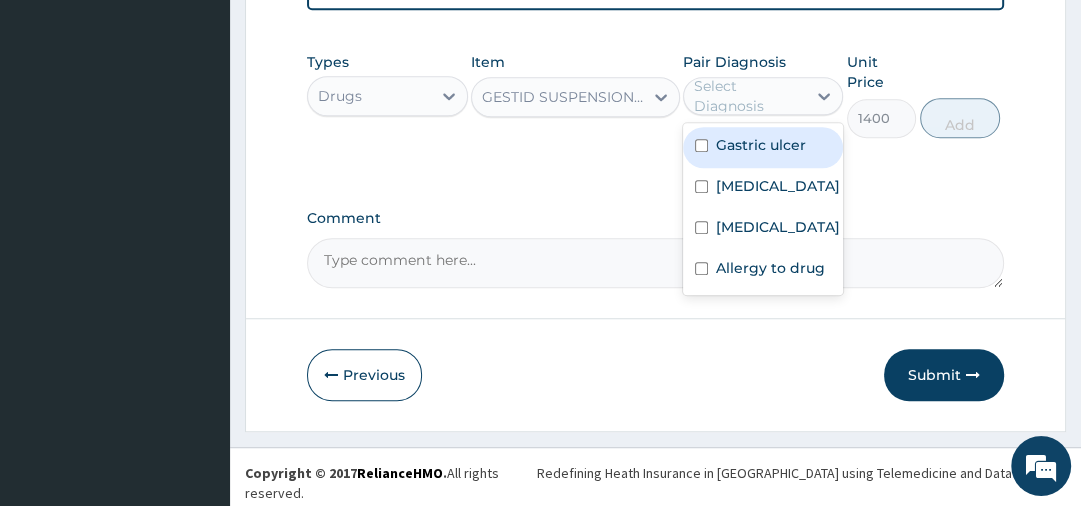 drag, startPoint x: 780, startPoint y: 162, endPoint x: 784, endPoint y: 145, distance: 17.464249 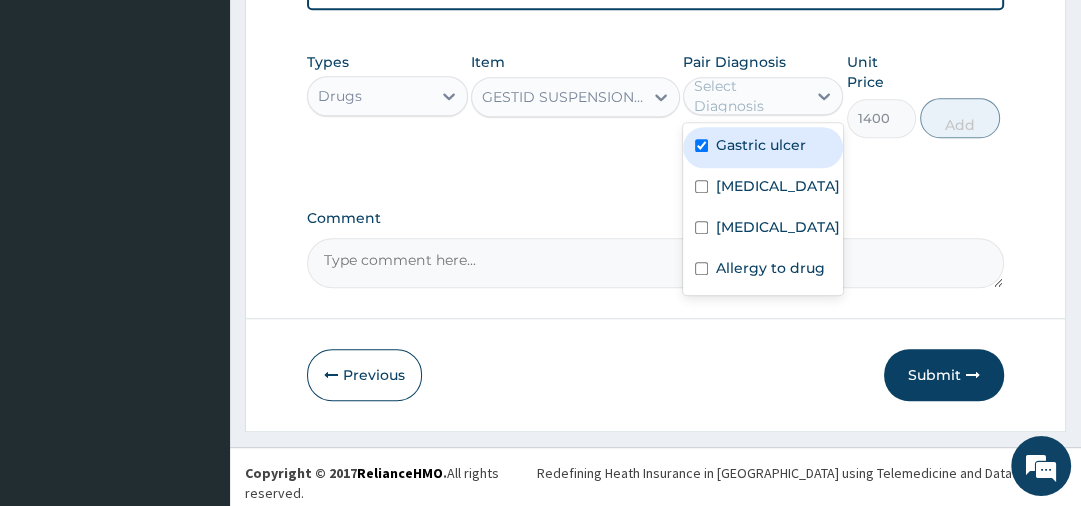 checkbox on "true" 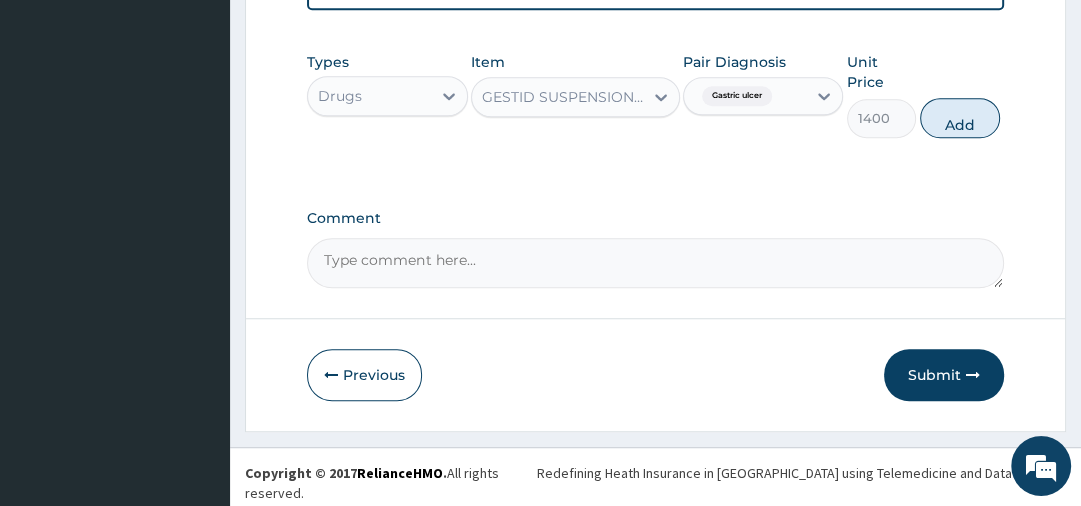 click on "Add" at bounding box center (960, 118) 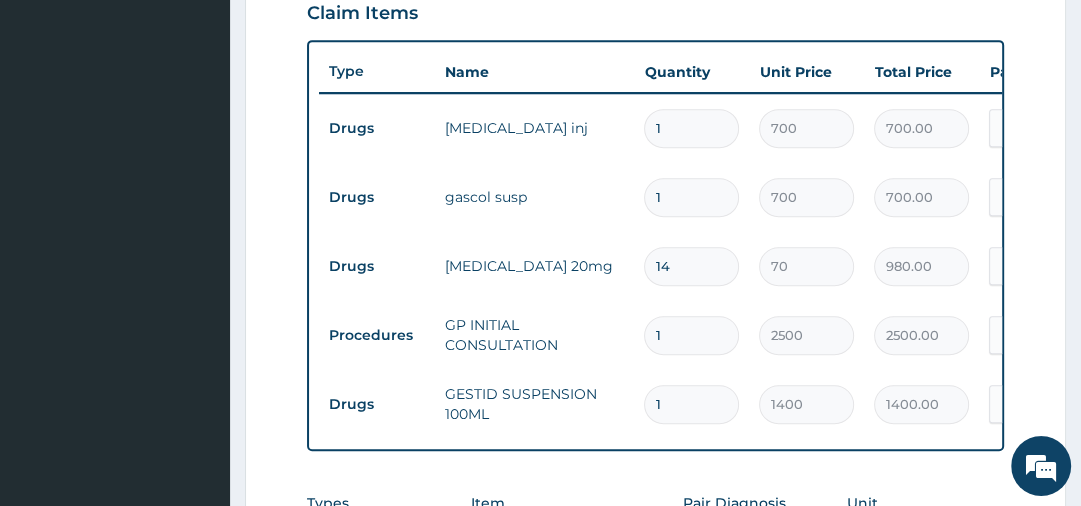 scroll, scrollTop: 704, scrollLeft: 0, axis: vertical 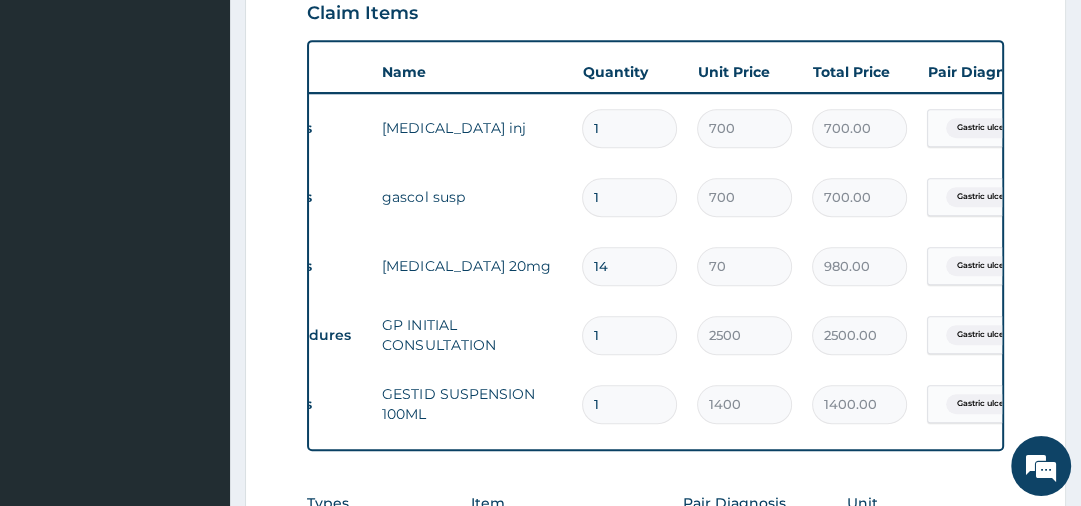 drag, startPoint x: 748, startPoint y: 444, endPoint x: 790, endPoint y: 452, distance: 42.755116 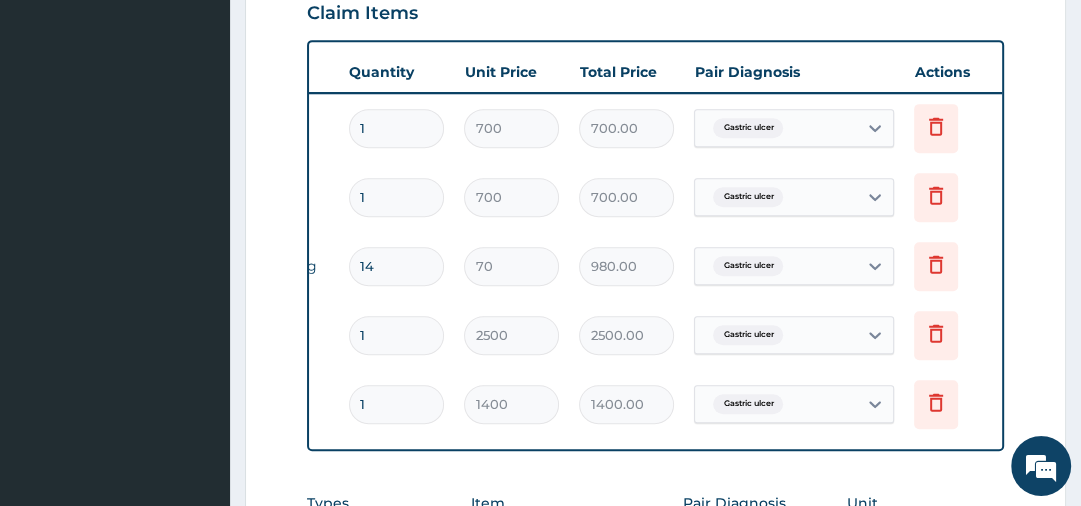 scroll, scrollTop: 0, scrollLeft: 303, axis: horizontal 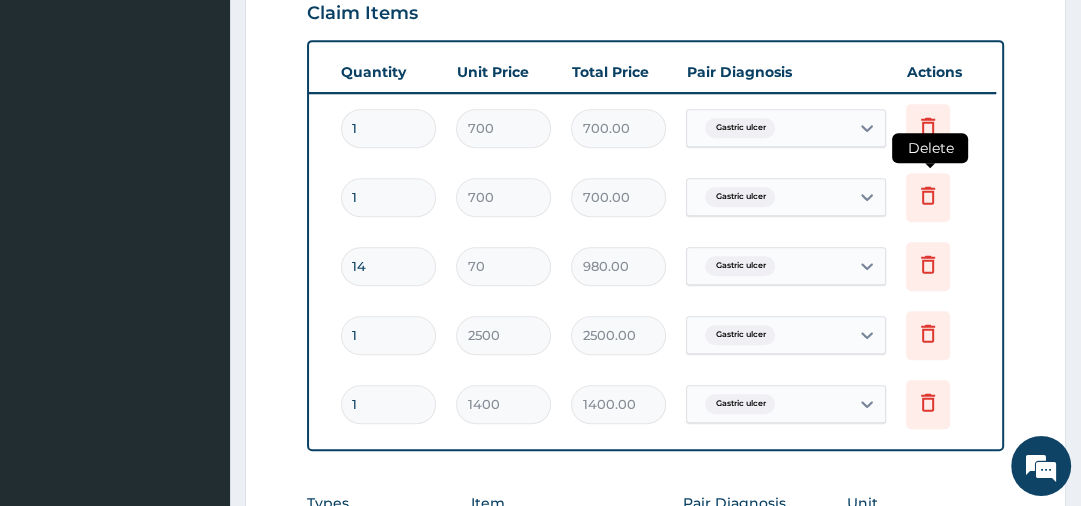 click 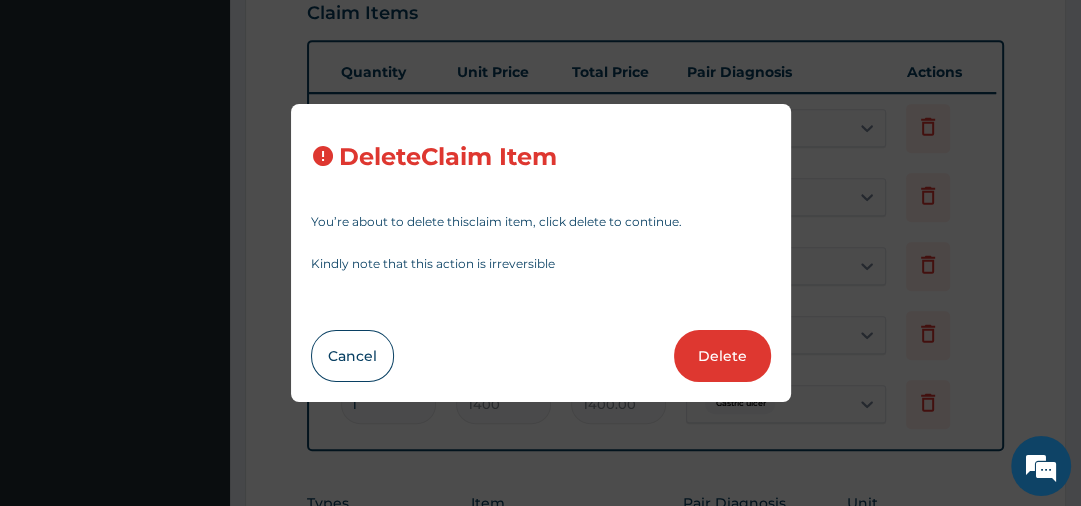 click on "Delete  Claim Item You’re about to delete this  claim item , click delete to continue. Kindly note that this action is irreversible Cancel Delete" at bounding box center [540, 253] 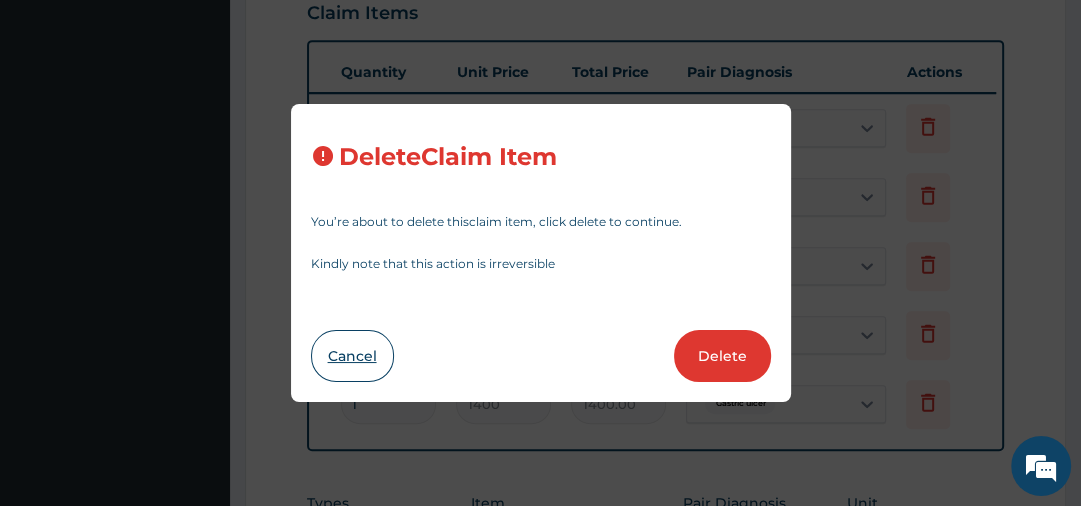 click on "Cancel" at bounding box center [352, 356] 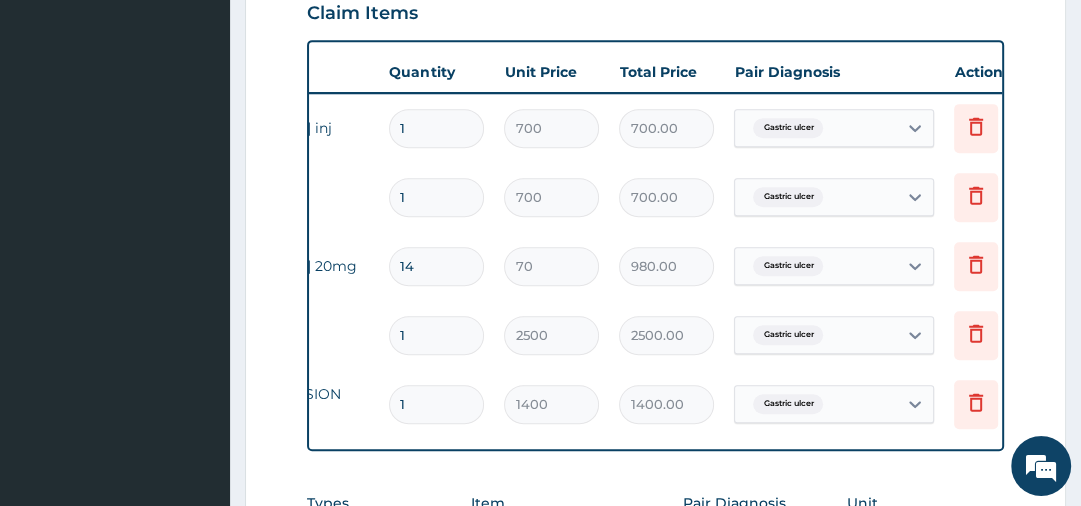 scroll, scrollTop: 0, scrollLeft: 298, axis: horizontal 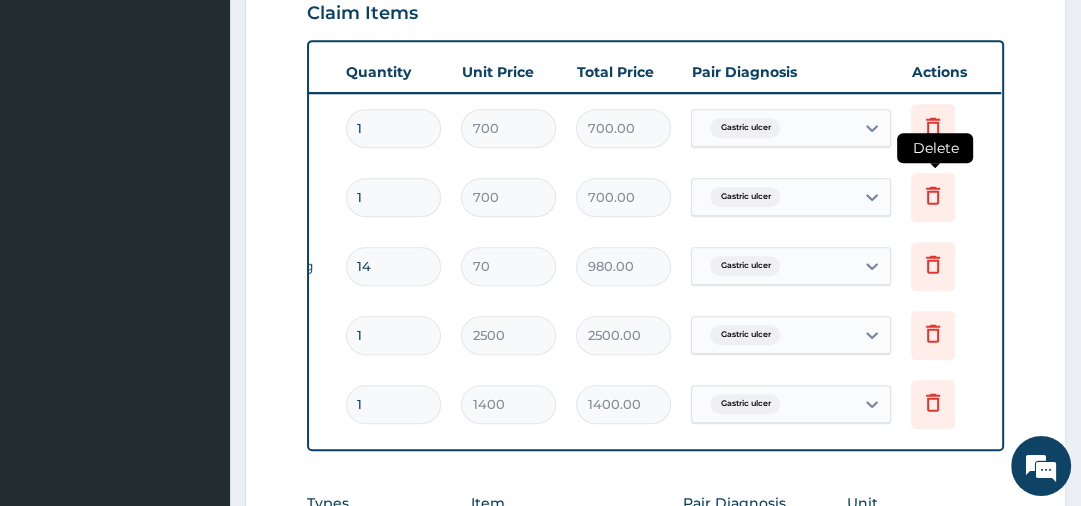 click 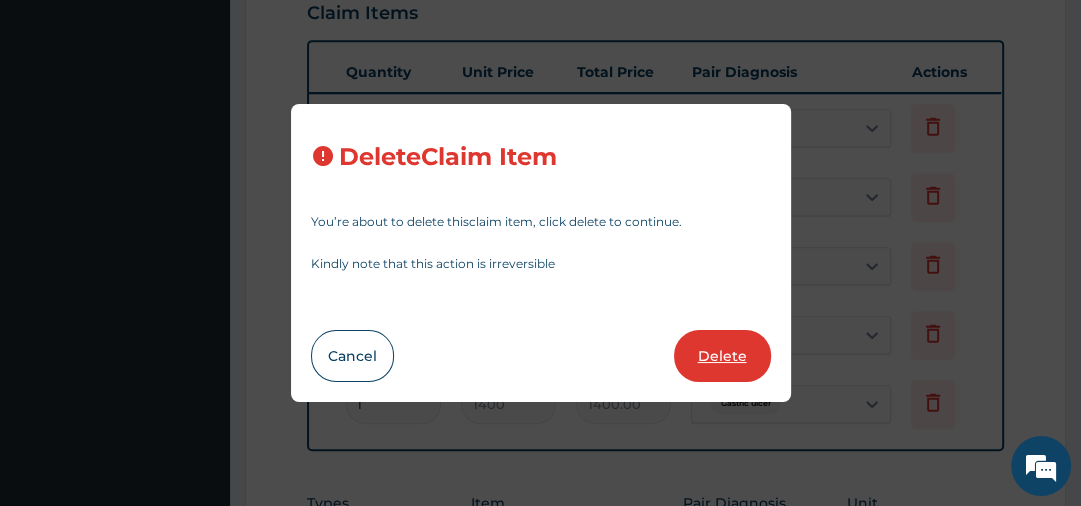 click on "Delete" at bounding box center [722, 356] 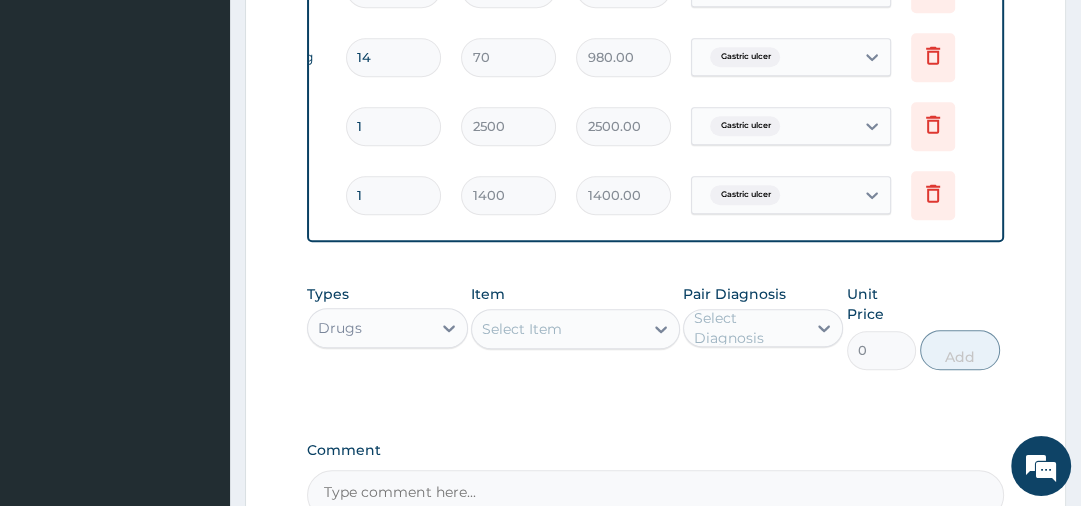 scroll, scrollTop: 844, scrollLeft: 0, axis: vertical 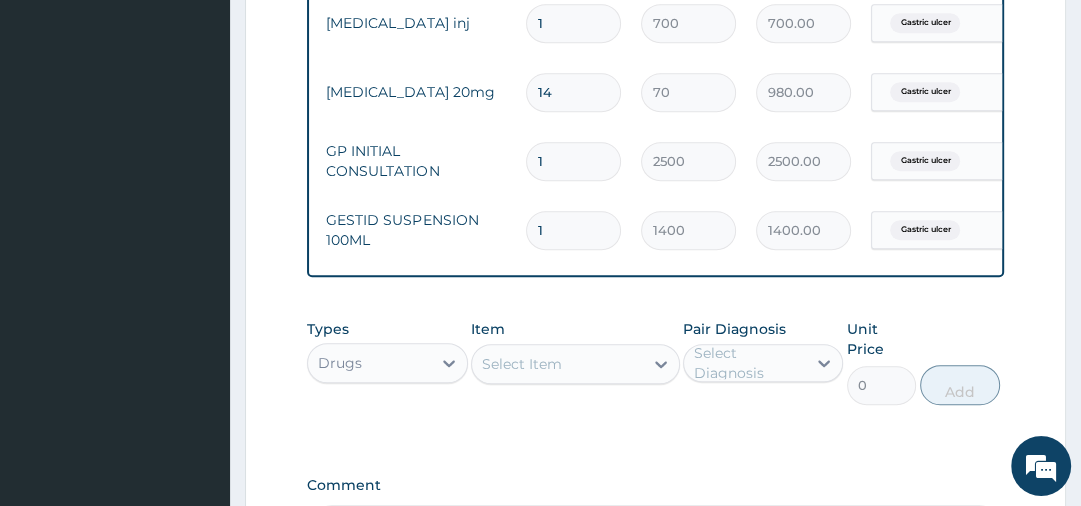 drag, startPoint x: 721, startPoint y: 311, endPoint x: 744, endPoint y: 309, distance: 23.086792 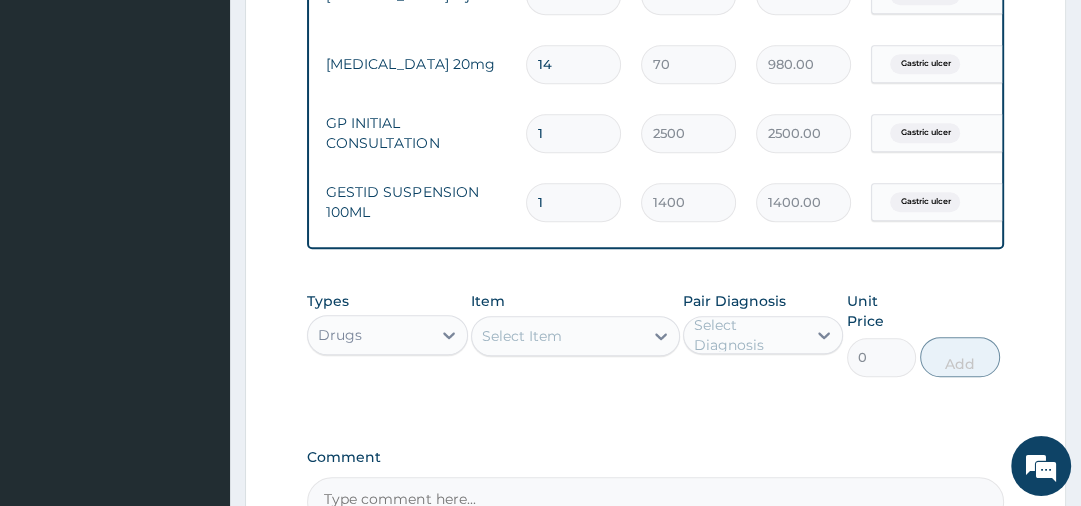 scroll, scrollTop: 747, scrollLeft: 0, axis: vertical 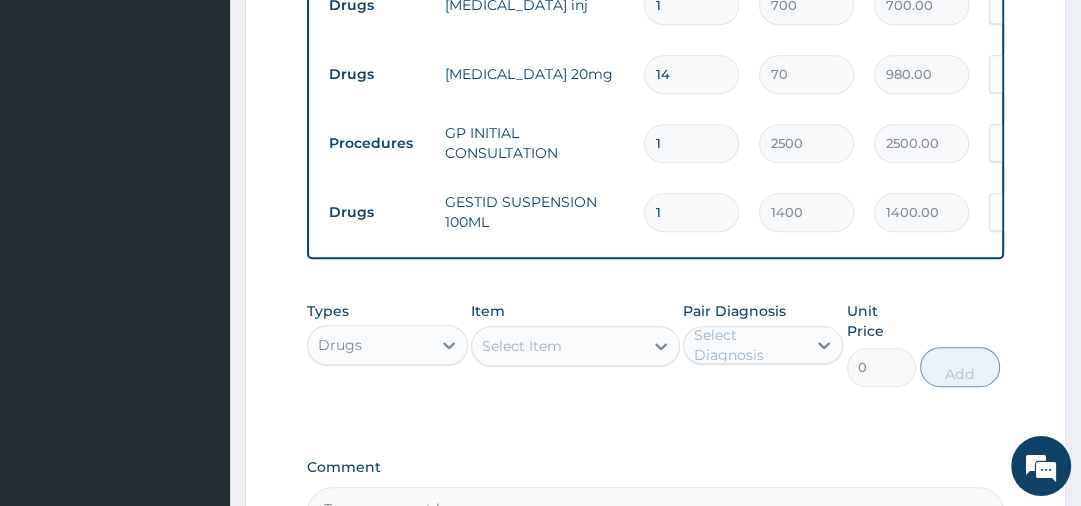 click on "Select Item" at bounding box center [522, 346] 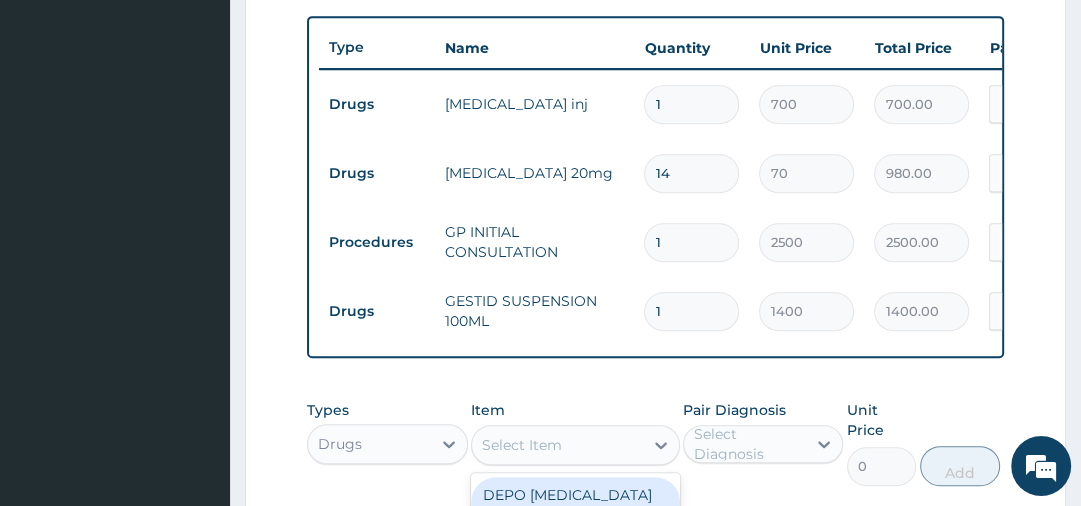 scroll, scrollTop: 728, scrollLeft: 0, axis: vertical 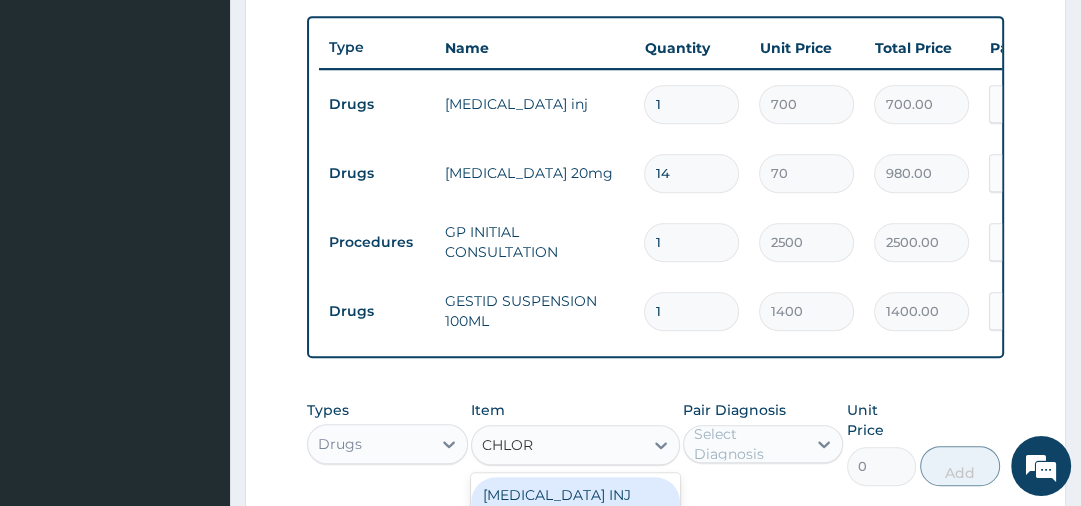 type on "CHLORO" 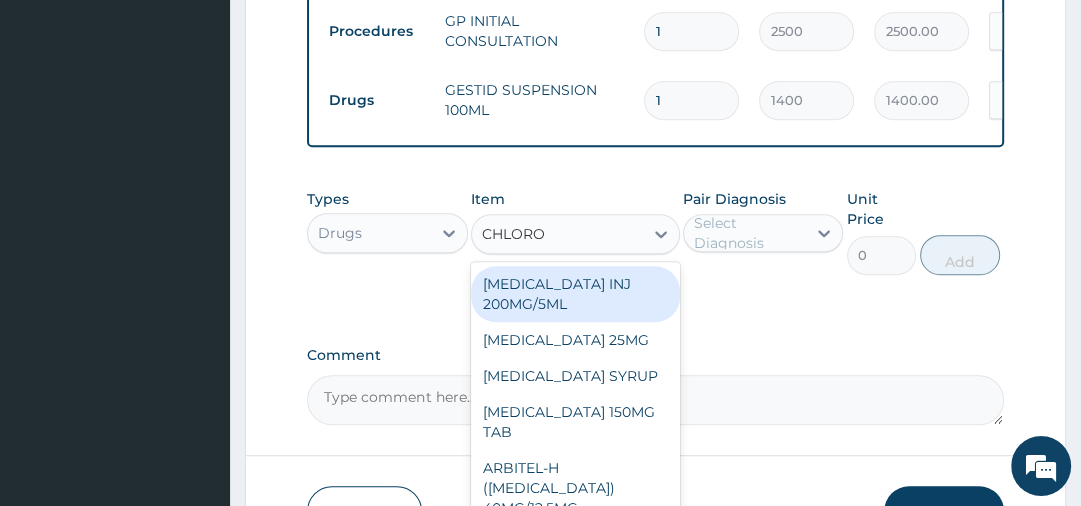 scroll, scrollTop: 941, scrollLeft: 0, axis: vertical 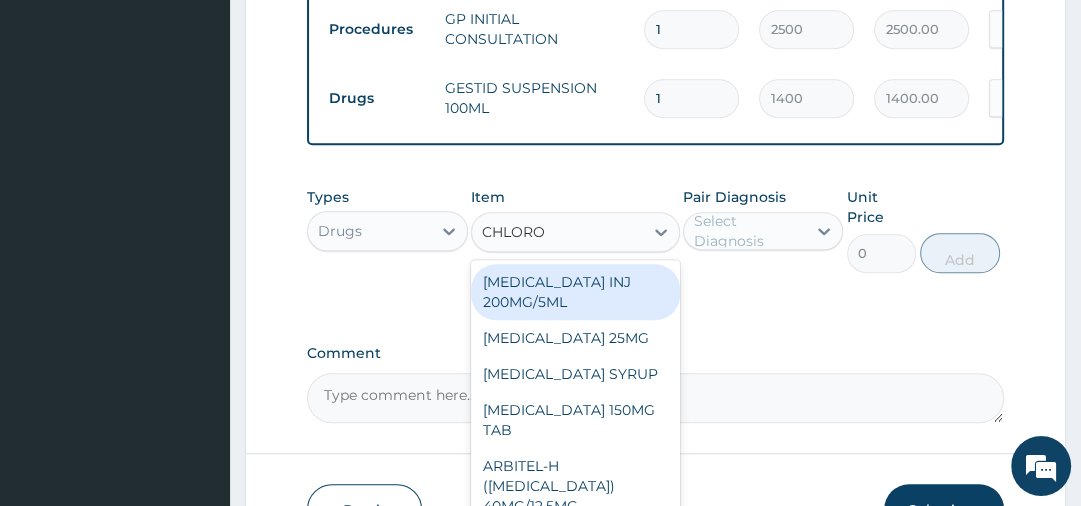 type 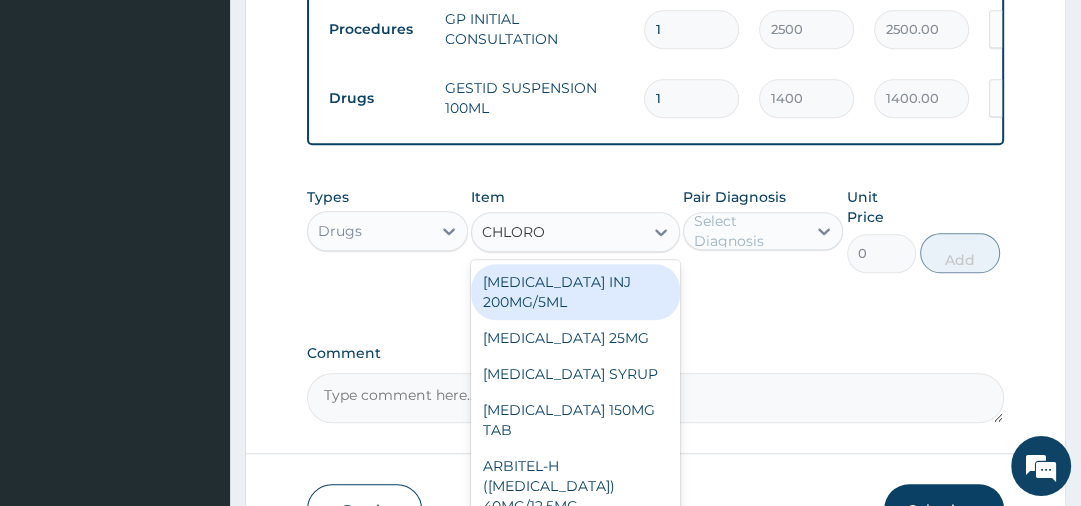 type on "490" 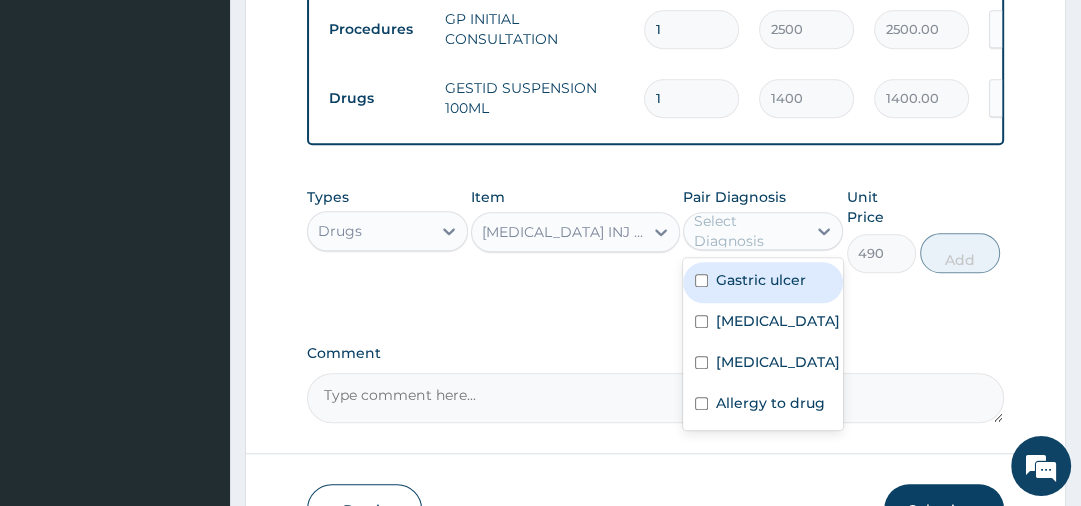 click on "Select Diagnosis" at bounding box center [749, 231] 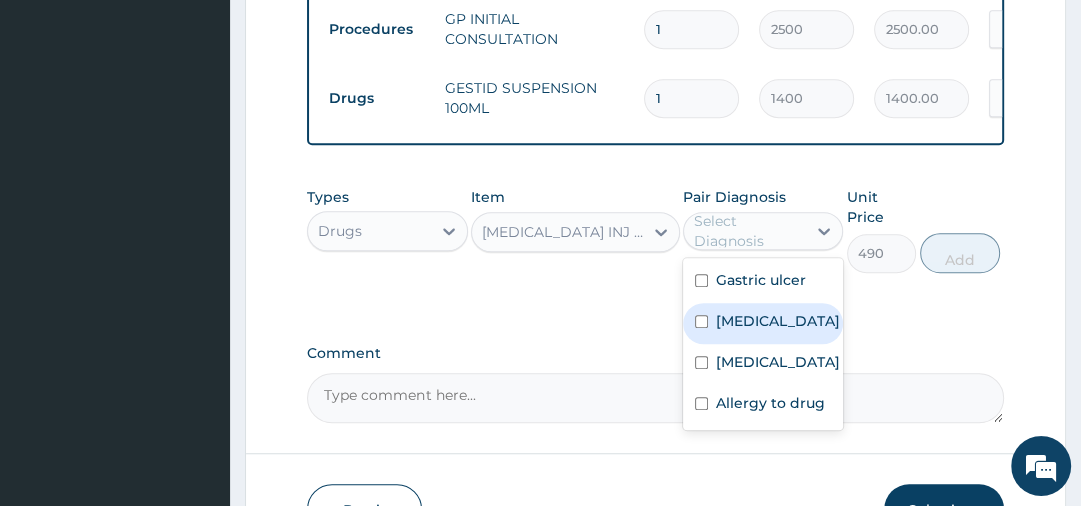 click on "Malaria" at bounding box center [763, 323] 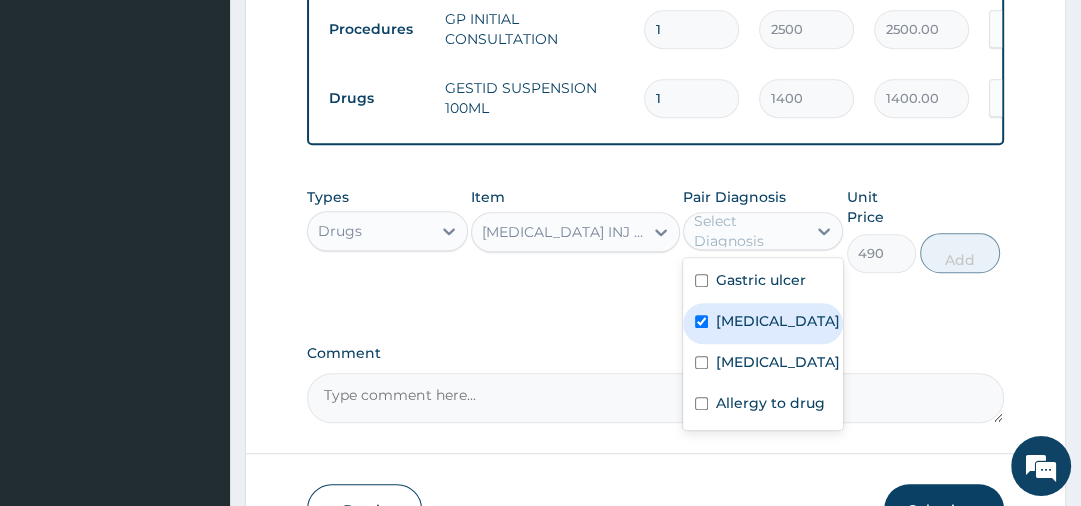 checkbox on "true" 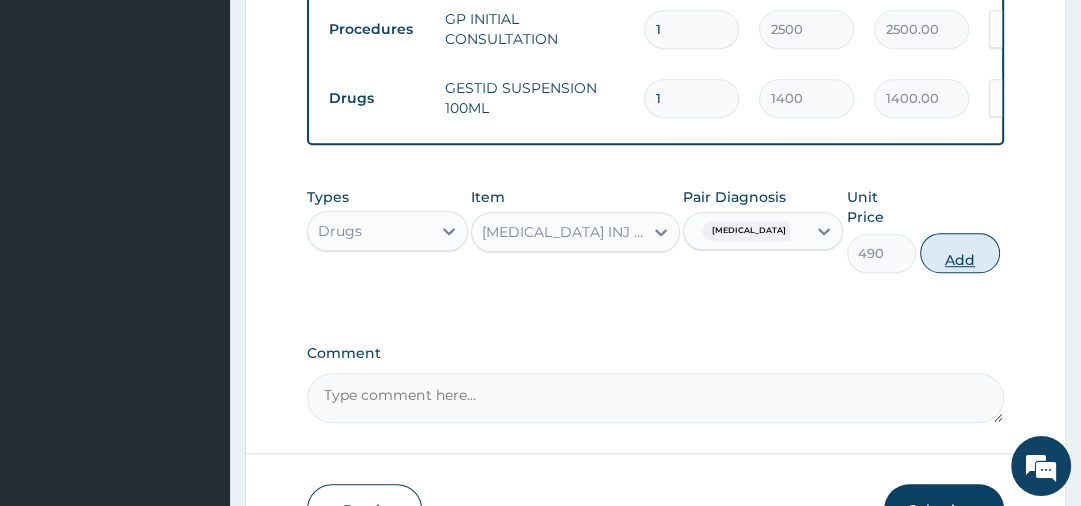 click on "Add" at bounding box center (960, 253) 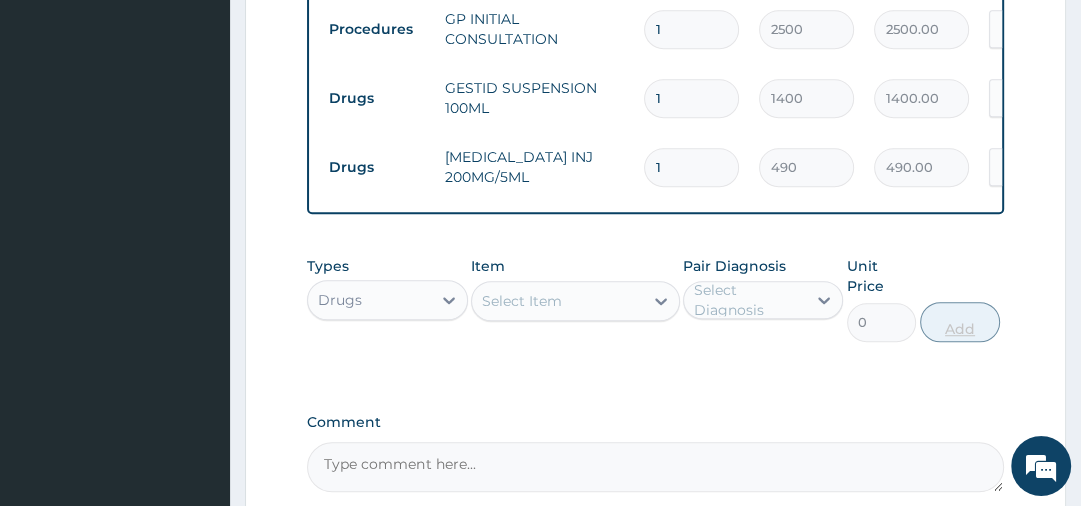 type 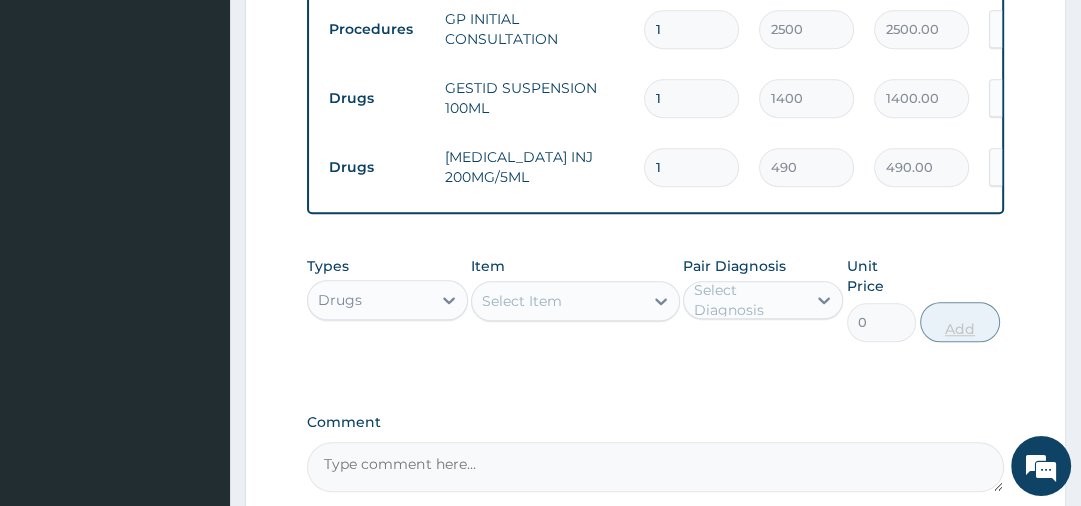 type on "0.00" 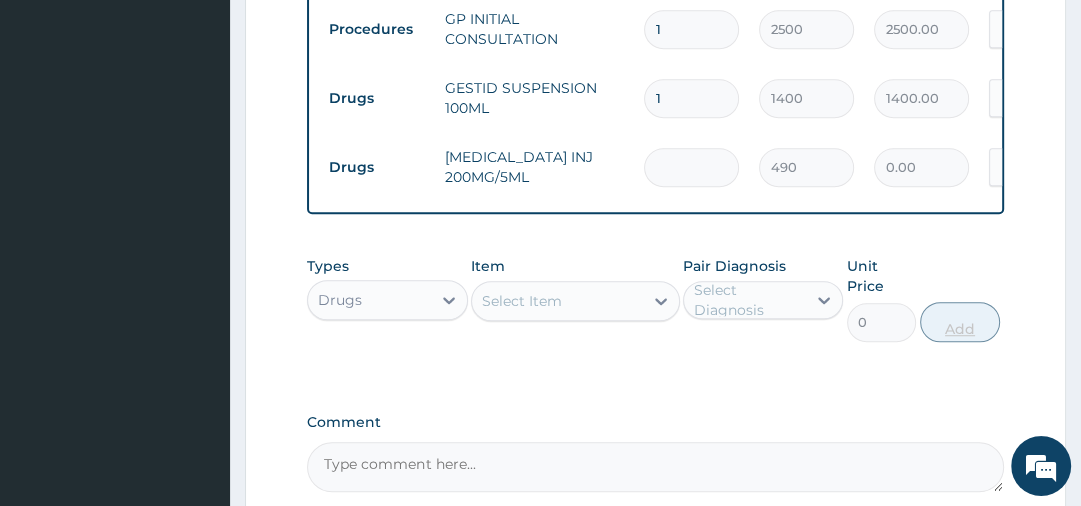 type on "3" 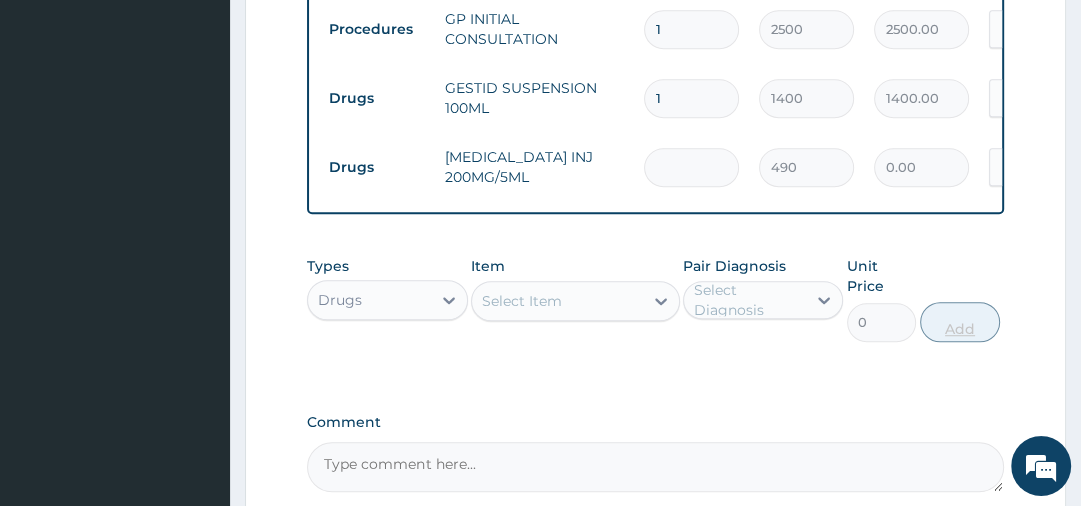 type on "1470.00" 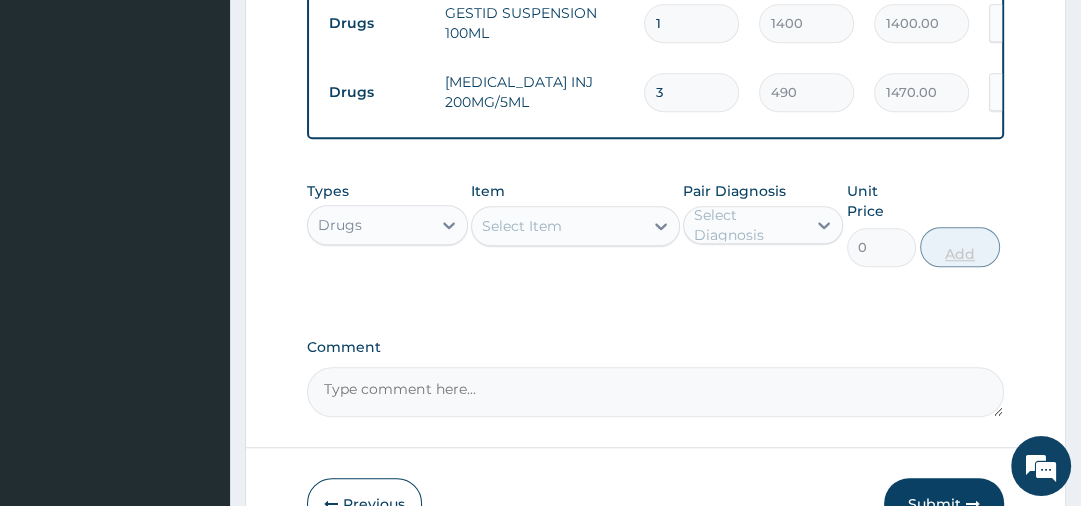 scroll, scrollTop: 1017, scrollLeft: 0, axis: vertical 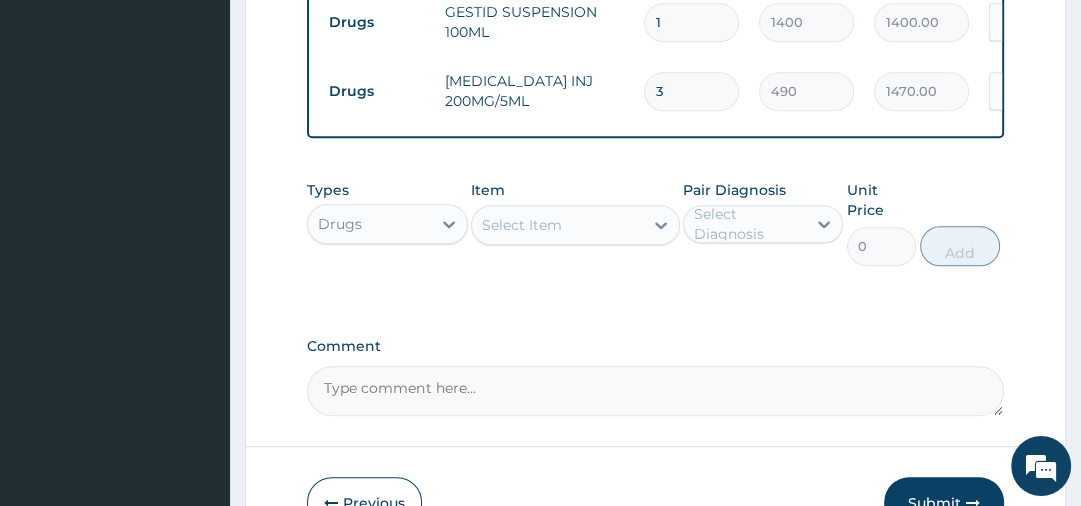 type on "3" 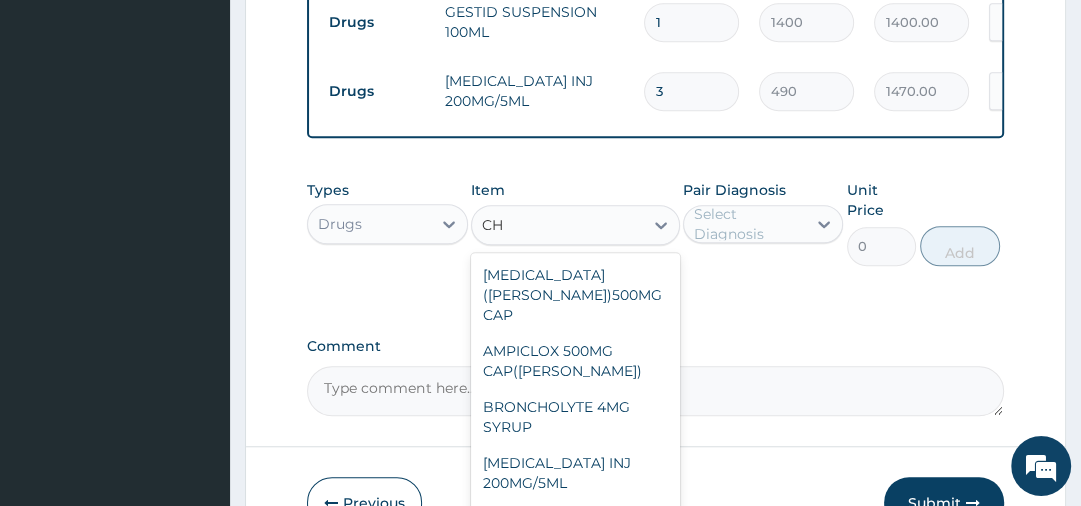 type on "C" 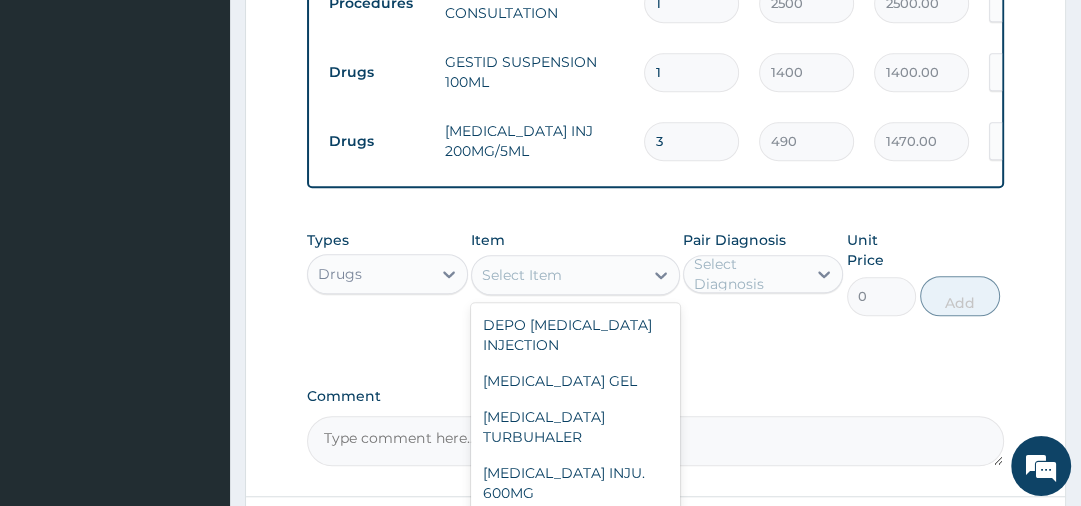 scroll, scrollTop: 968, scrollLeft: 0, axis: vertical 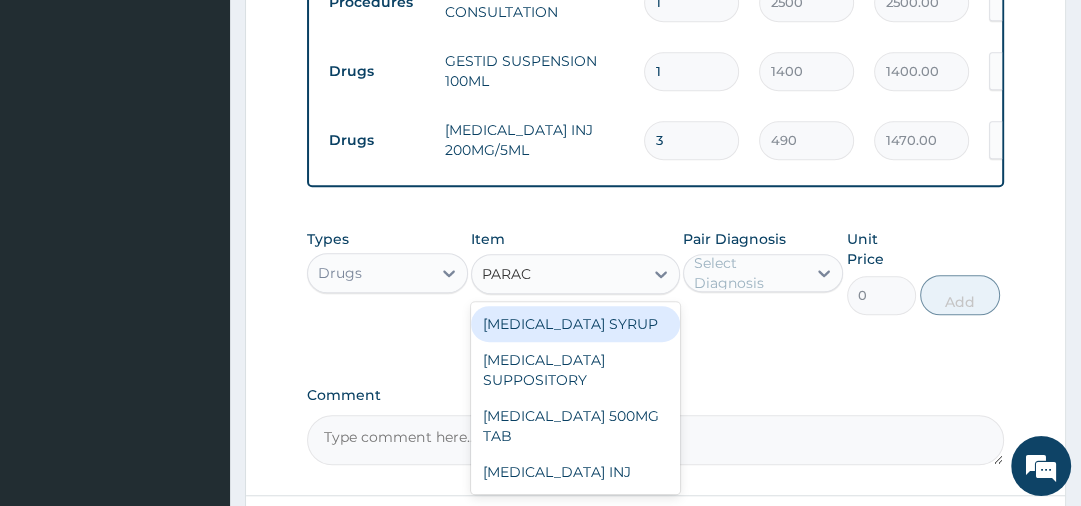 type on "PARACE" 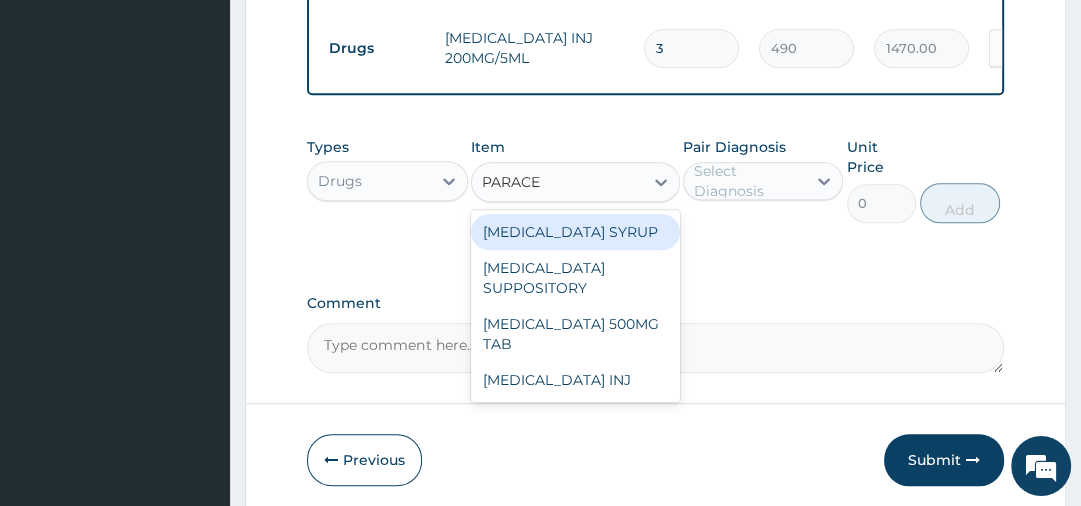scroll, scrollTop: 1066, scrollLeft: 0, axis: vertical 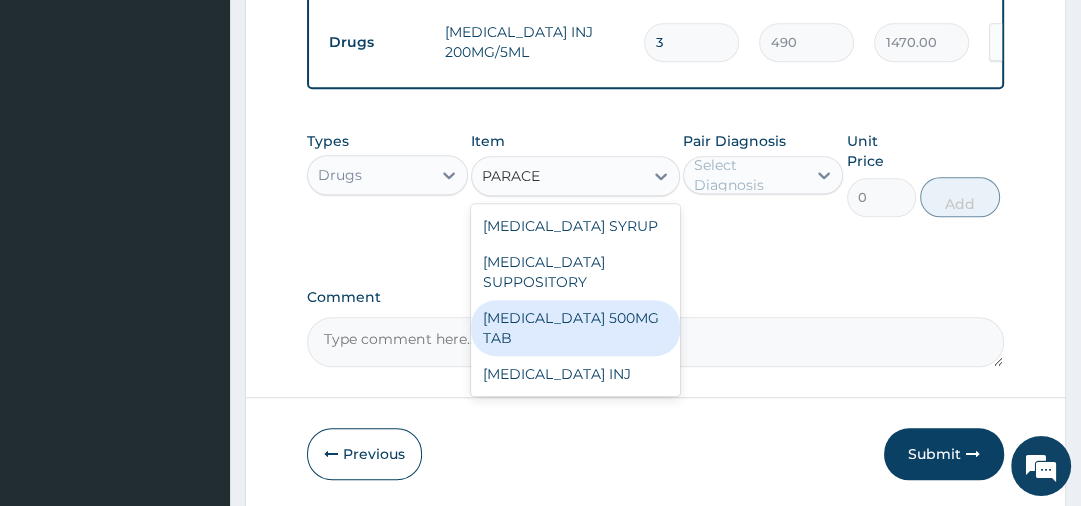 click on "PARACETAMOL 500MG TAB" at bounding box center [575, 328] 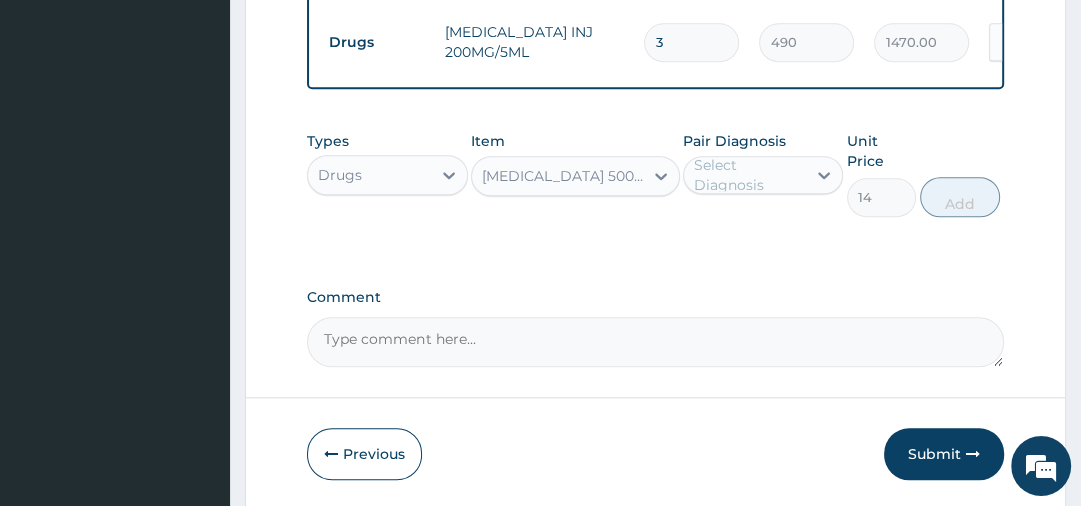 click on "Select Diagnosis" at bounding box center (749, 175) 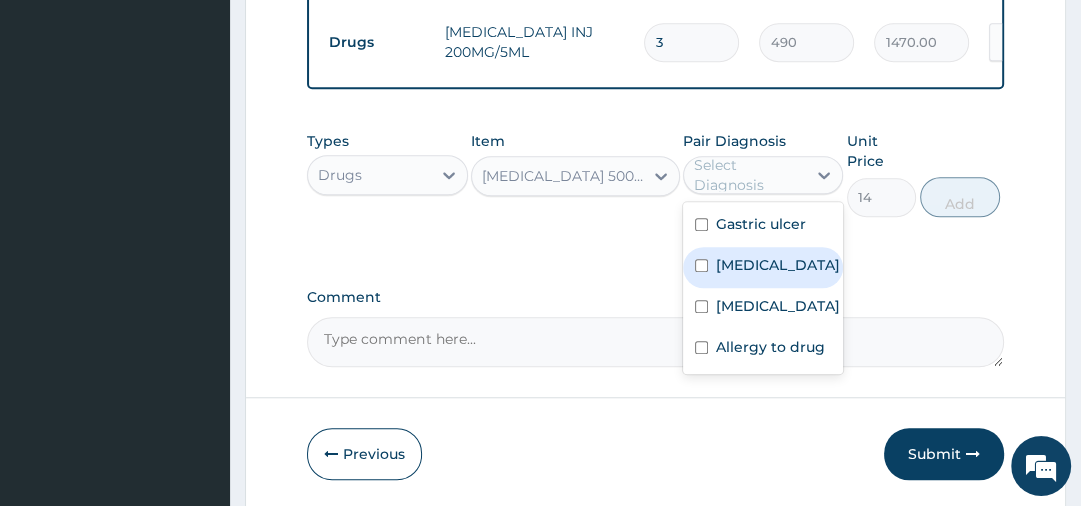 click on "Malaria" at bounding box center (763, 267) 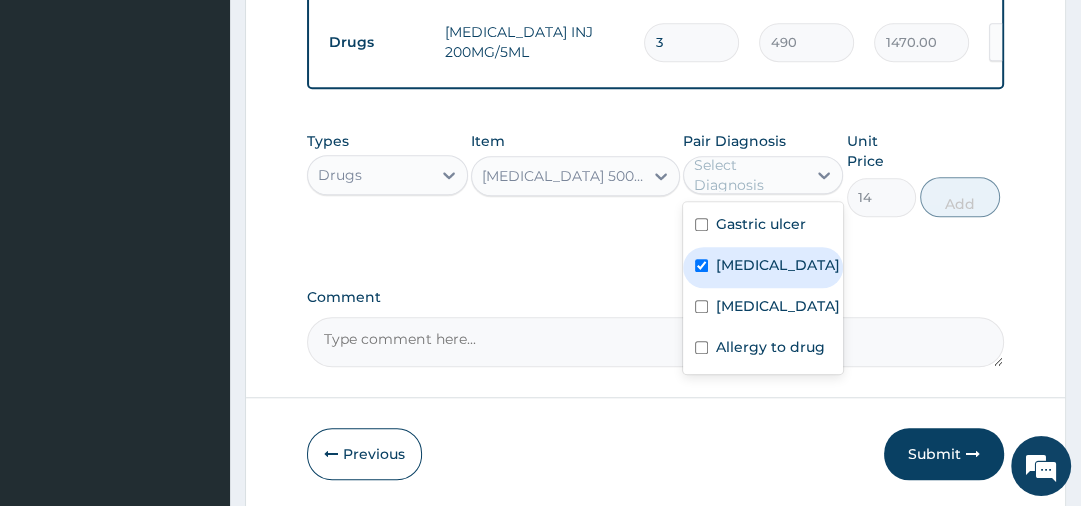 checkbox on "true" 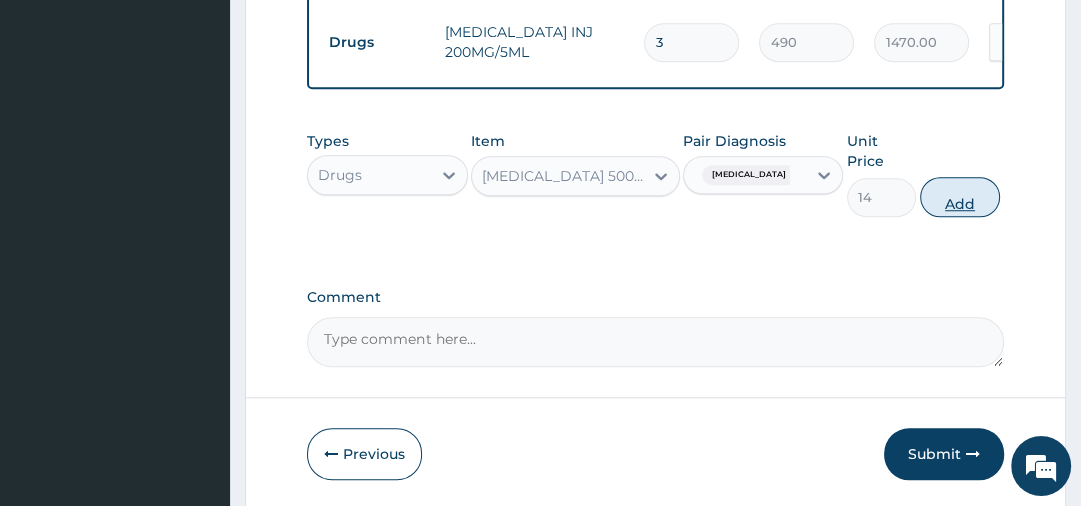 click on "Add" at bounding box center [960, 197] 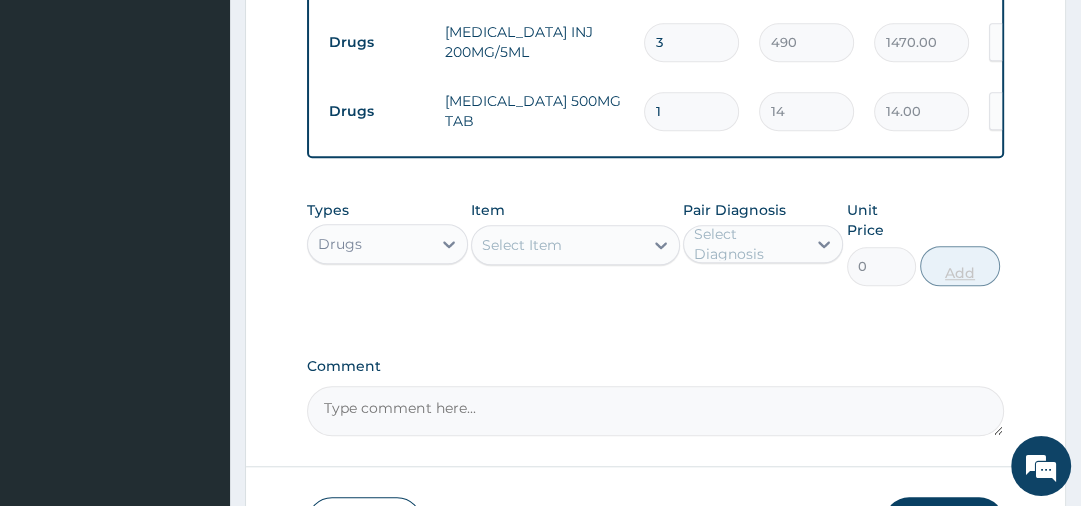 type on "18" 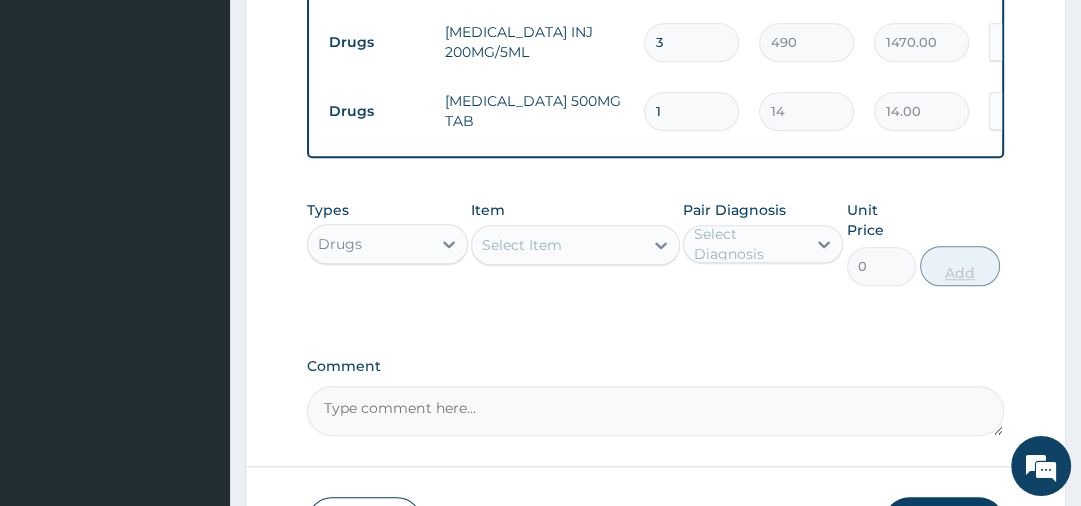 type on "252.00" 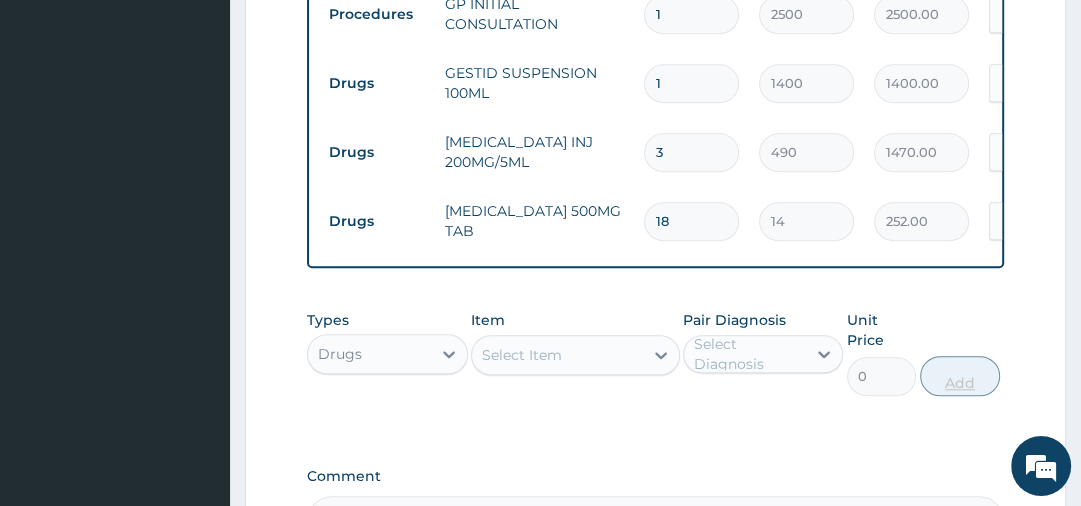 scroll, scrollTop: 957, scrollLeft: 0, axis: vertical 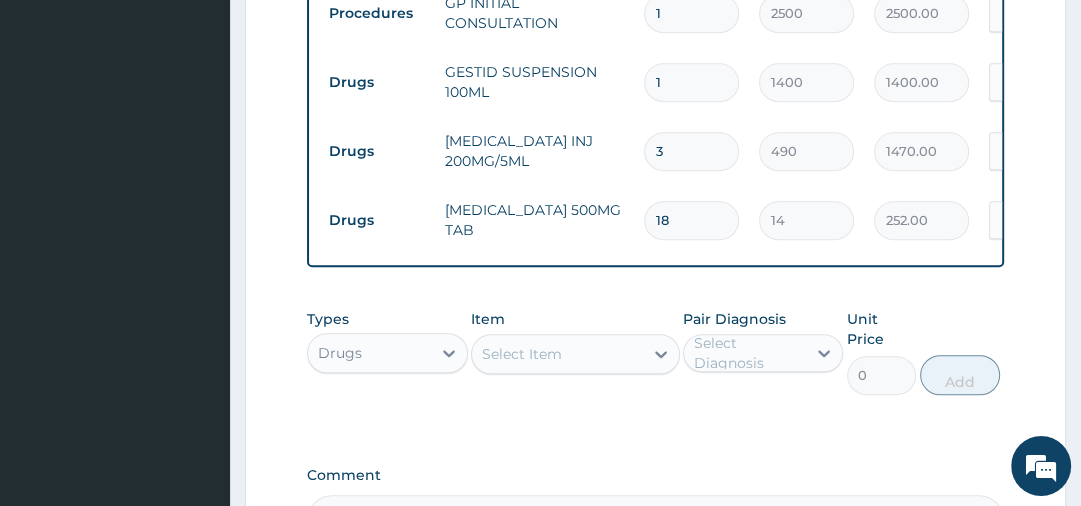 type on "18" 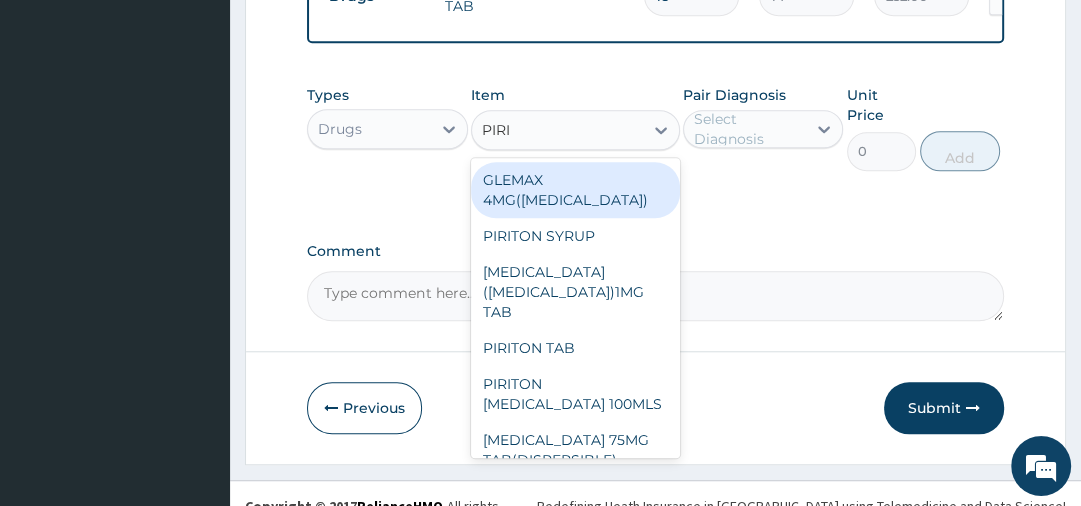 scroll, scrollTop: 1184, scrollLeft: 0, axis: vertical 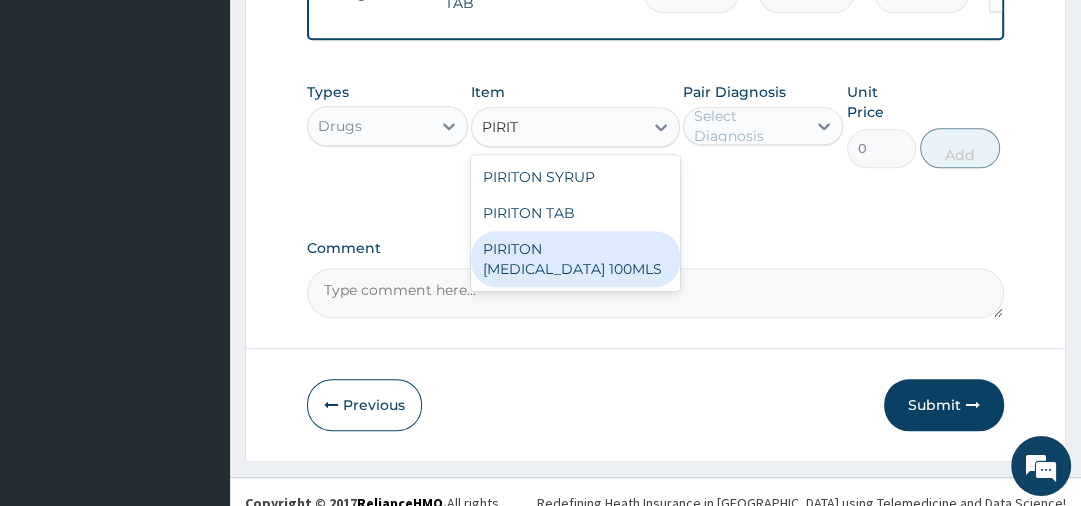 type on "PIRIT" 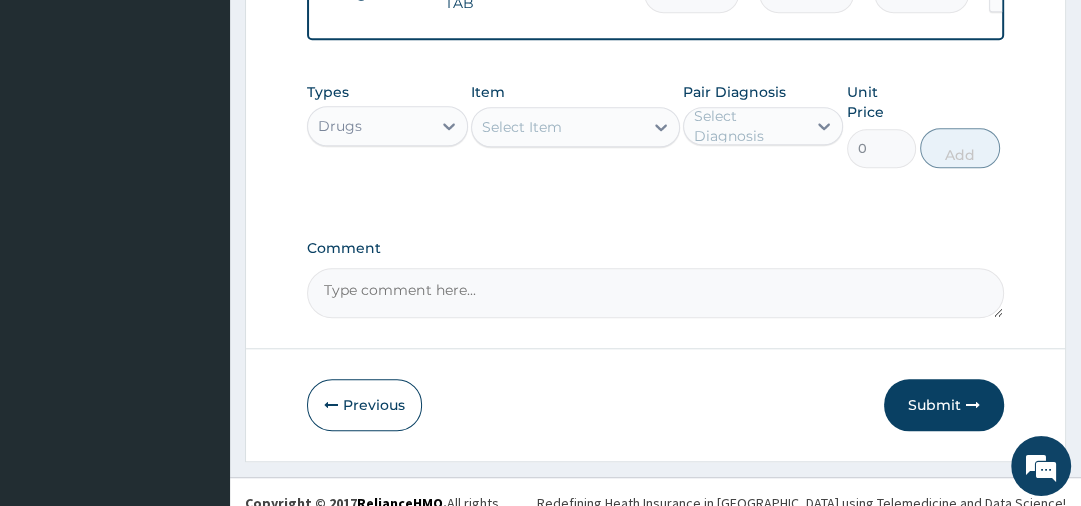 click on "Comment" at bounding box center [655, 248] 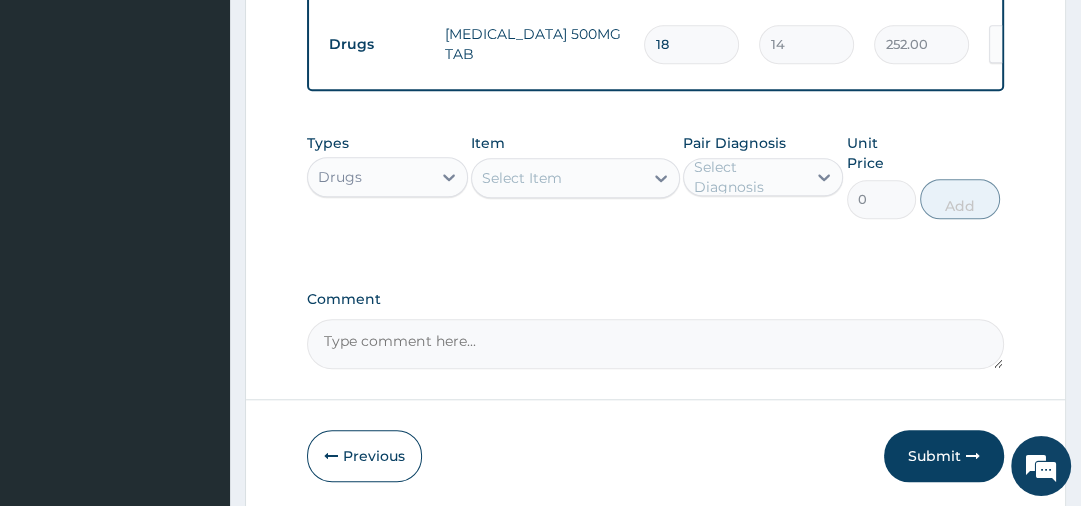 scroll, scrollTop: 1132, scrollLeft: 0, axis: vertical 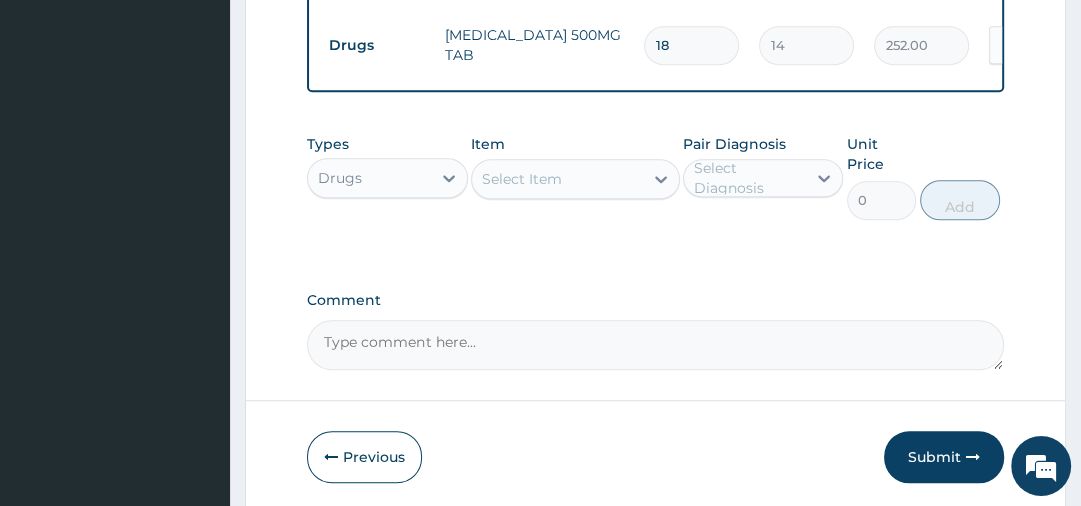 click on "Select Item" at bounding box center (522, 179) 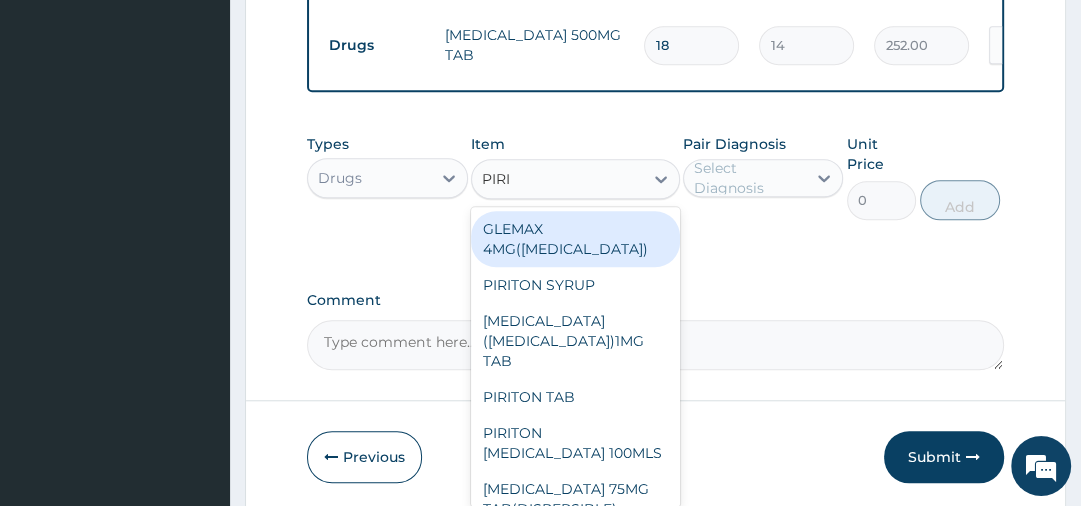 type on "PIRIT" 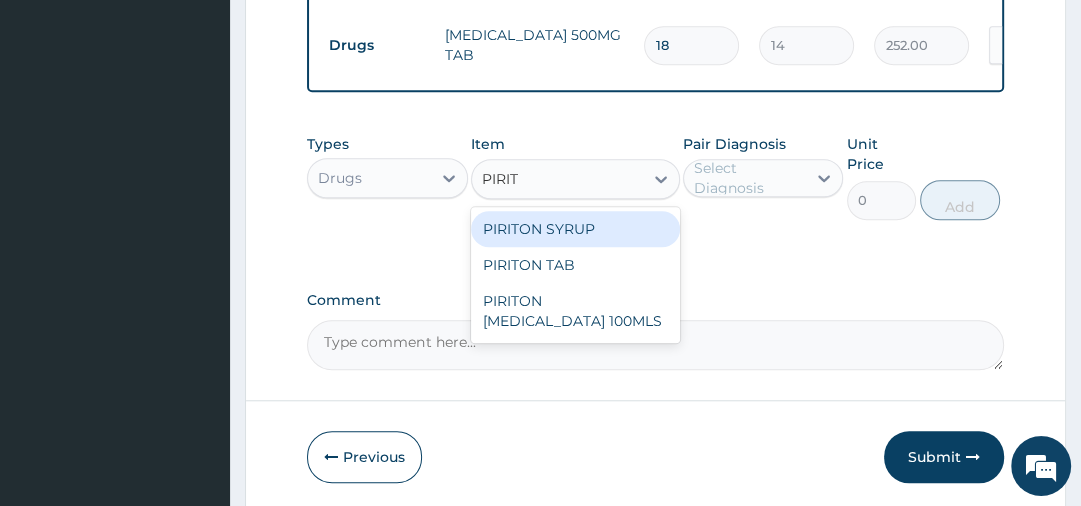 click on "PIRITON SYRUP" at bounding box center [575, 229] 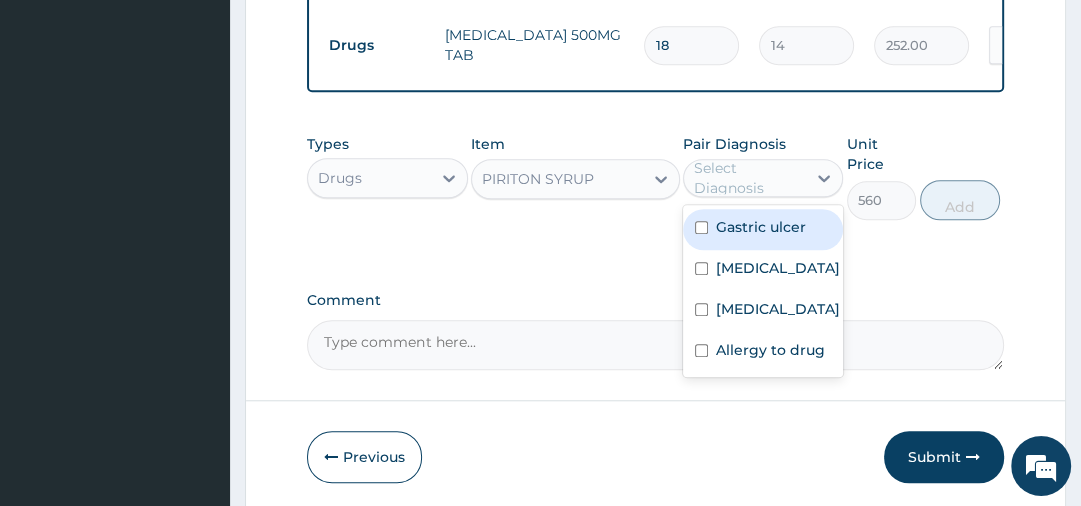 click on "Select Diagnosis" at bounding box center (749, 178) 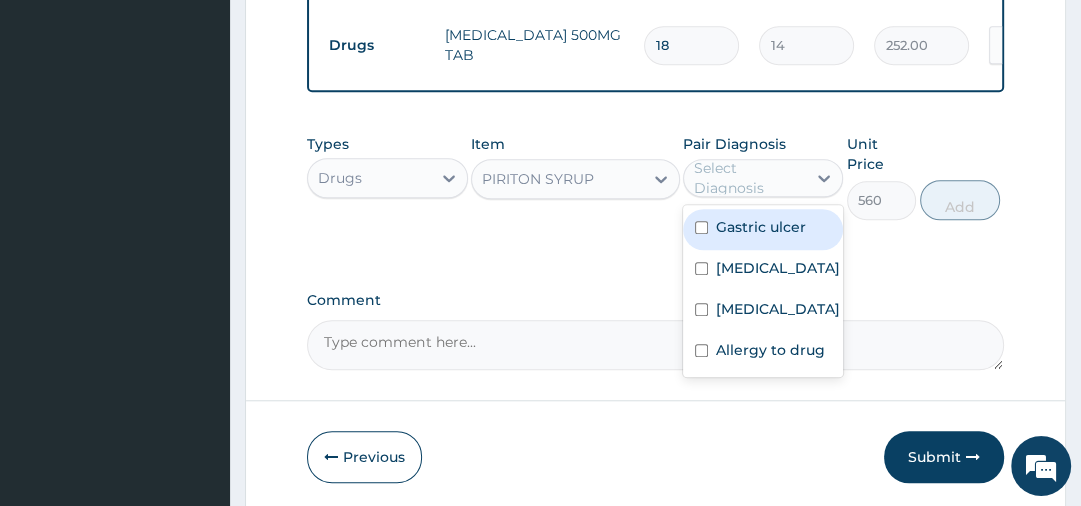 click on "Gastric ulcer" at bounding box center [761, 227] 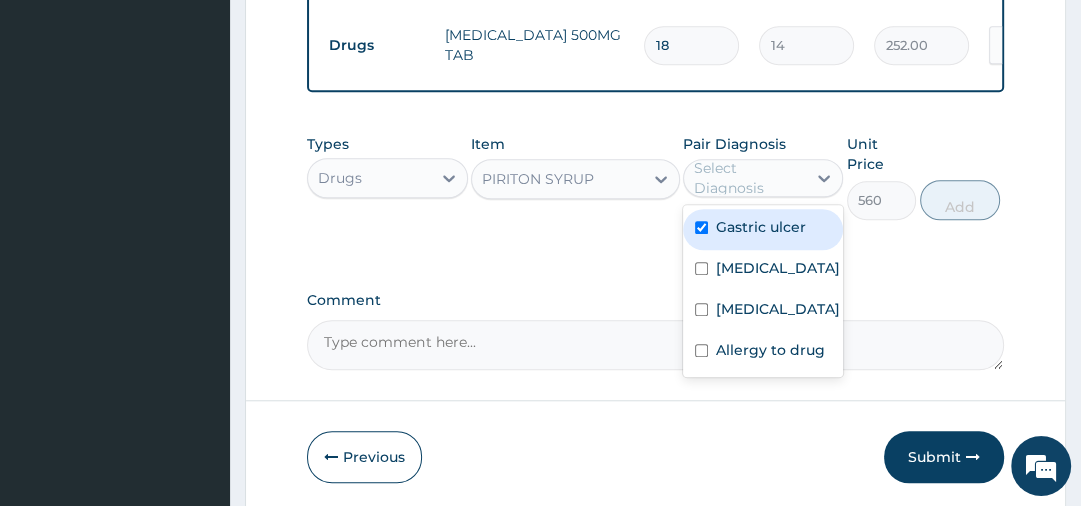 checkbox on "true" 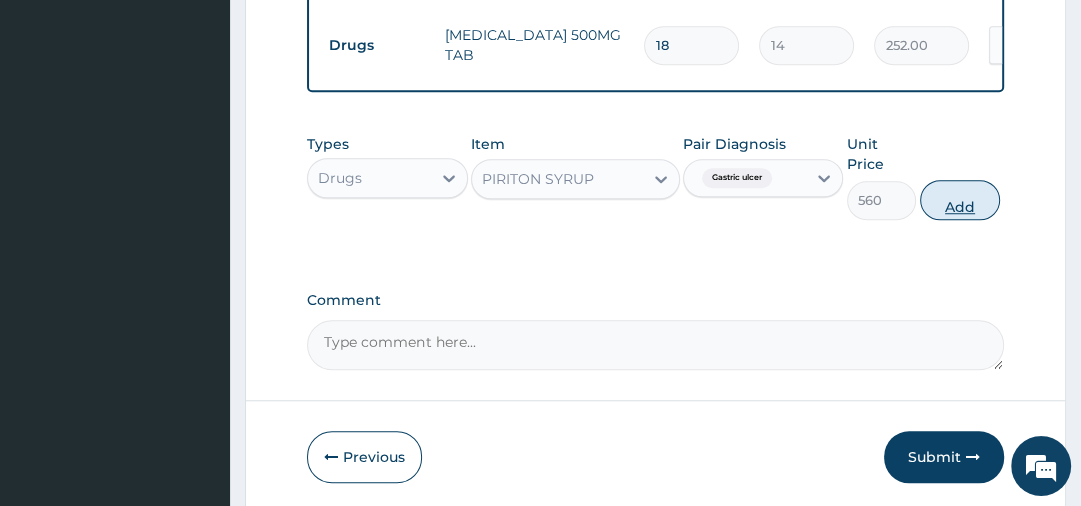 click on "Add" at bounding box center [960, 200] 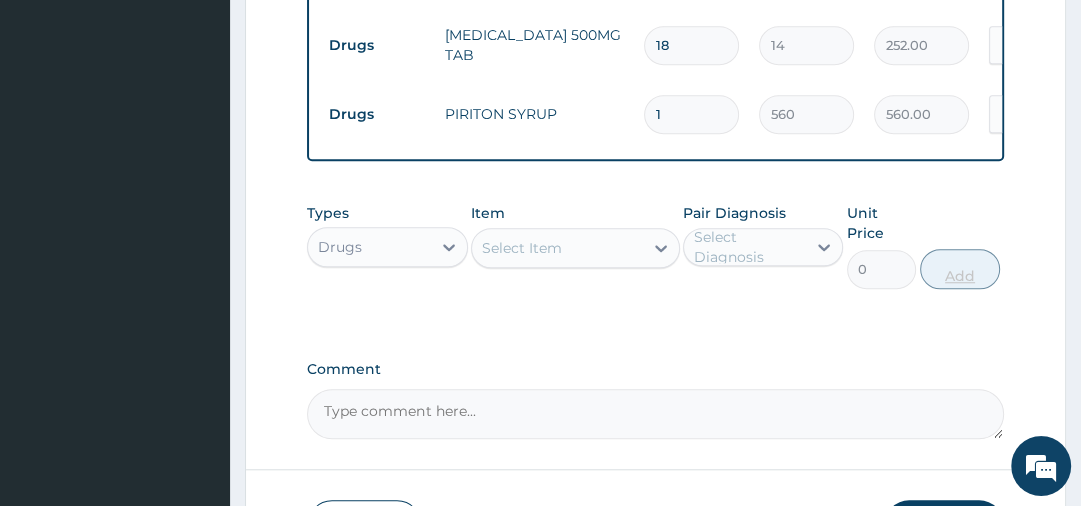 type 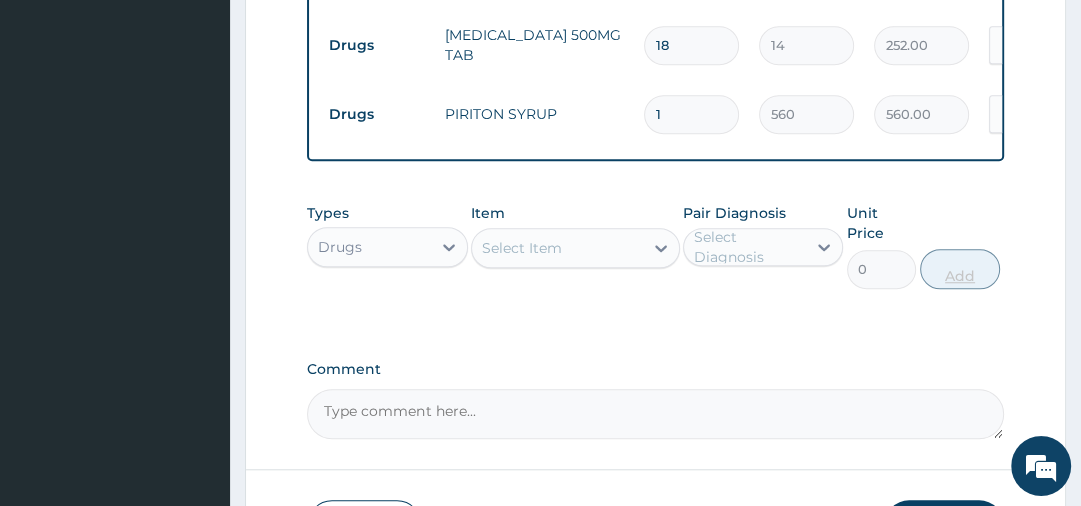 type on "0.00" 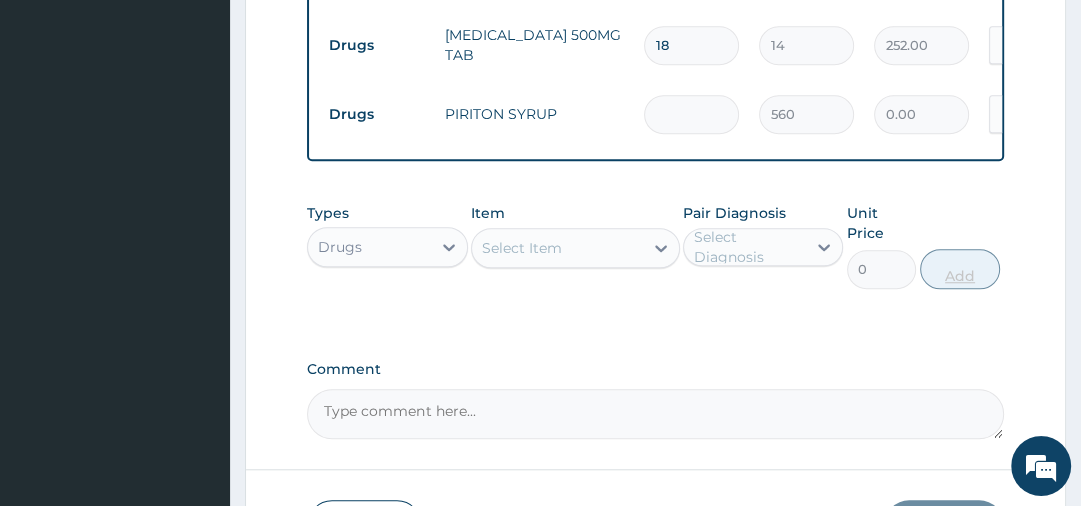 type on "3" 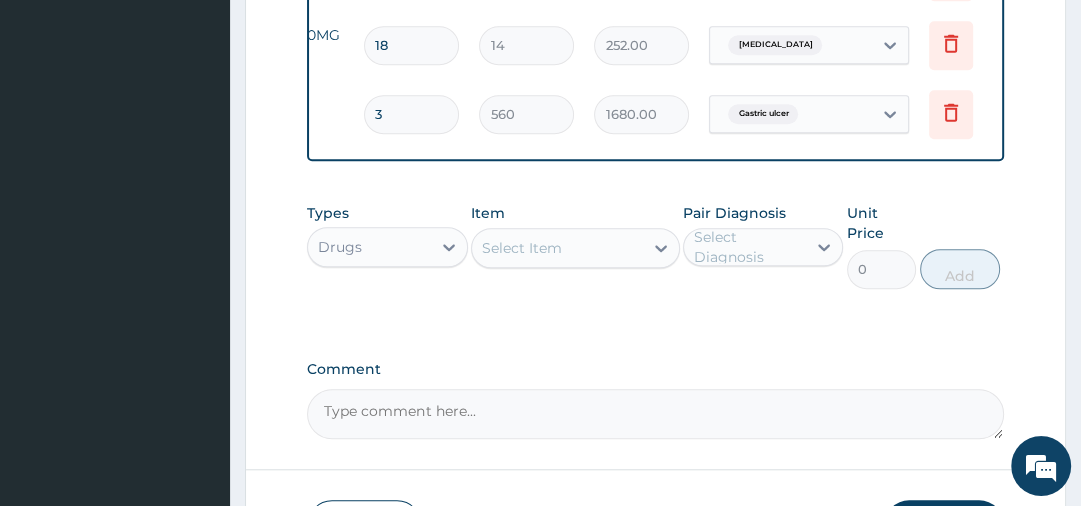 scroll, scrollTop: 0, scrollLeft: 286, axis: horizontal 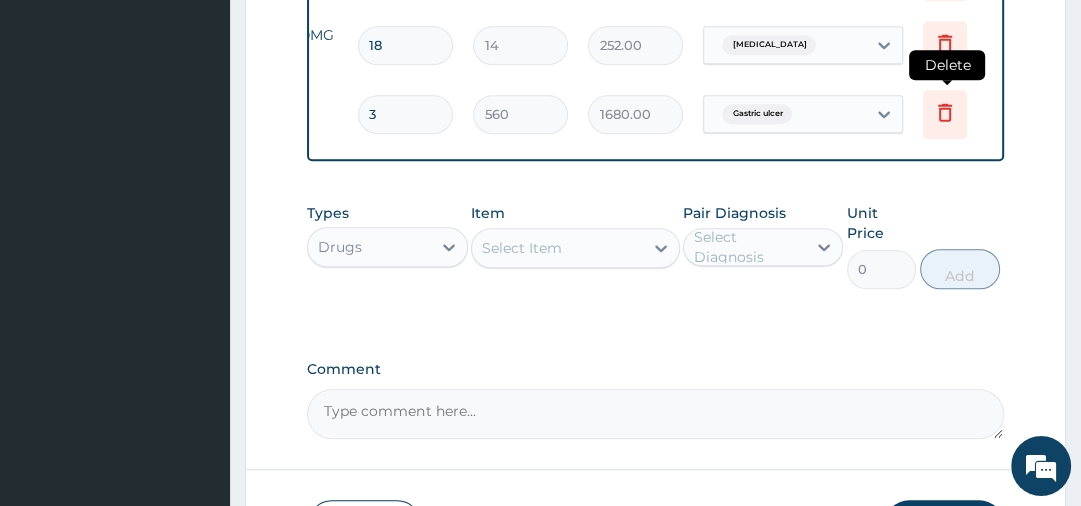 type on "3" 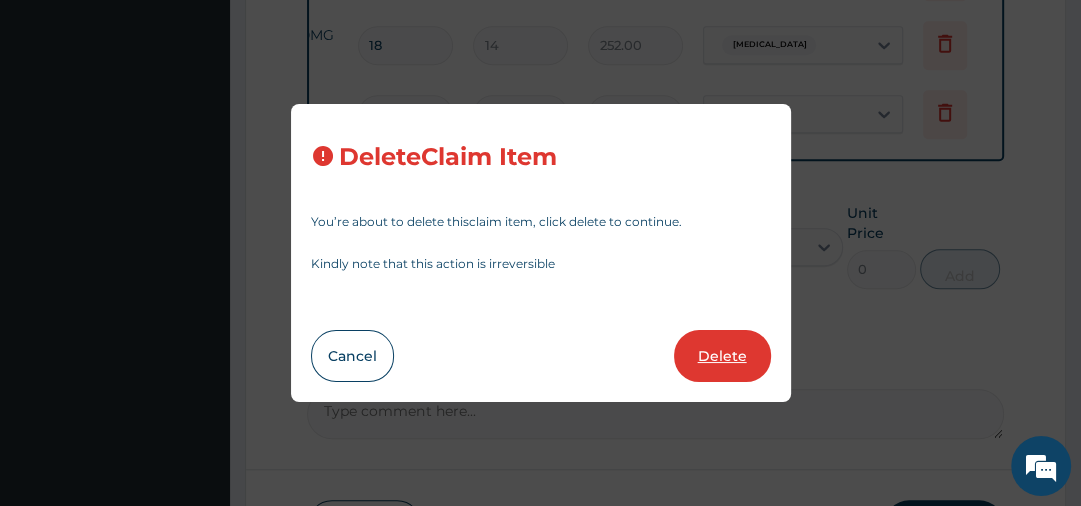 click on "Delete" at bounding box center (722, 356) 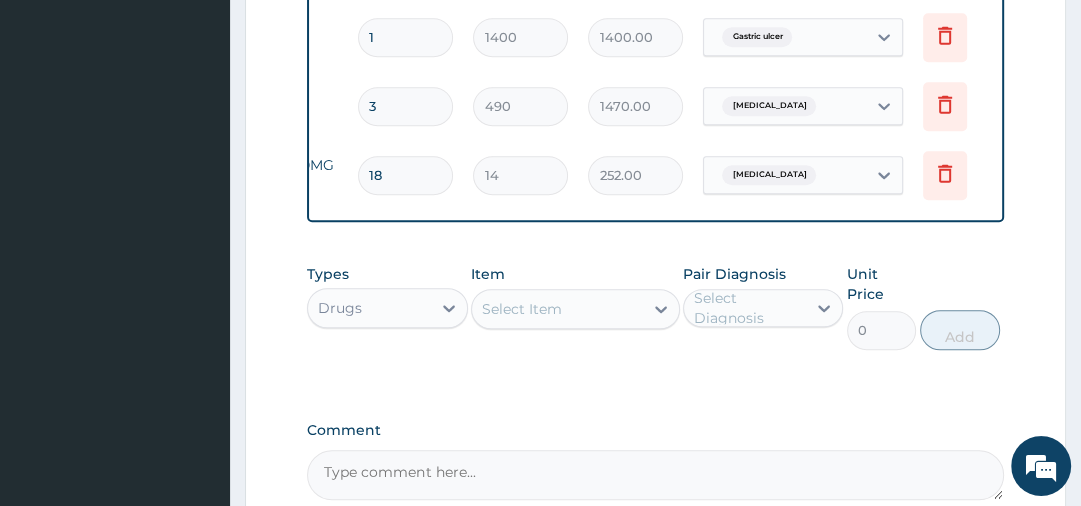scroll, scrollTop: 1000, scrollLeft: 0, axis: vertical 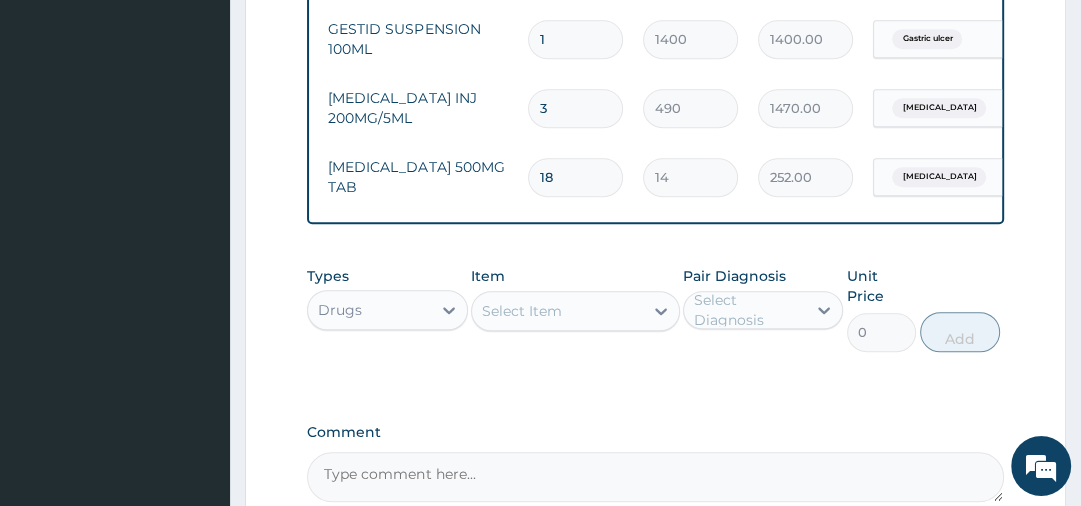 click on "Select Item" at bounding box center [557, 311] 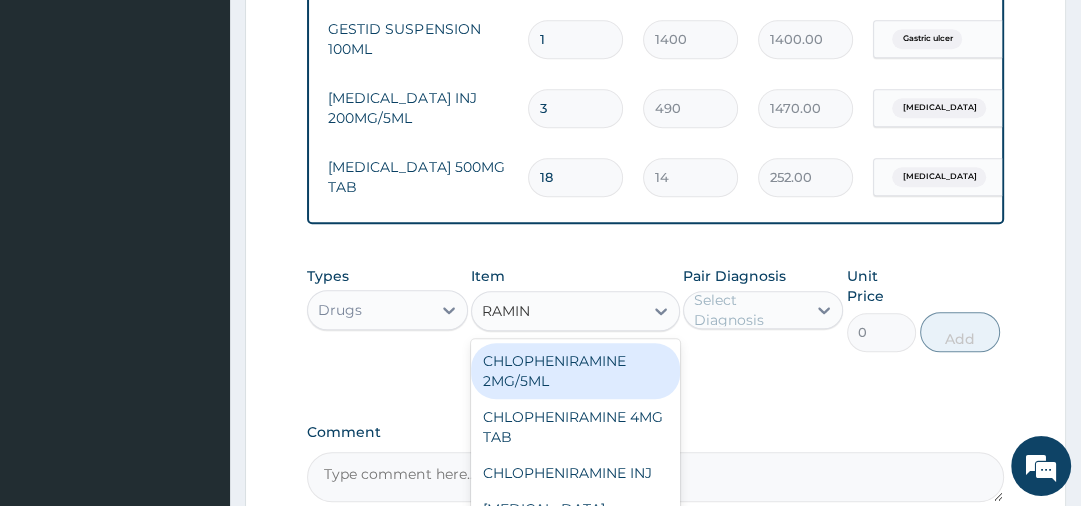 type on "RAMINE" 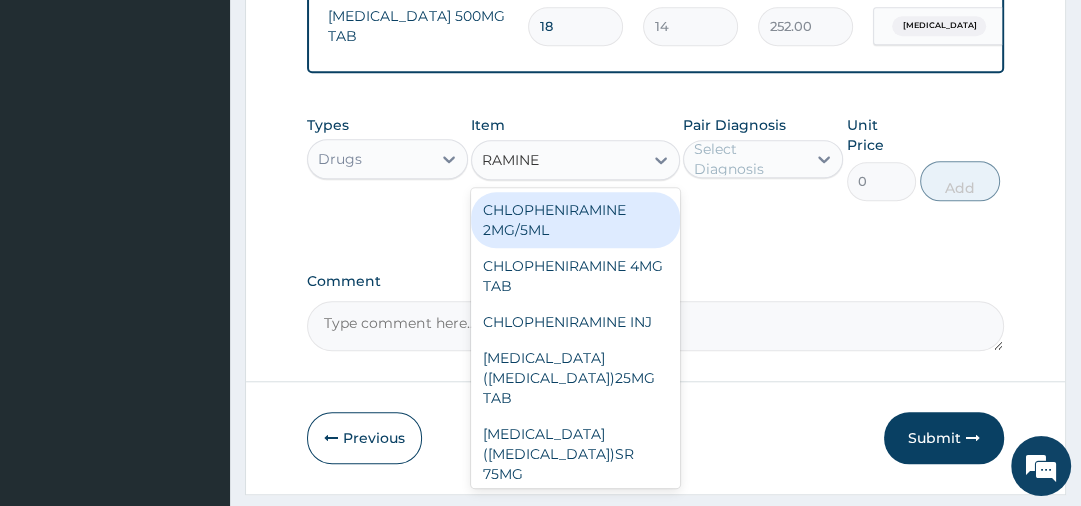 scroll, scrollTop: 1152, scrollLeft: 0, axis: vertical 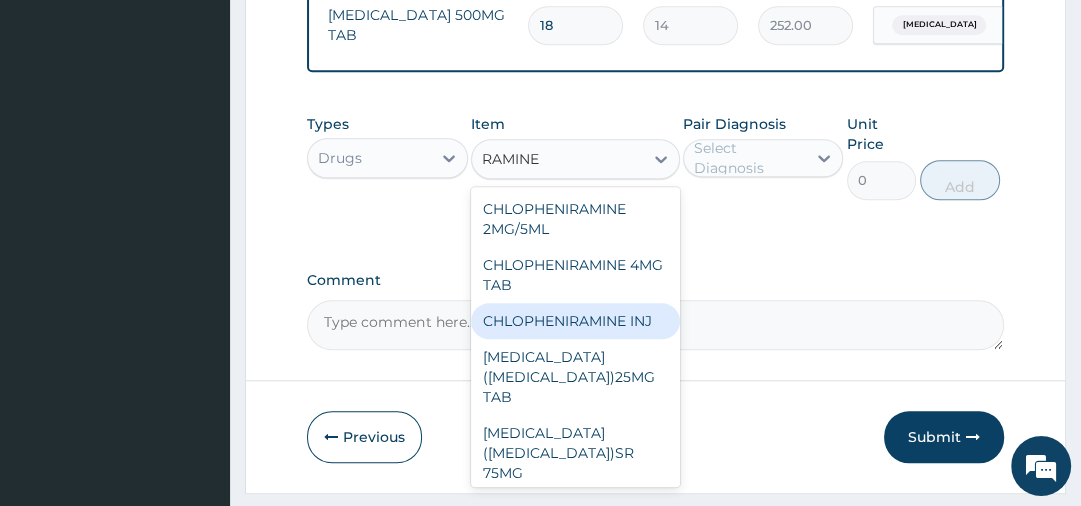 click on "CHLOPHENIRAMINE INJ" at bounding box center (575, 321) 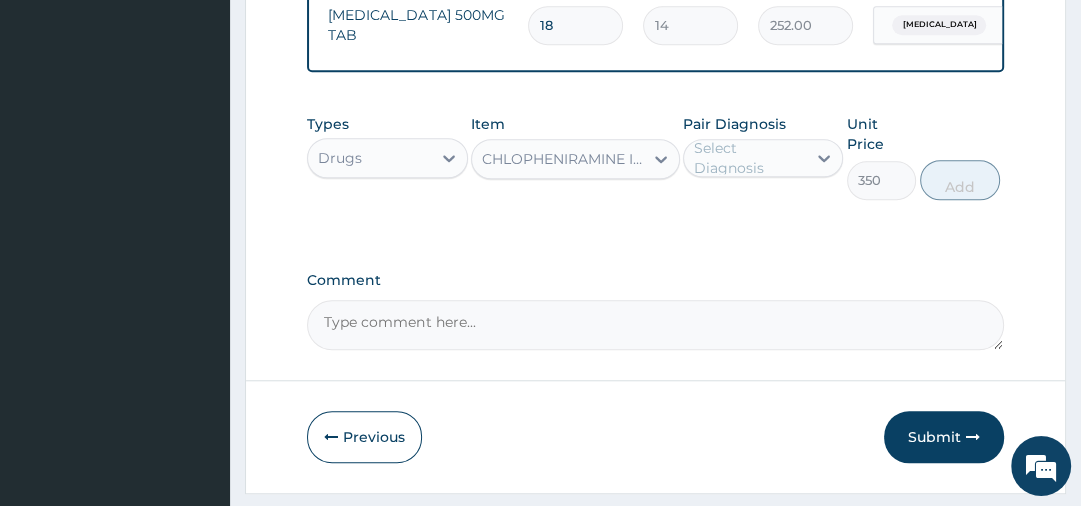click on "Select Diagnosis" at bounding box center [749, 158] 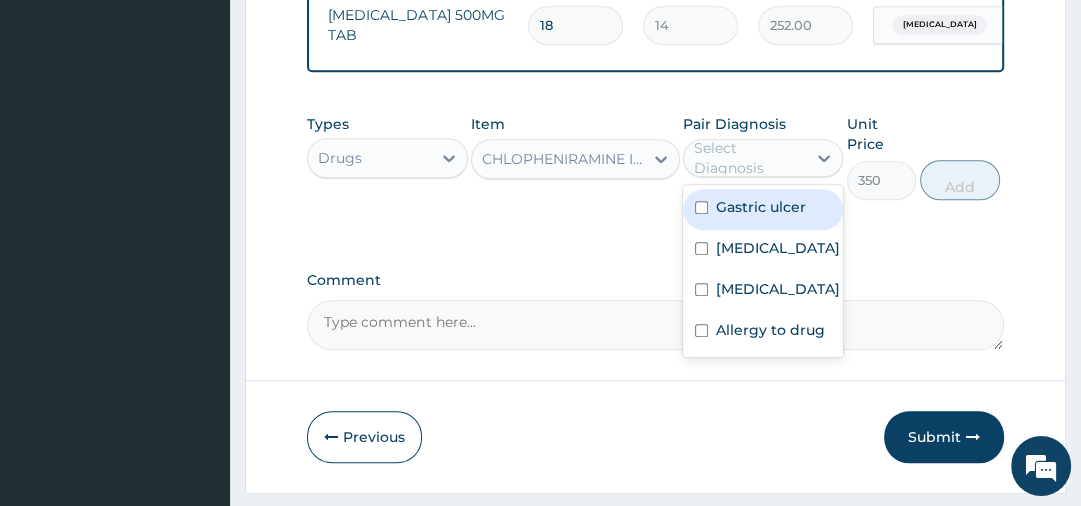 click on "CHLOPHENIRAMINE INJ" at bounding box center (563, 159) 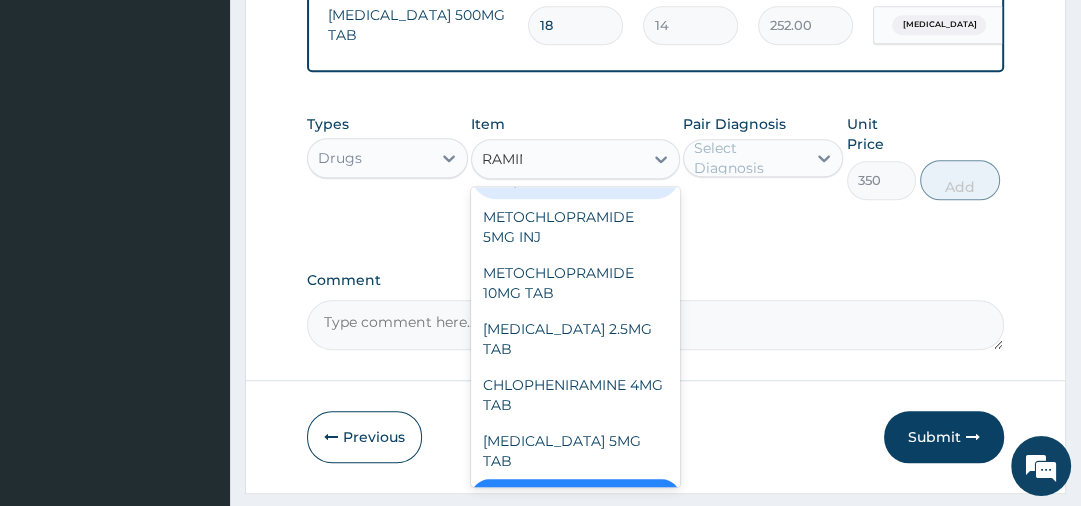 scroll, scrollTop: 0, scrollLeft: 0, axis: both 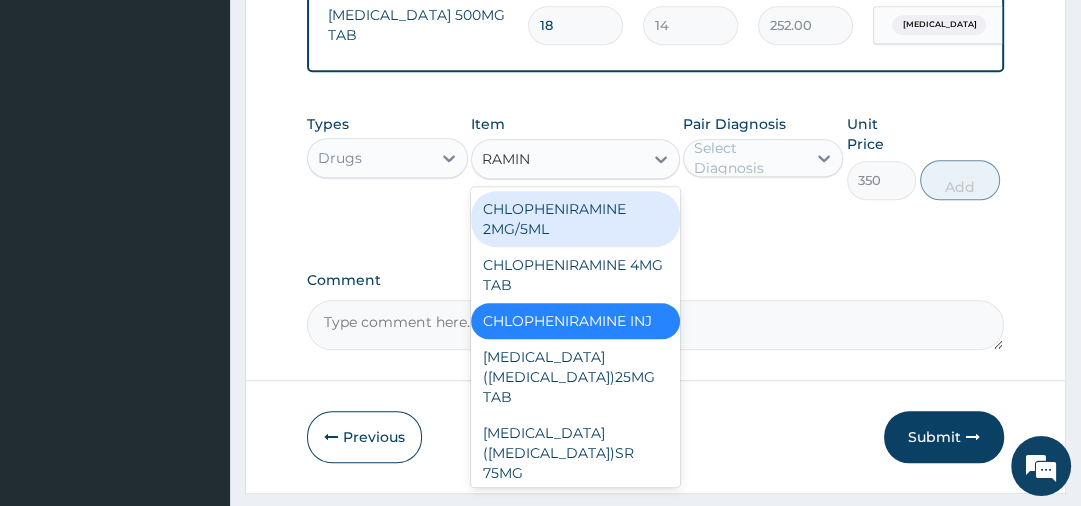 type on "RAMINE" 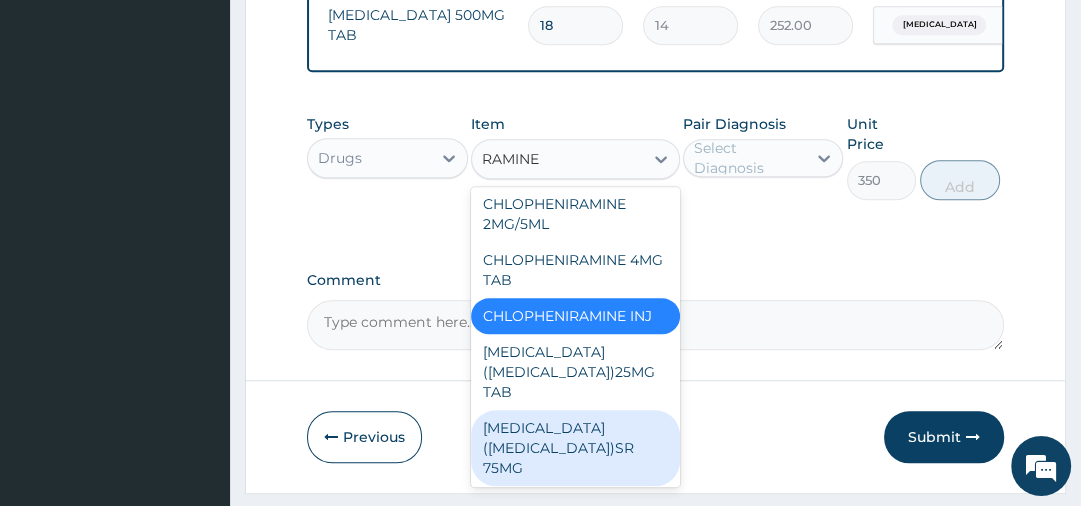 scroll, scrollTop: 0, scrollLeft: 0, axis: both 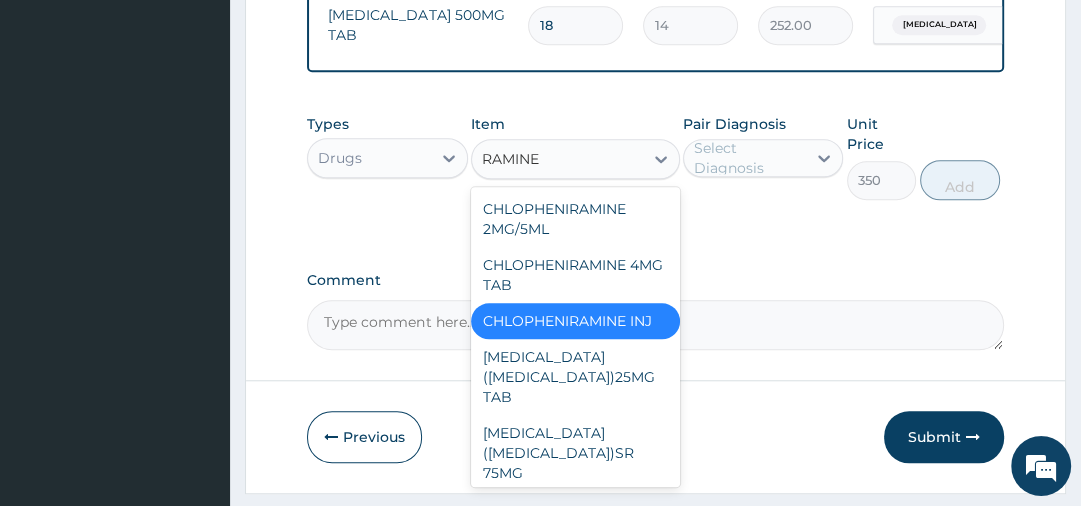 click on "CHLOPHENIRAMINE INJ" at bounding box center [575, 321] 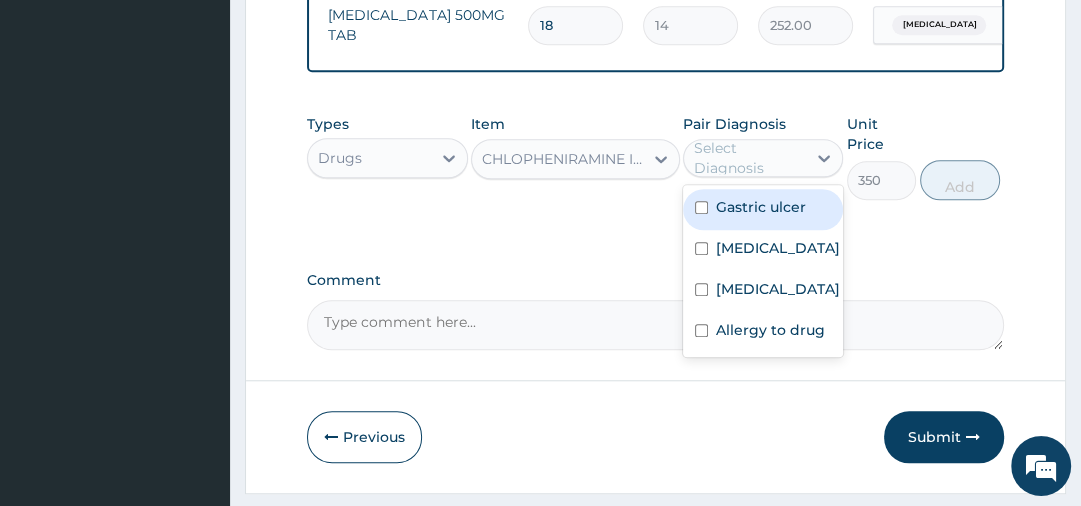 click on "Select Diagnosis" at bounding box center [749, 158] 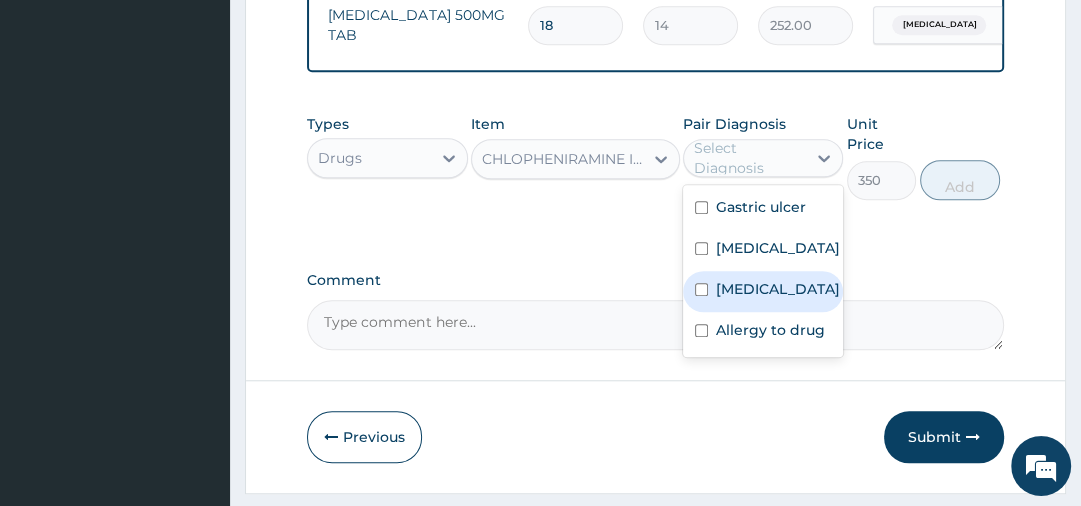 click on "Common cold" at bounding box center (778, 289) 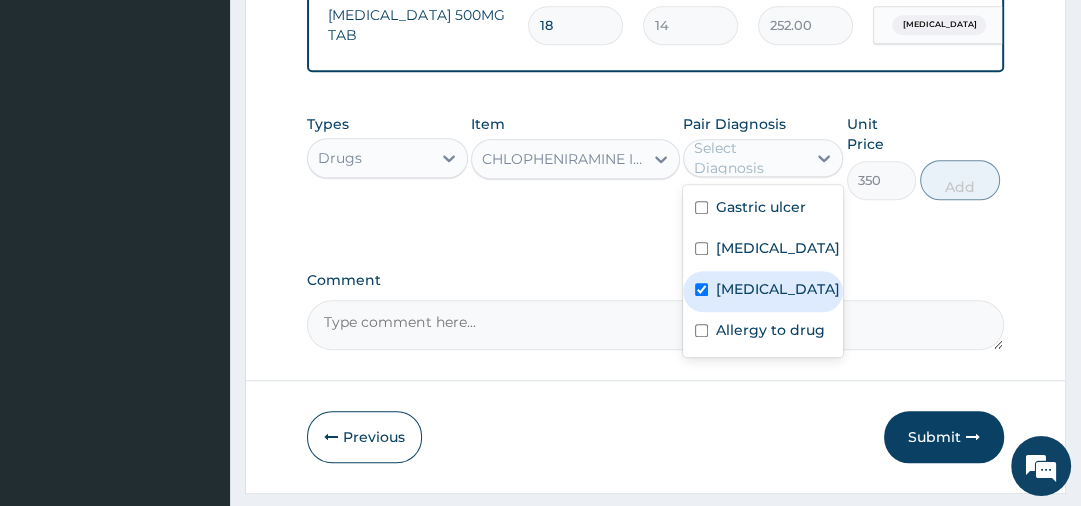 checkbox on "true" 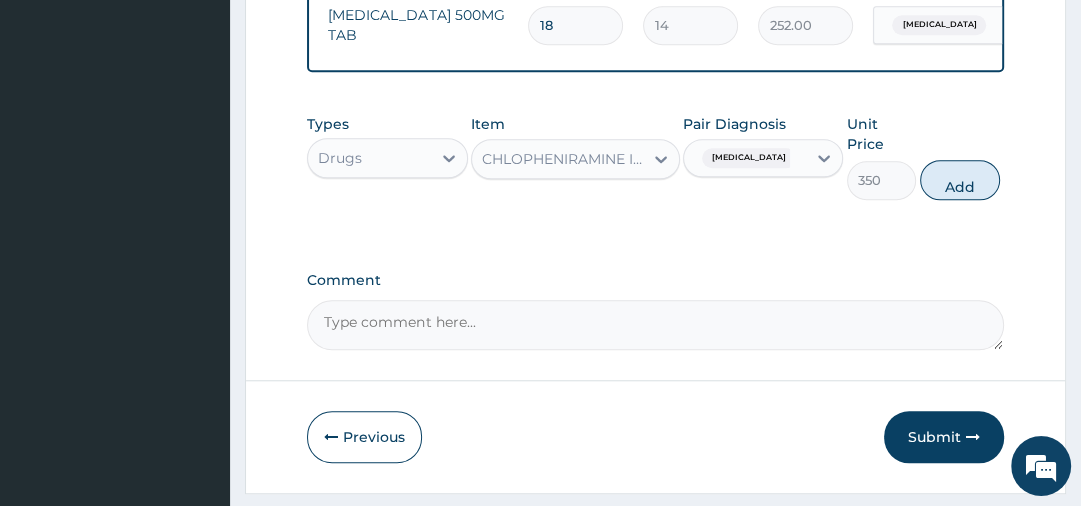 click on "Types Drugs Item CHLOPHENIRAMINE INJ Pair Diagnosis Common cold Unit Price 350 Add" at bounding box center (655, 172) 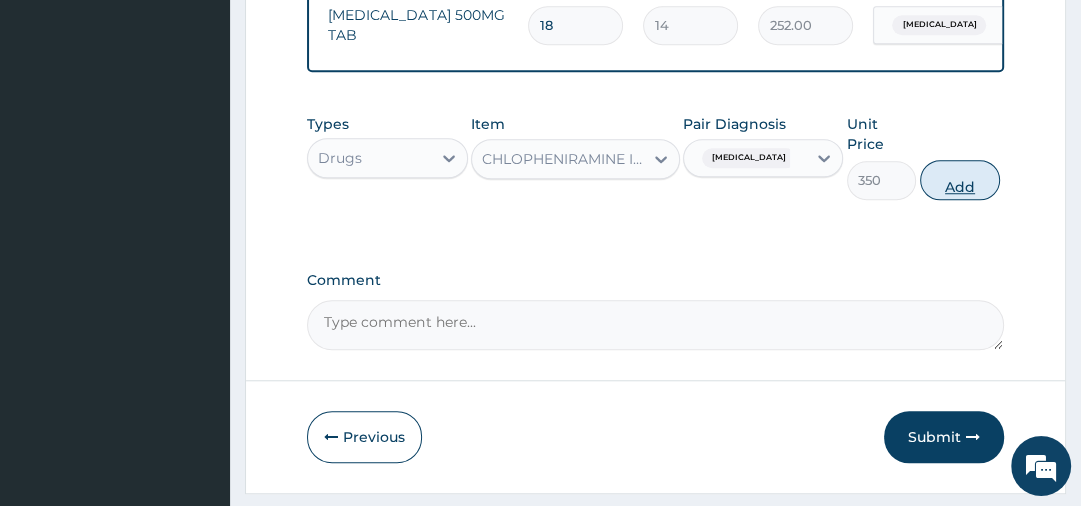 click on "Add" at bounding box center [960, 180] 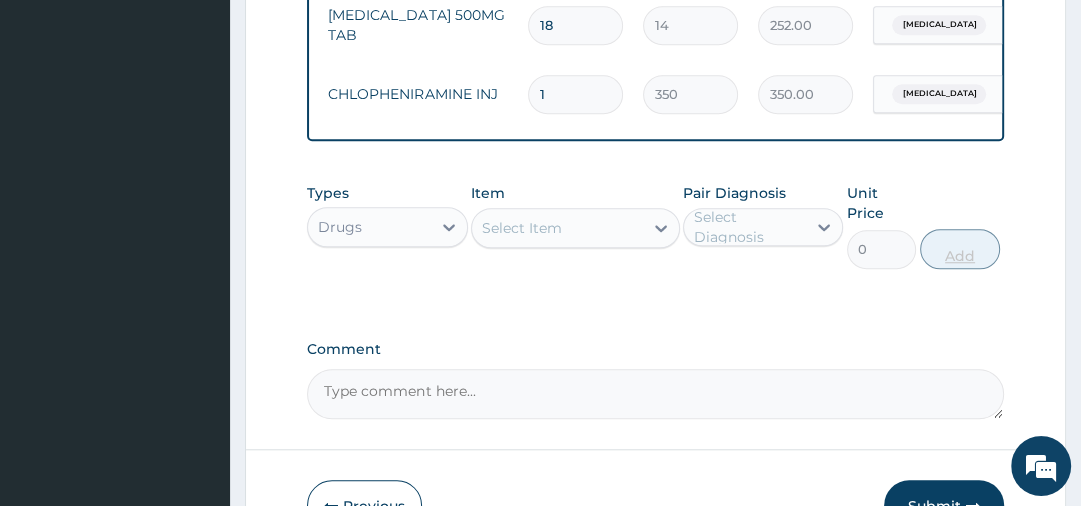 type 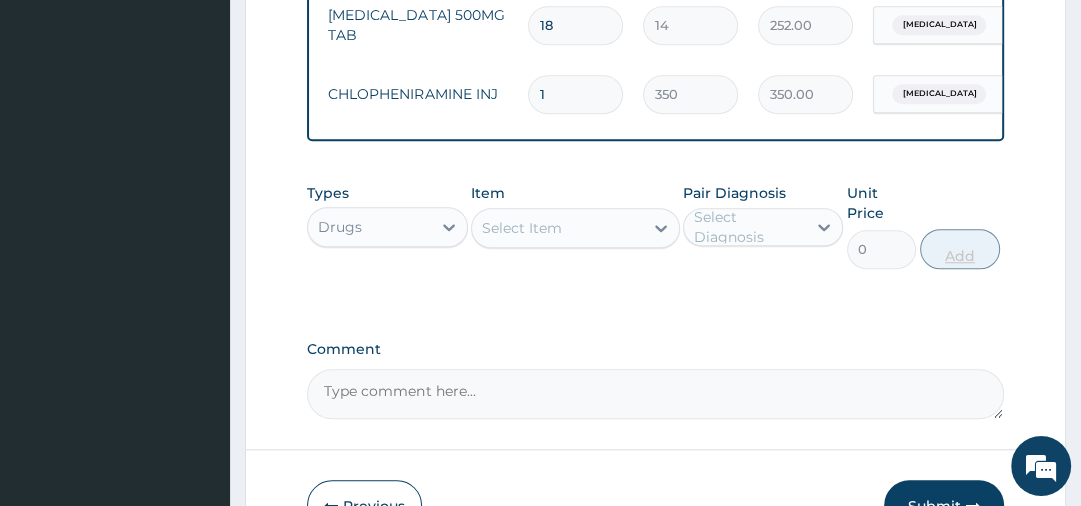type on "0.00" 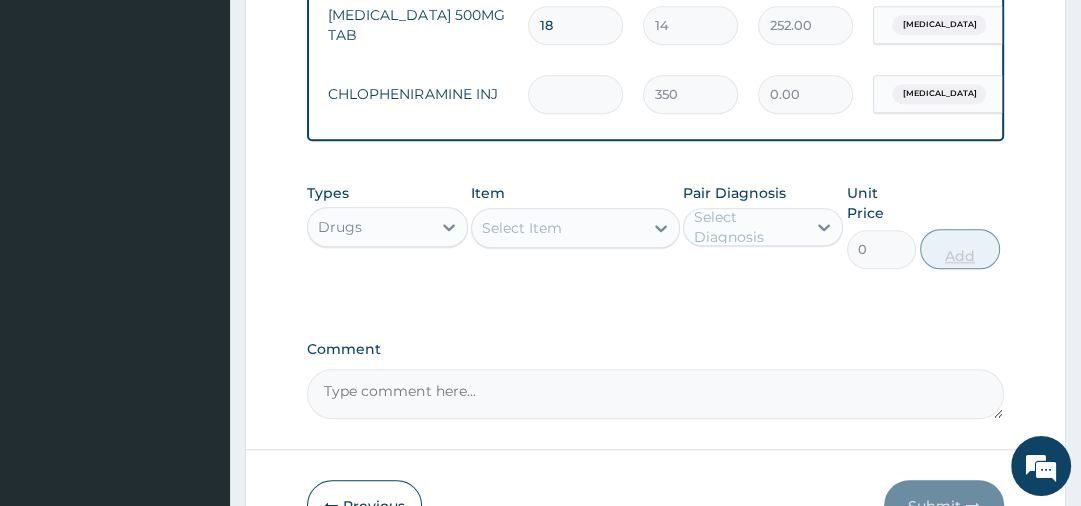 type on "3" 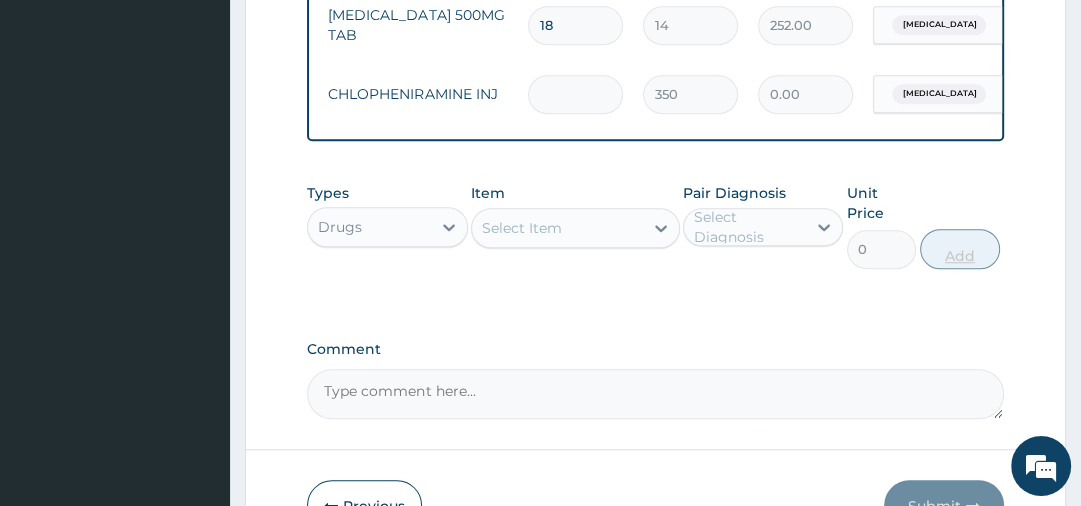 type on "1050.00" 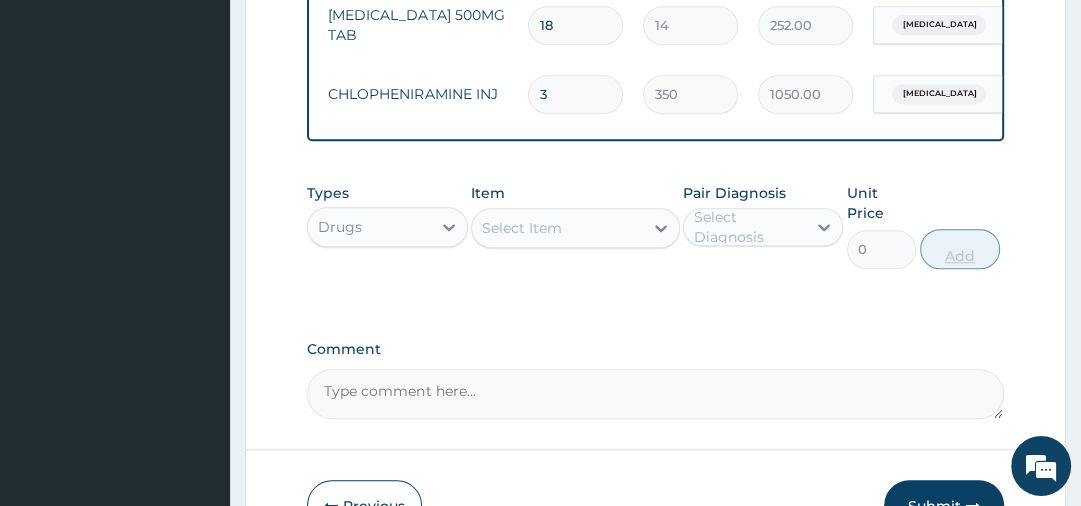 type 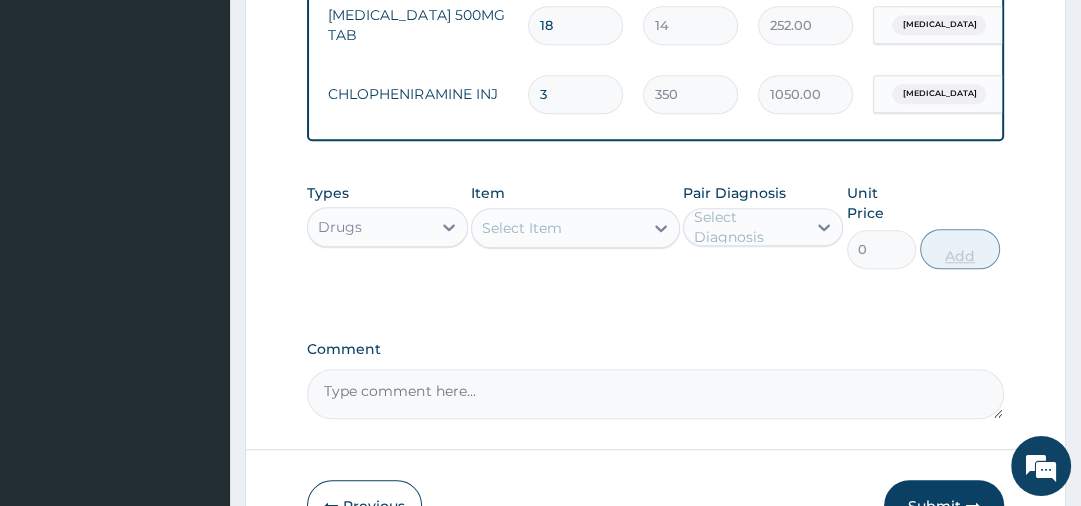 type on "0.00" 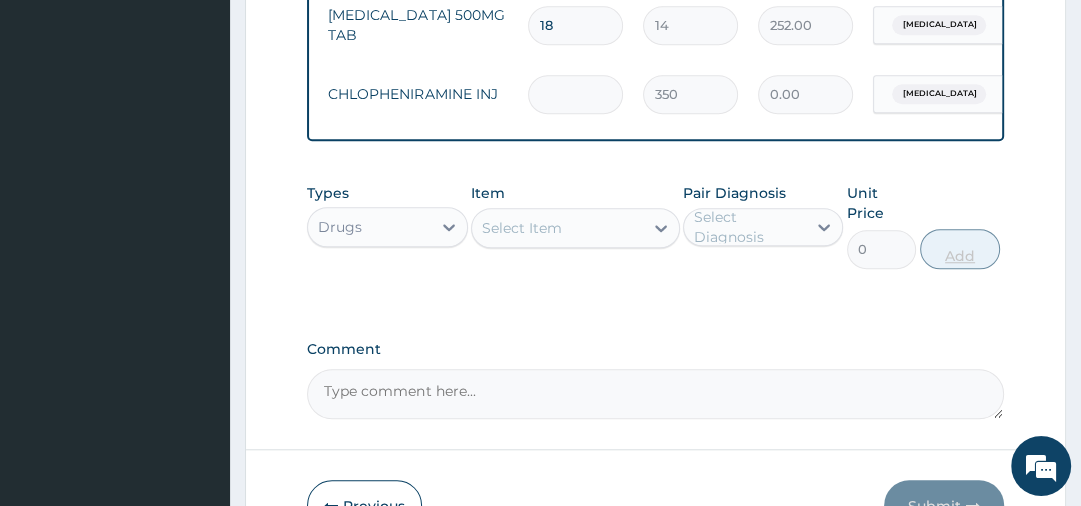 type on "4" 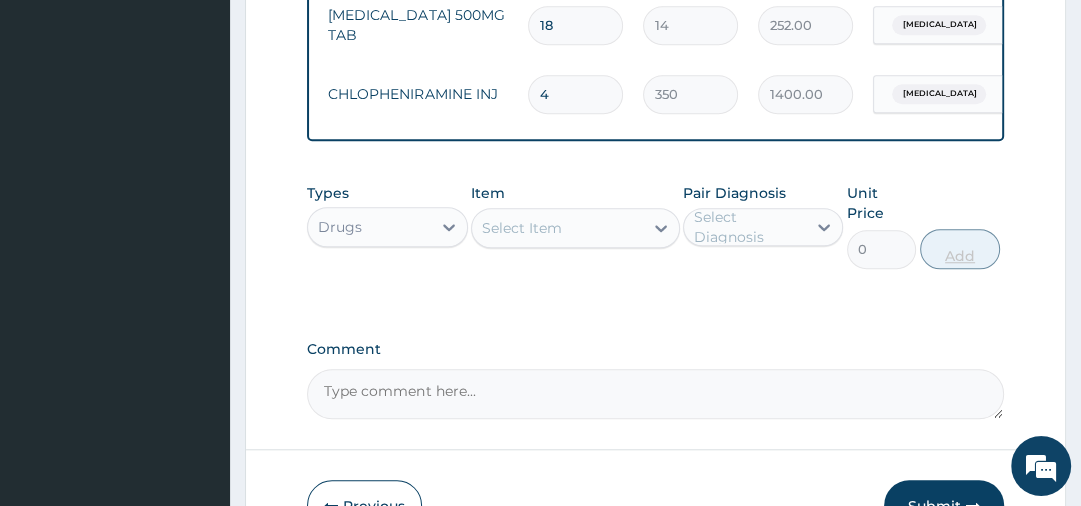 type 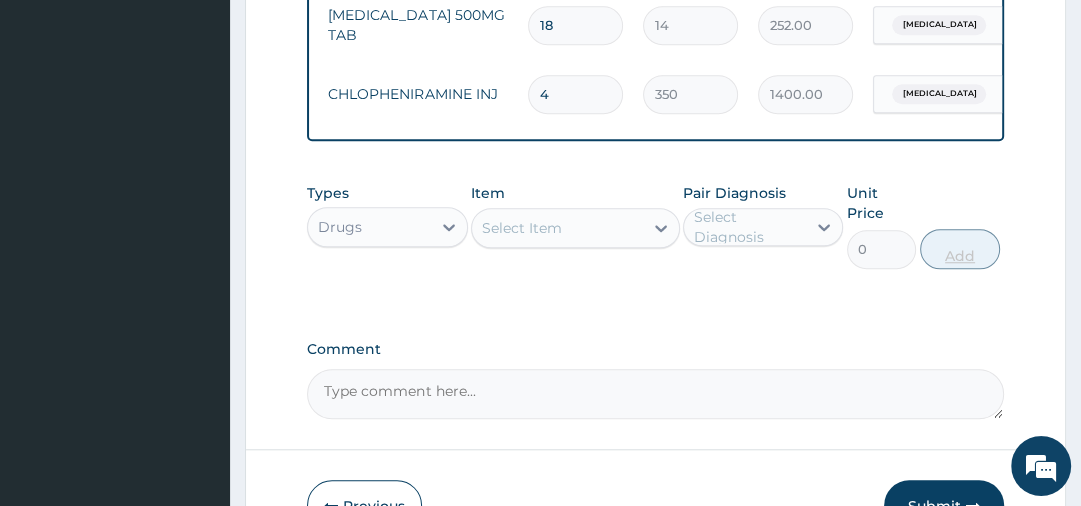 type on "0.00" 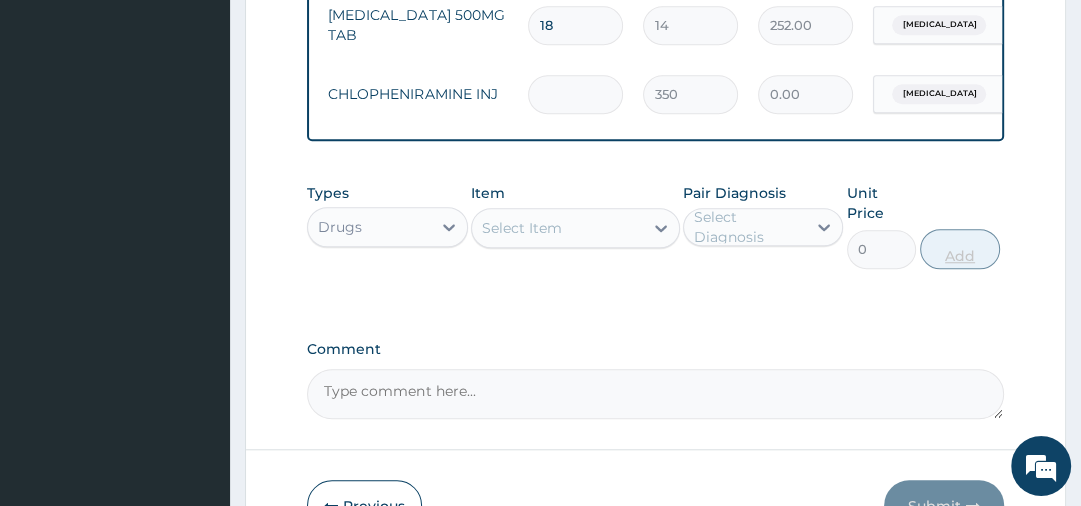 type on "3" 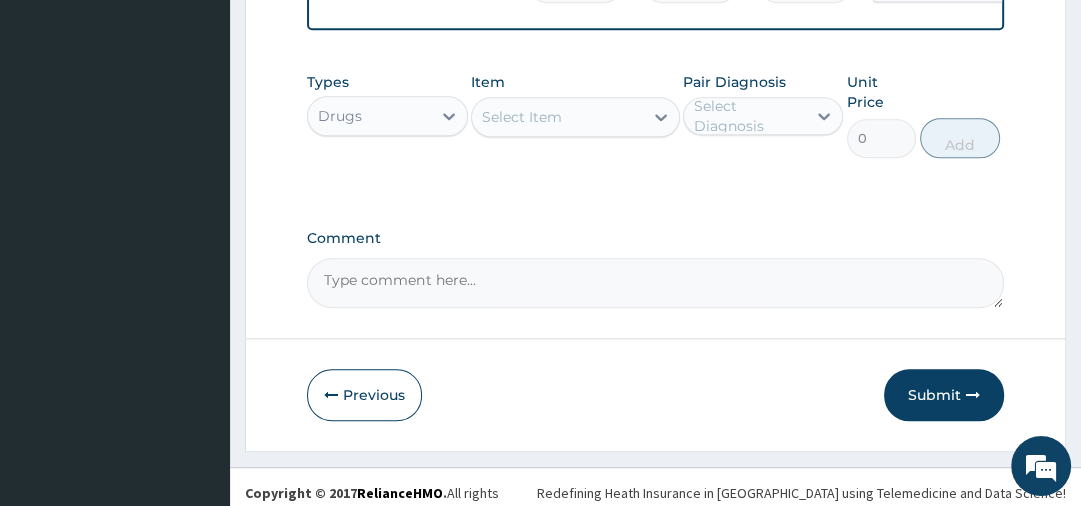 scroll, scrollTop: 1282, scrollLeft: 0, axis: vertical 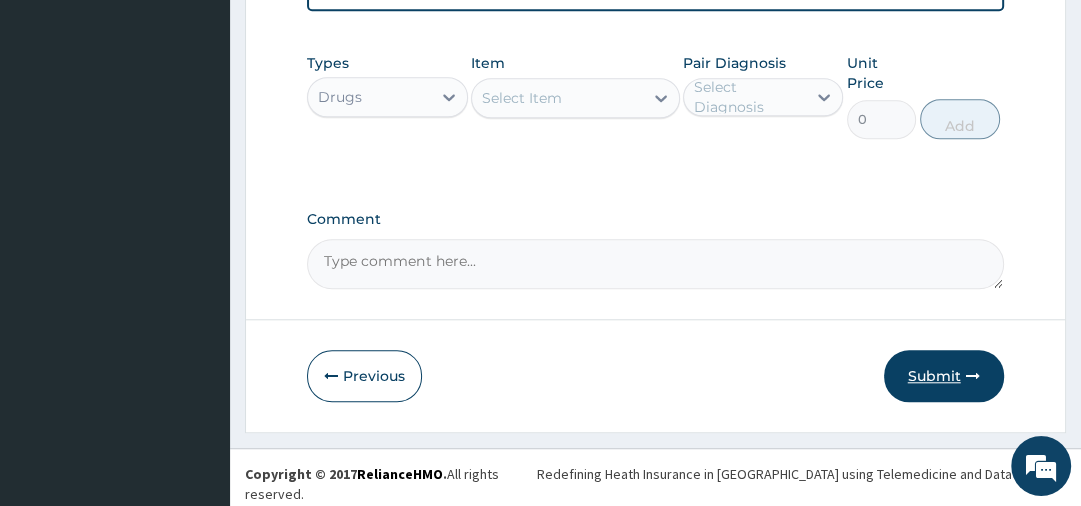 type on "3" 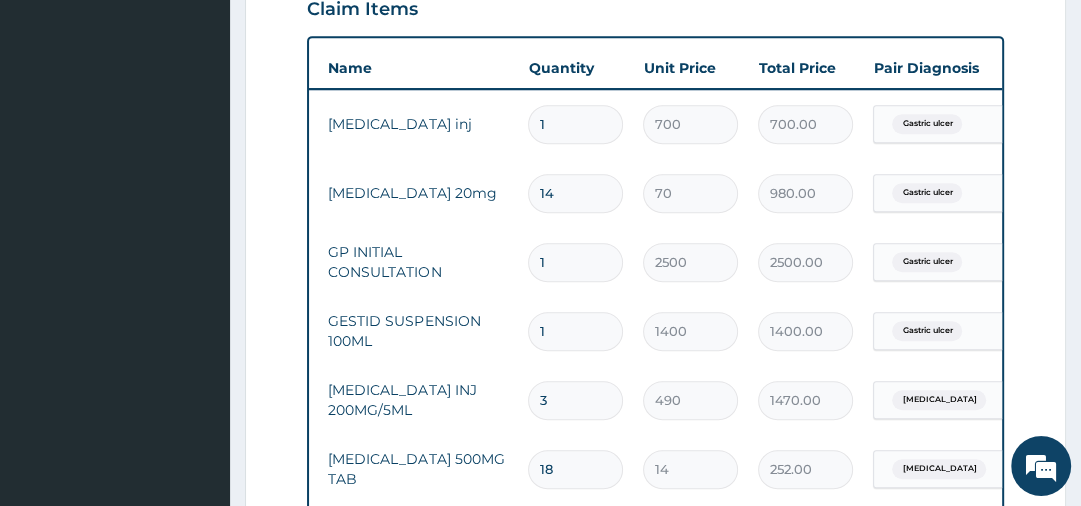 scroll, scrollTop: 705, scrollLeft: 0, axis: vertical 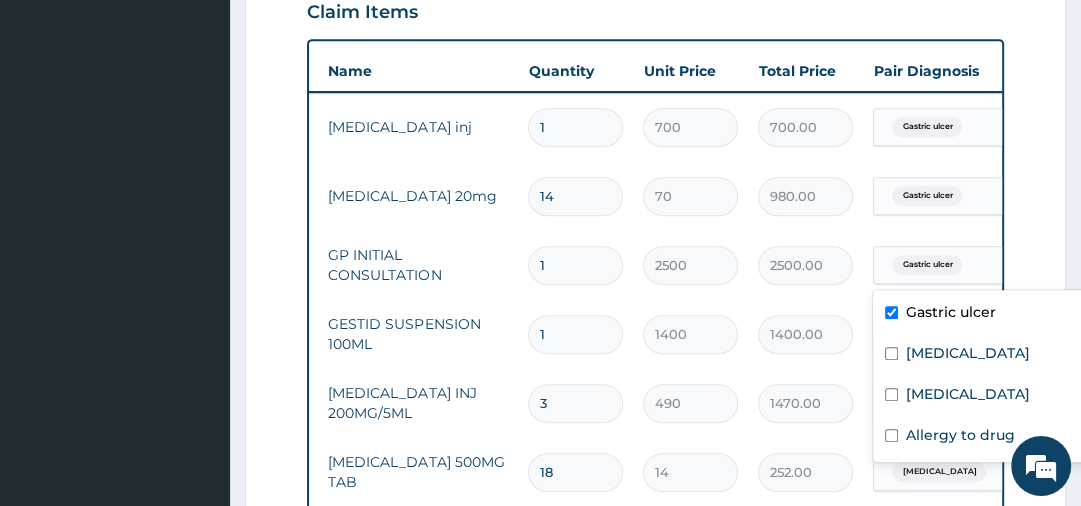 click on "Gastric ulcer" at bounding box center (927, 265) 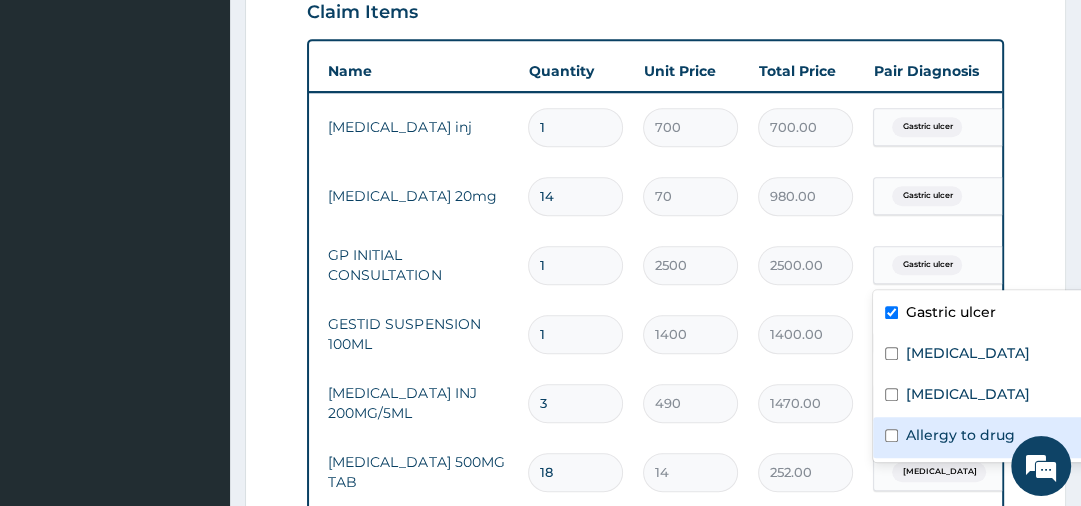 click on "Allergy to drug" at bounding box center [960, 435] 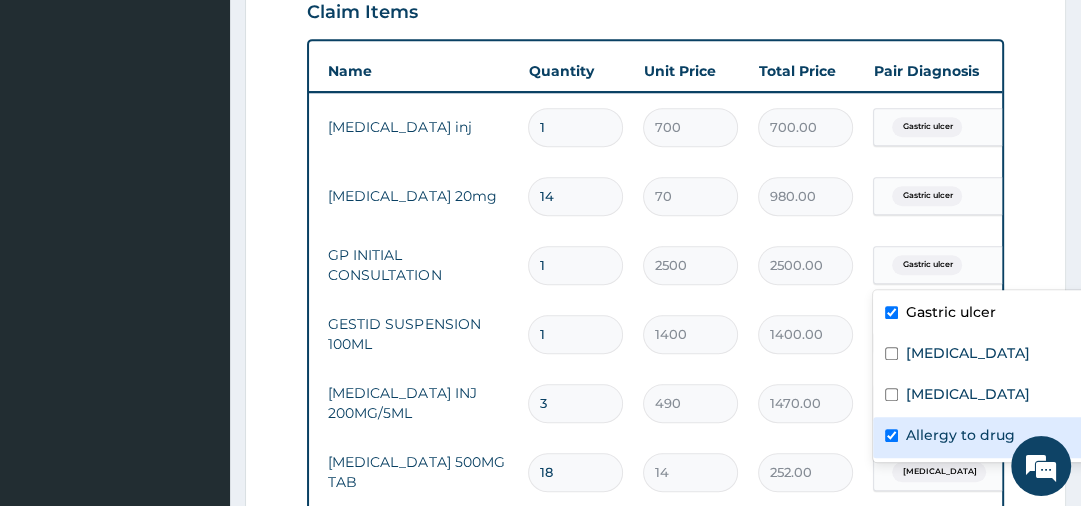 checkbox on "true" 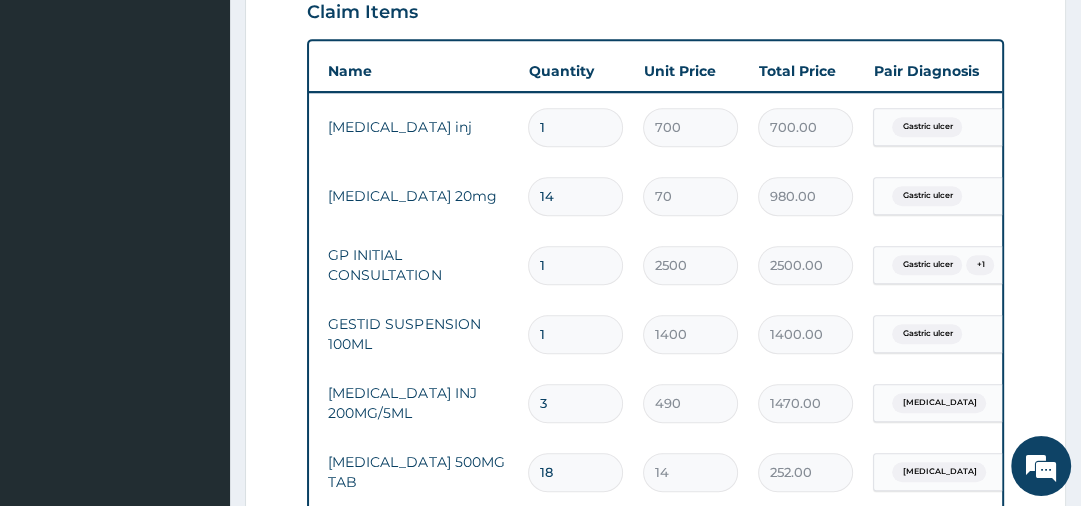 click on "Step  2  of 2 PA Code / Prescription Code PA/4CECCB Encounter Date 20-06-2025 Important Notice Please enter PA codes before entering items that are not attached to a PA code   All diagnoses entered must be linked to a claim item. Diagnosis & Claim Items that are visible but inactive cannot be edited because they were imported from an already approved PA code. Diagnosis Gastric ulcer confirmed Malaria Confirmed Common cold Confirmed Allergy to drug Confirmed NB: All diagnosis must be linked to a claim item Claim Items Type Name Quantity Unit Price Total Price Pair Diagnosis Actions Drugs omeprazole inj 1 700 700.00 Gastric ulcer Delete Drugs omeprazole 20mg 14 70 980.00 Gastric ulcer Delete Procedures GP INITIAL CONSULTATION 1 2500 2500.00 Gastric ulcer  + 1 Delete Drugs GESTID SUSPENSION 100ML 1 1400 1400.00 Gastric ulcer Delete Drugs CHLOROQUINE INJ 200MG/5ML 3 490 1470.00 Malaria Delete Drugs PARACETAMOL 500MG TAB 18 14 252.00 Malaria Delete Drugs CHLOPHENIRAMINE INJ 3 350 1050.00 Common cold Delete Types 0" at bounding box center (655, 205) 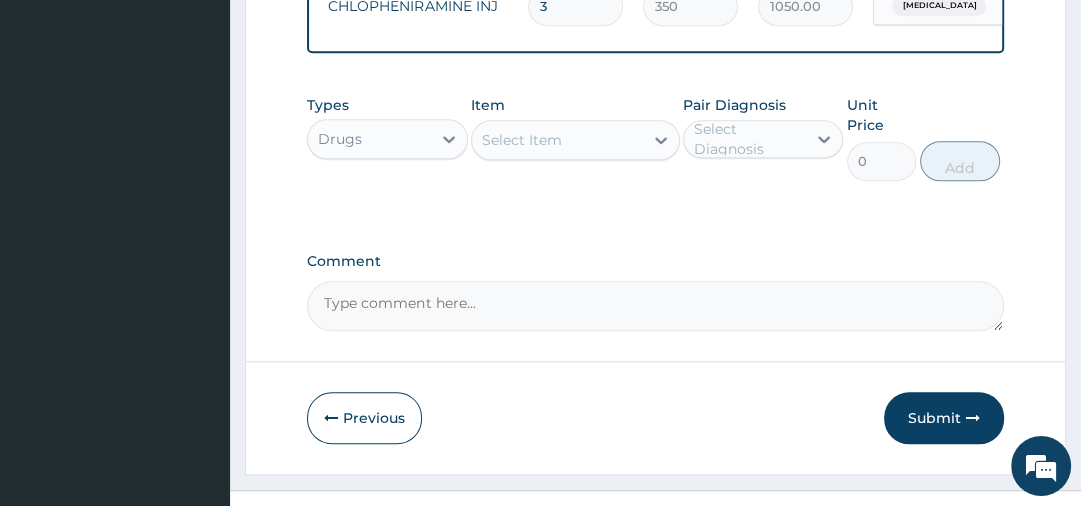 scroll, scrollTop: 1282, scrollLeft: 0, axis: vertical 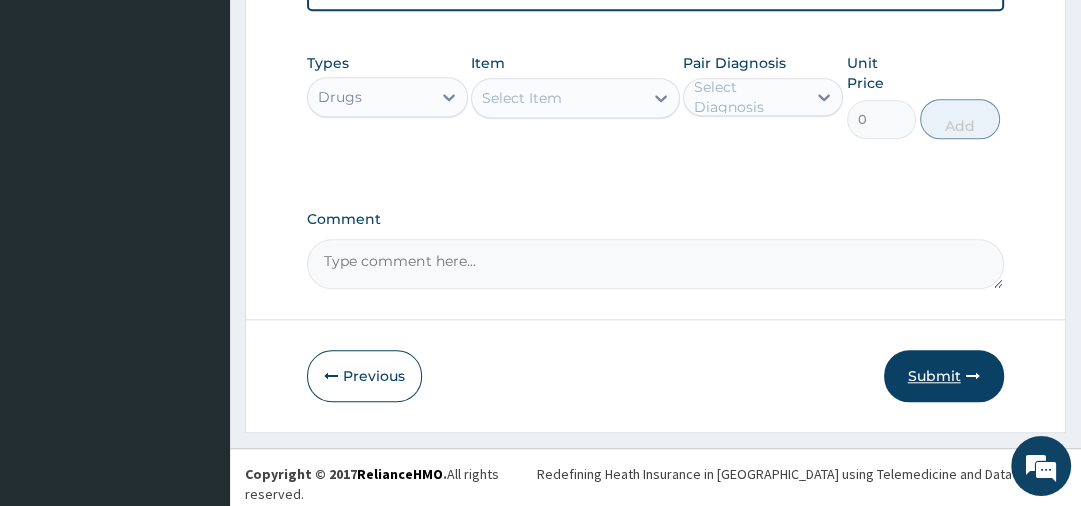 click on "Submit" at bounding box center [944, 376] 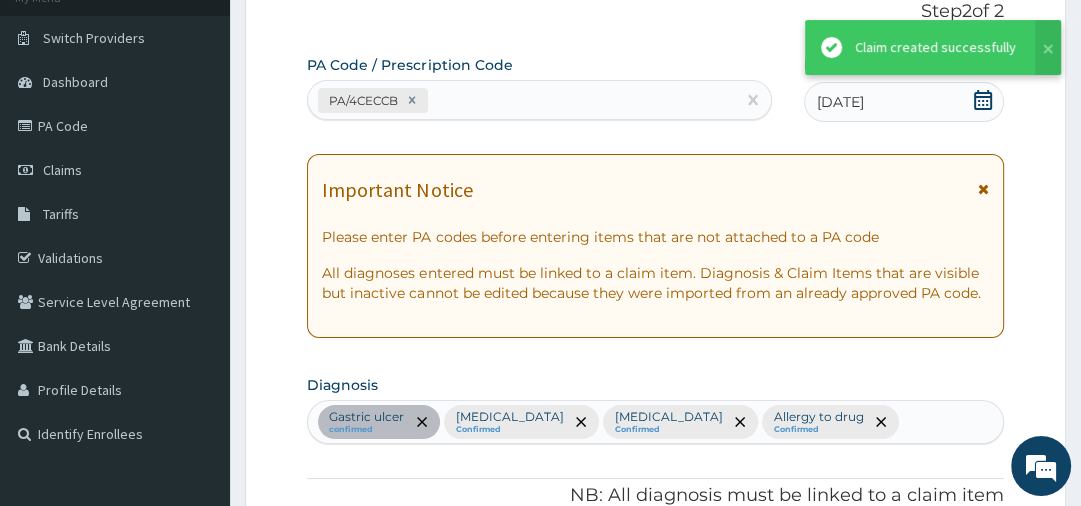 scroll, scrollTop: 1282, scrollLeft: 0, axis: vertical 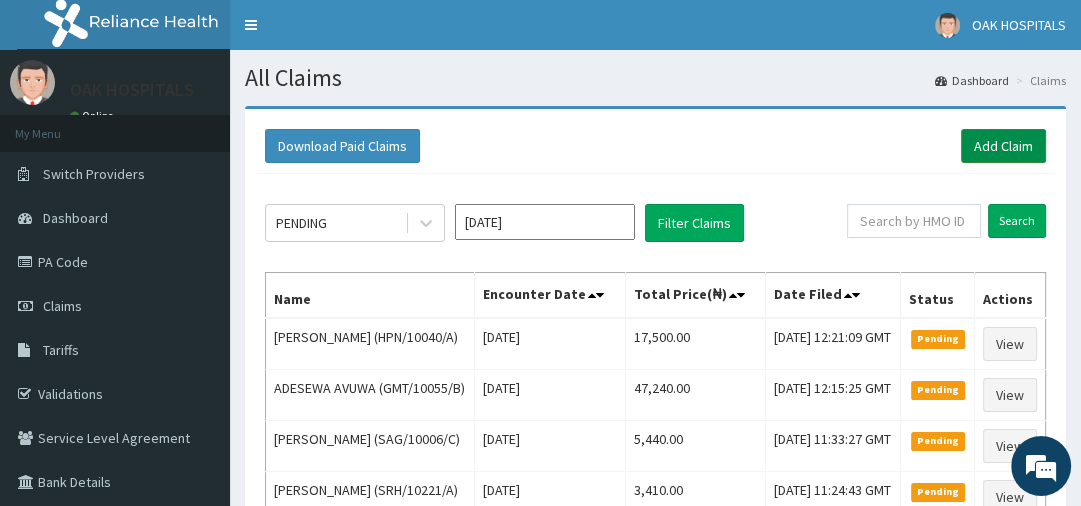 click on "Add Claim" at bounding box center [1003, 146] 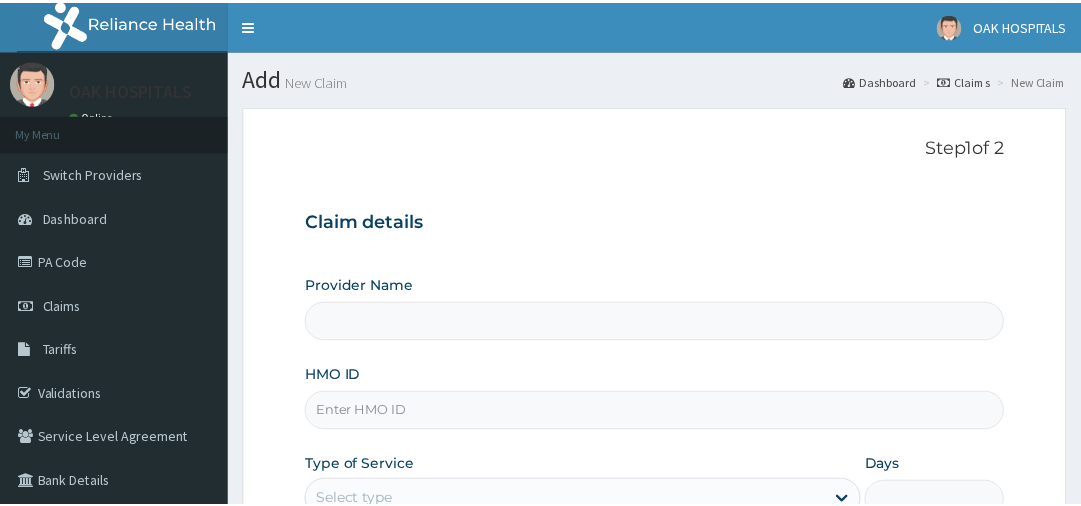 scroll, scrollTop: 0, scrollLeft: 0, axis: both 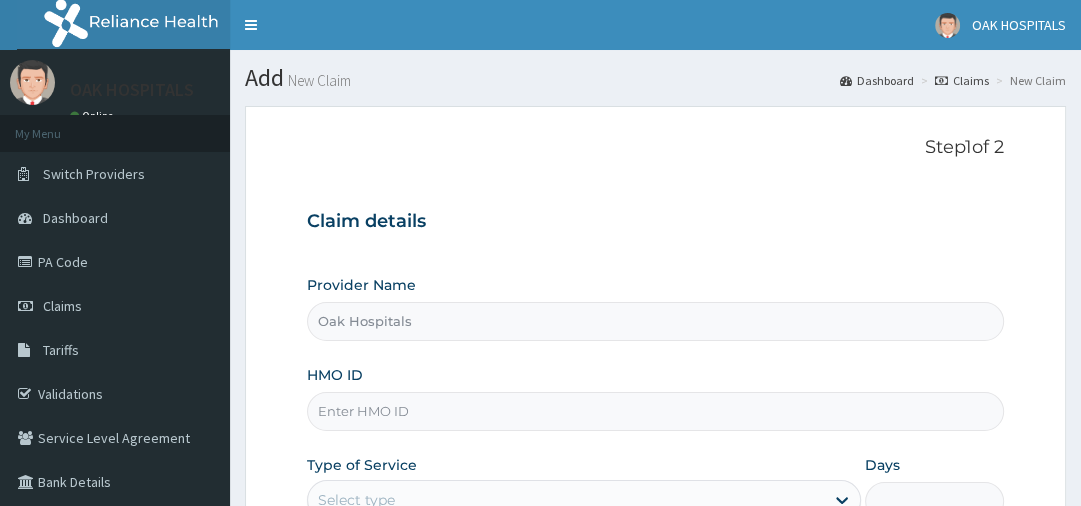 type on "Oak Hospitals" 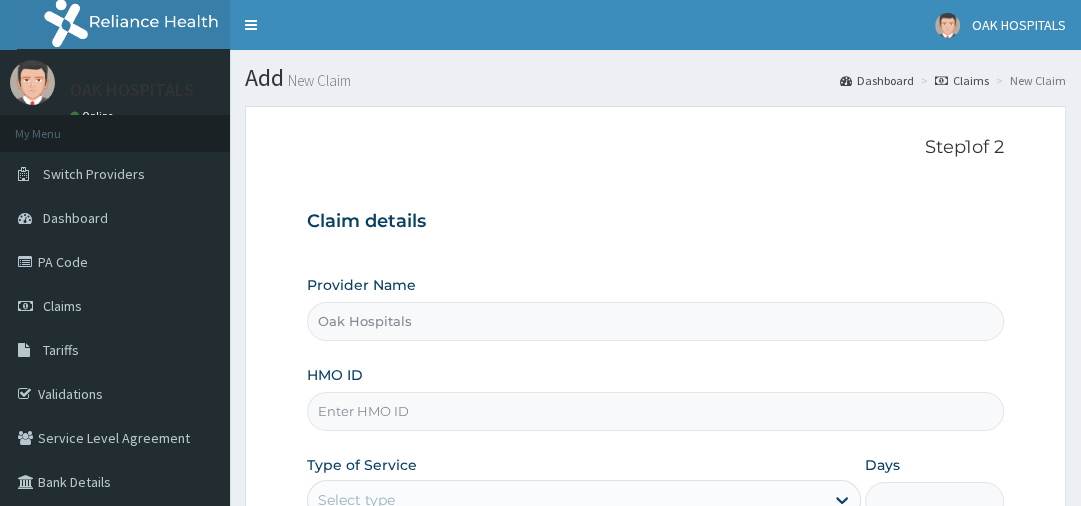 scroll, scrollTop: 0, scrollLeft: 0, axis: both 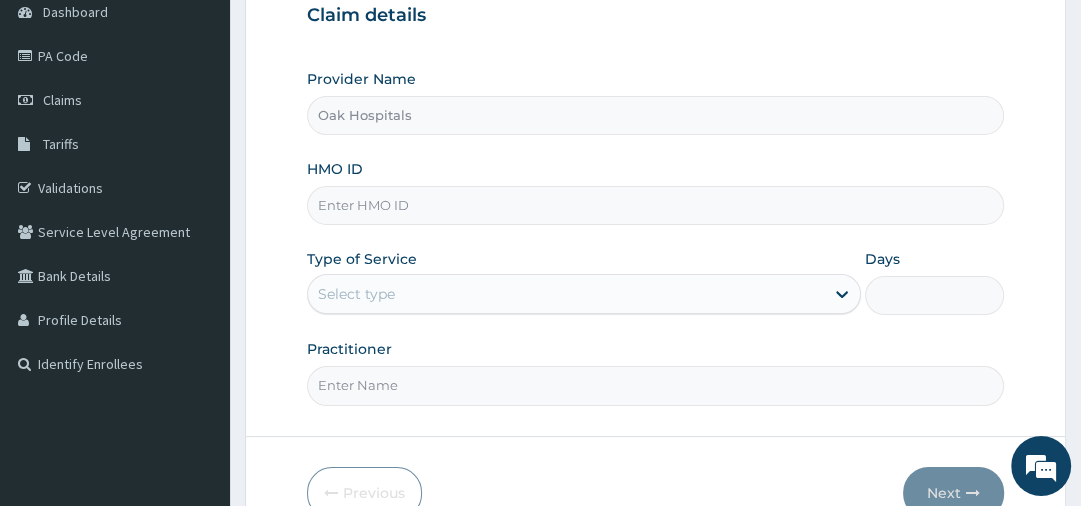 click on "HMO ID" at bounding box center [655, 205] 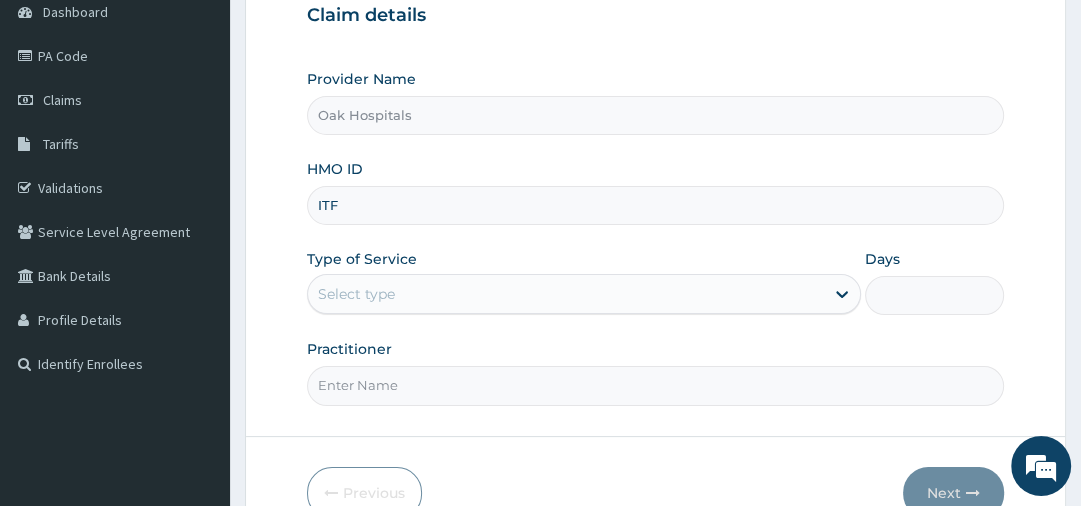 scroll, scrollTop: 0, scrollLeft: 0, axis: both 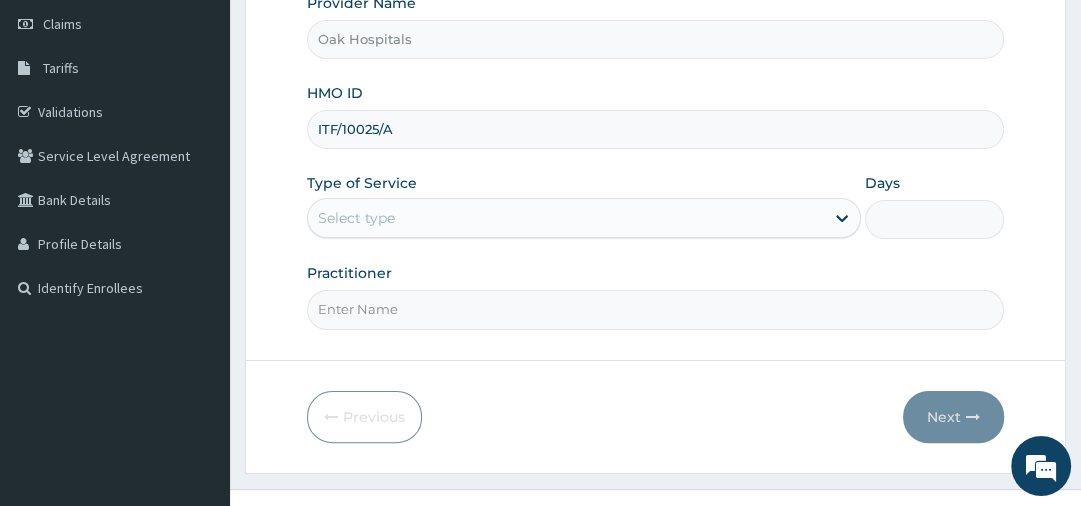 type on "ITF/10025/A" 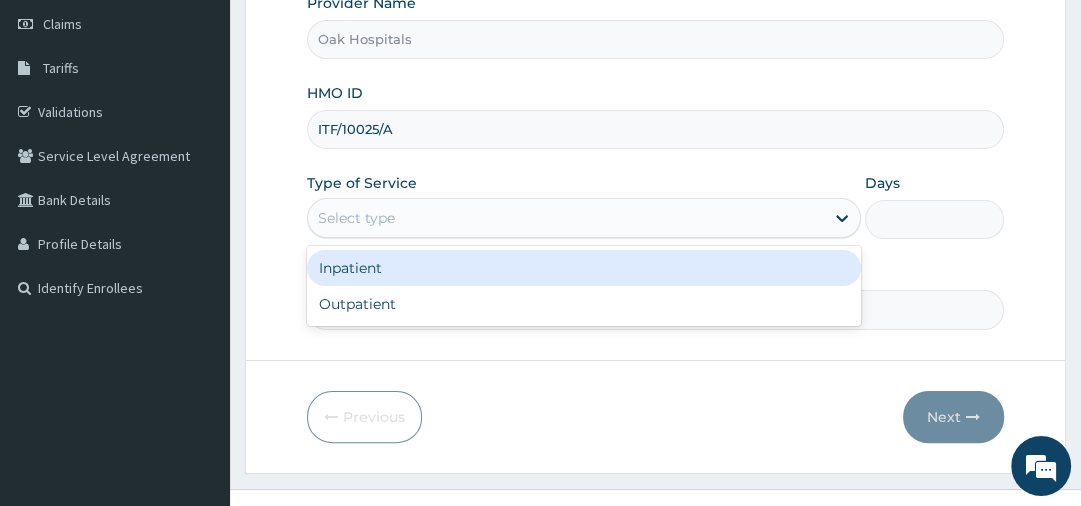 click on "Select type" at bounding box center [566, 218] 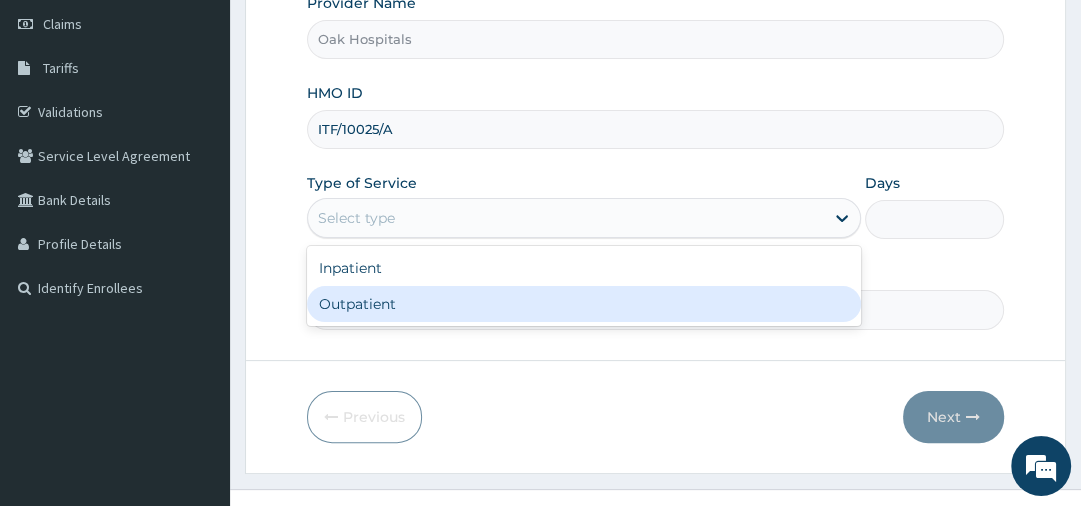 click on "Outpatient" at bounding box center [584, 304] 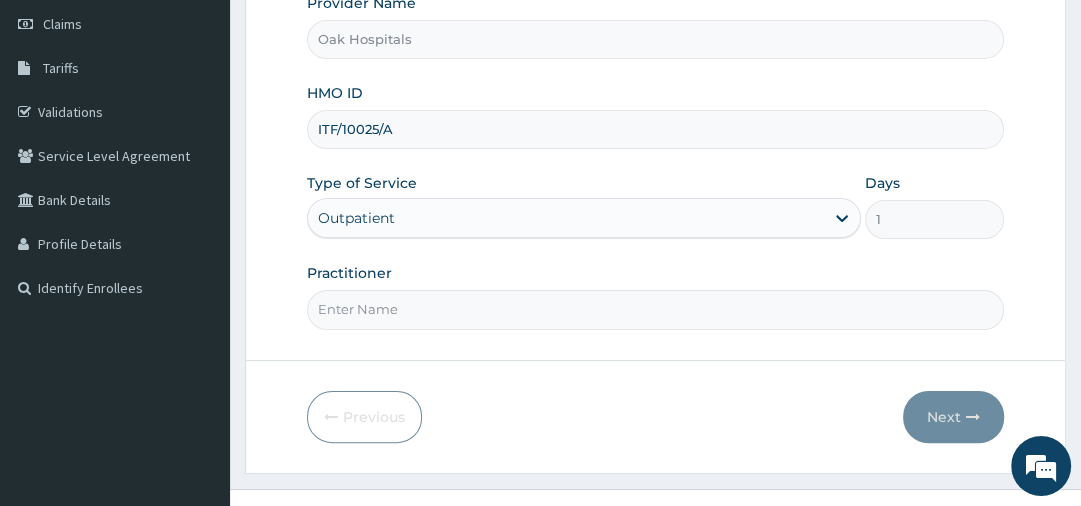 click on "Practitioner" at bounding box center [655, 309] 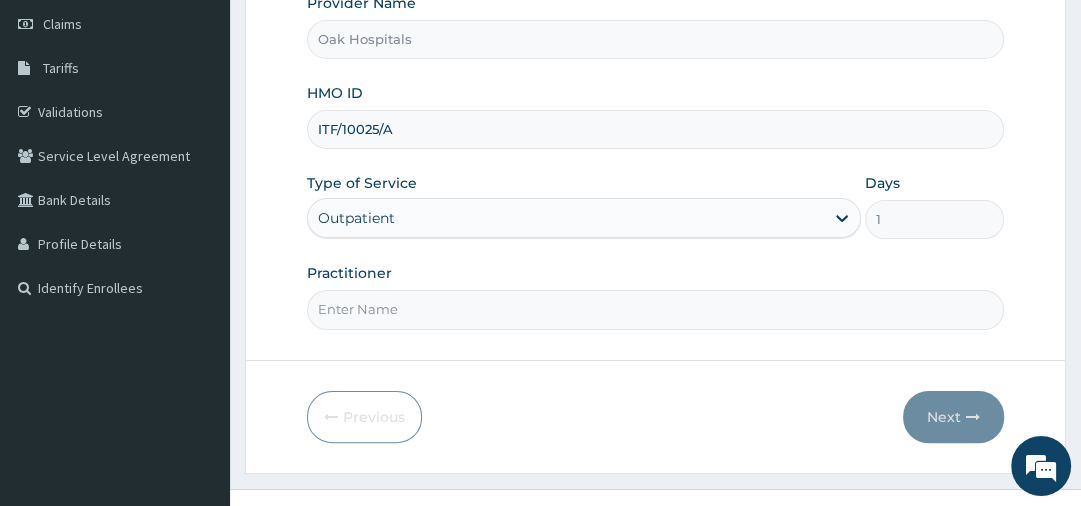paste on "[PERSON_NAME]" 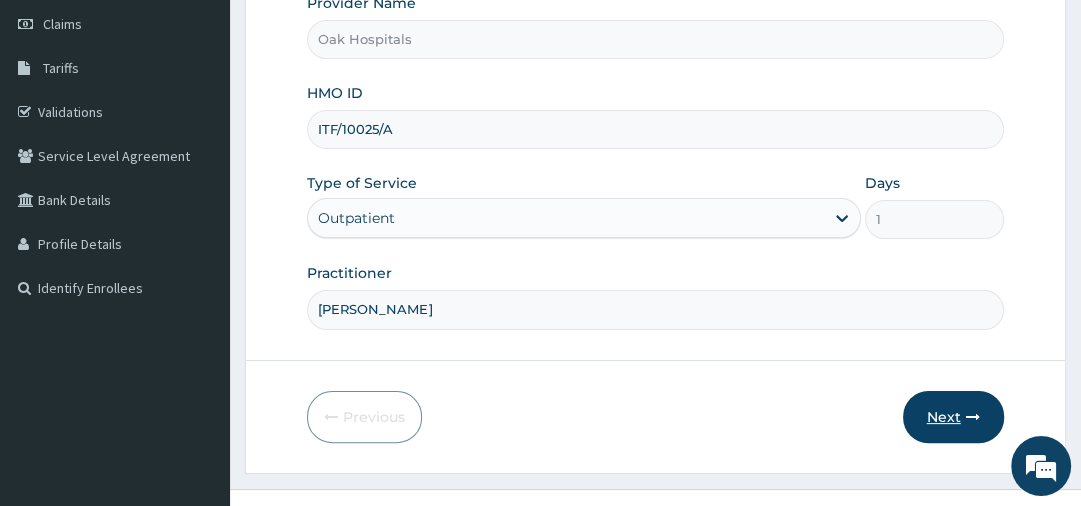 type on "[PERSON_NAME]" 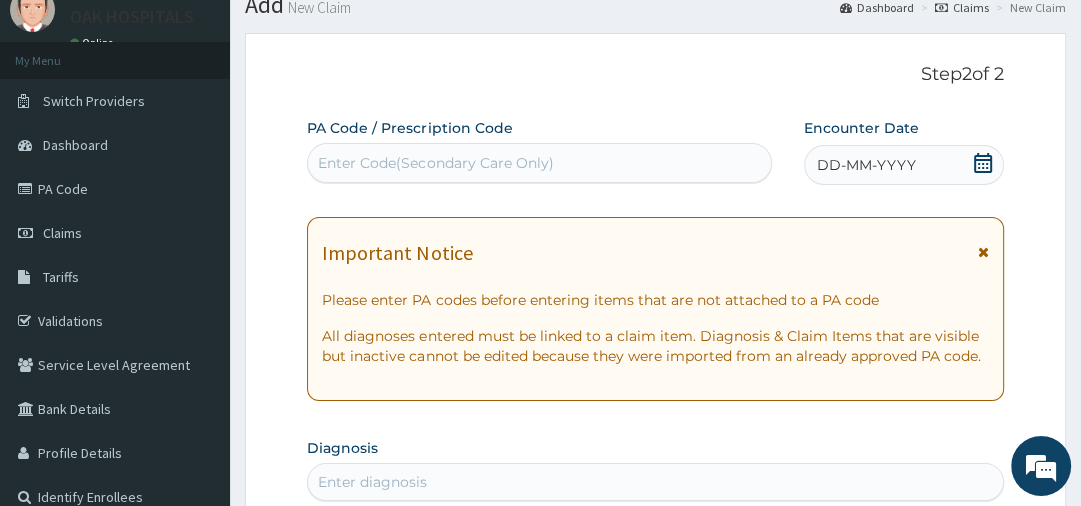 scroll, scrollTop: 72, scrollLeft: 0, axis: vertical 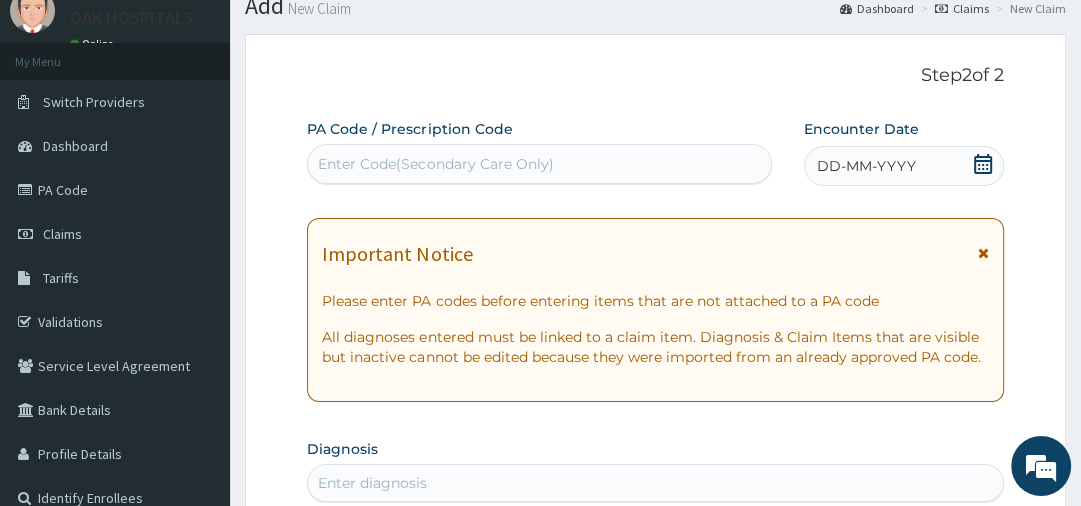 click on "Enter Code(Secondary Care Only)" at bounding box center [435, 164] 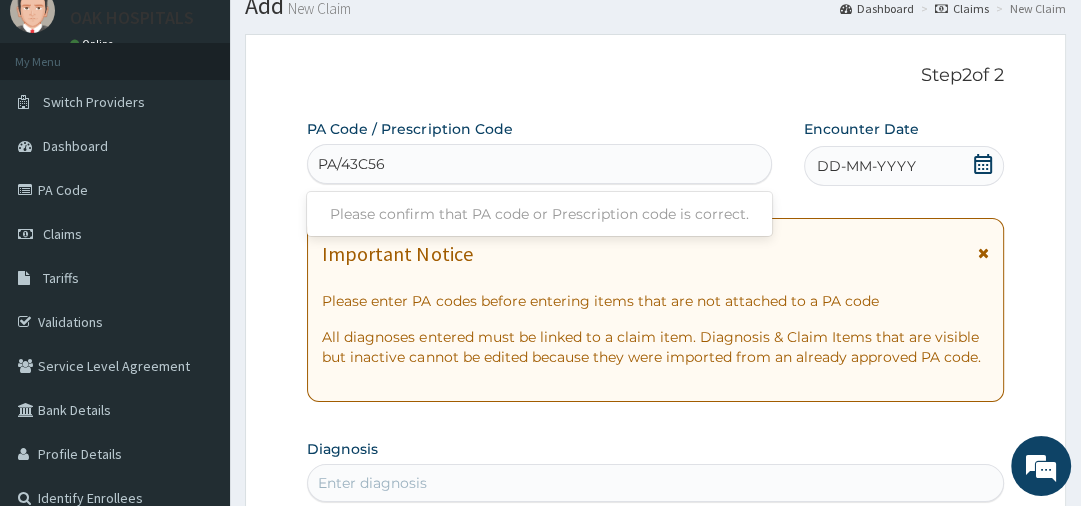 type on "PA/43C568" 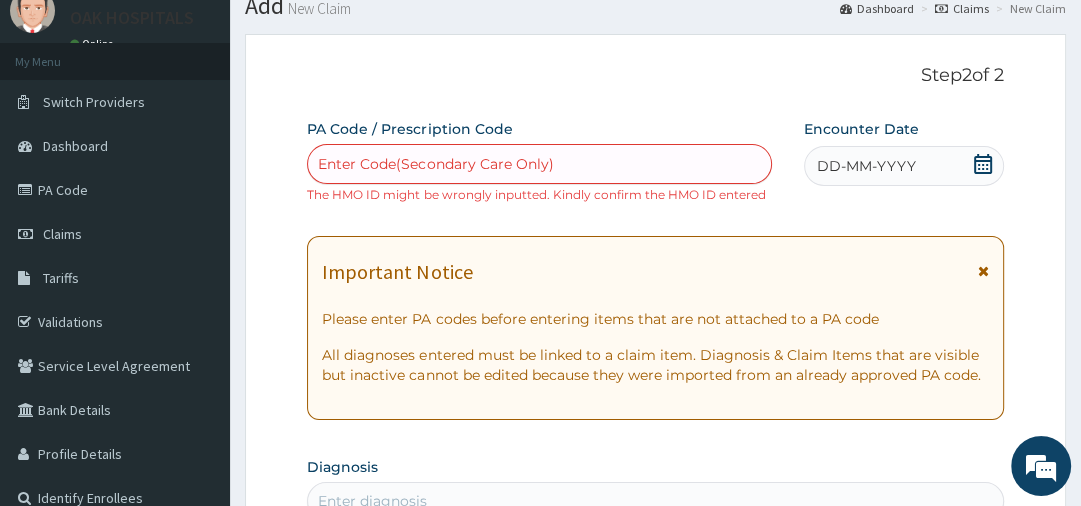 click on "Enter Code(Secondary Care Only)" at bounding box center (539, 164) 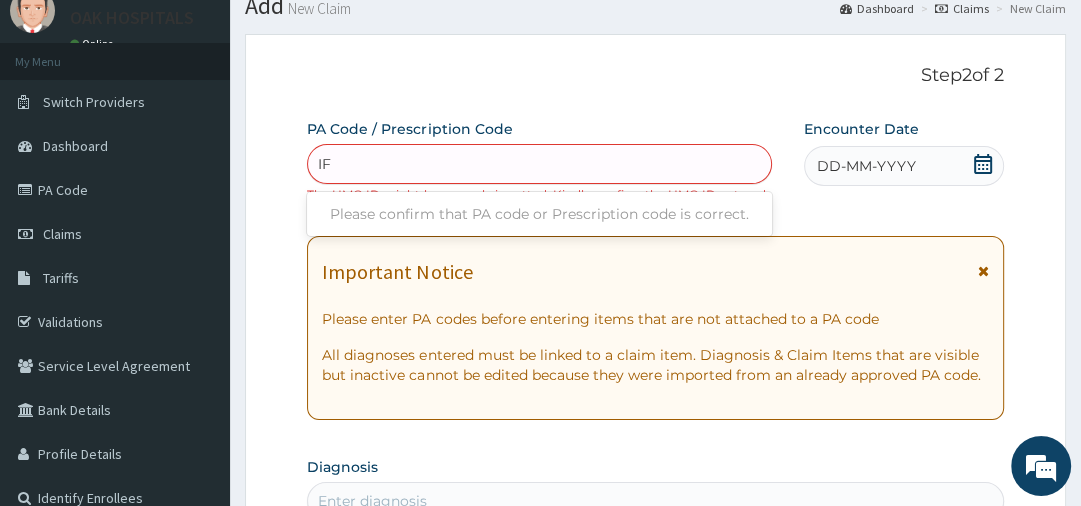 type on "I" 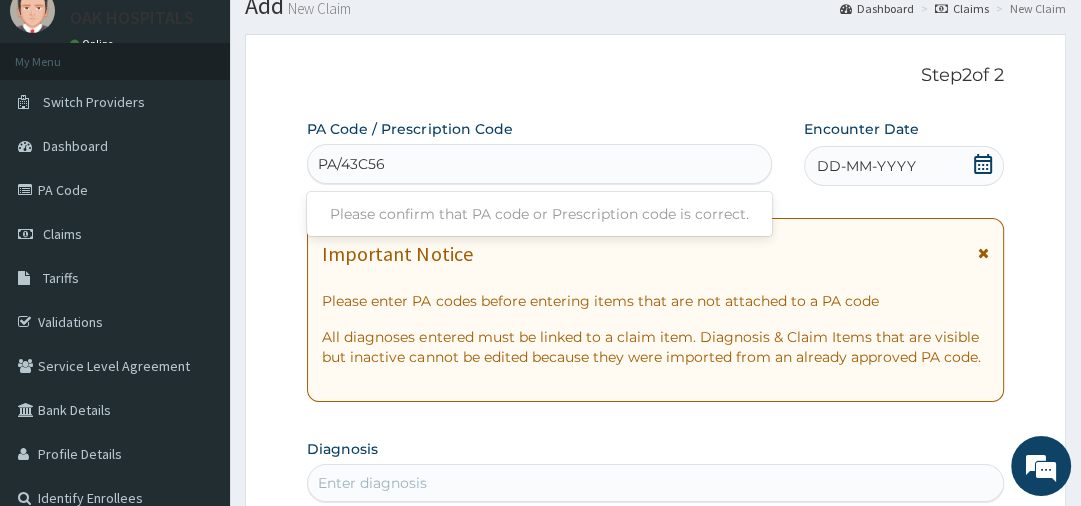 type on "PA/43C568" 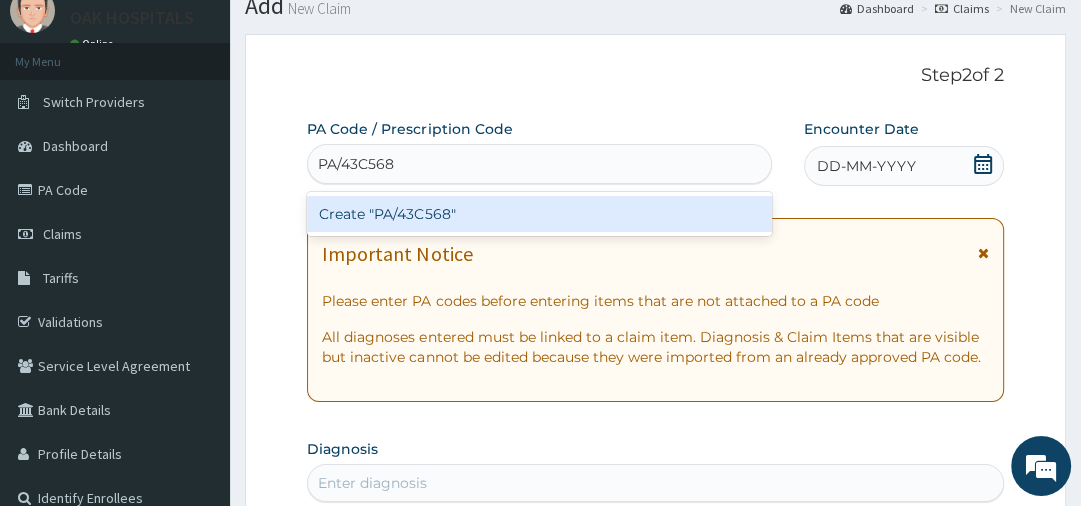 type 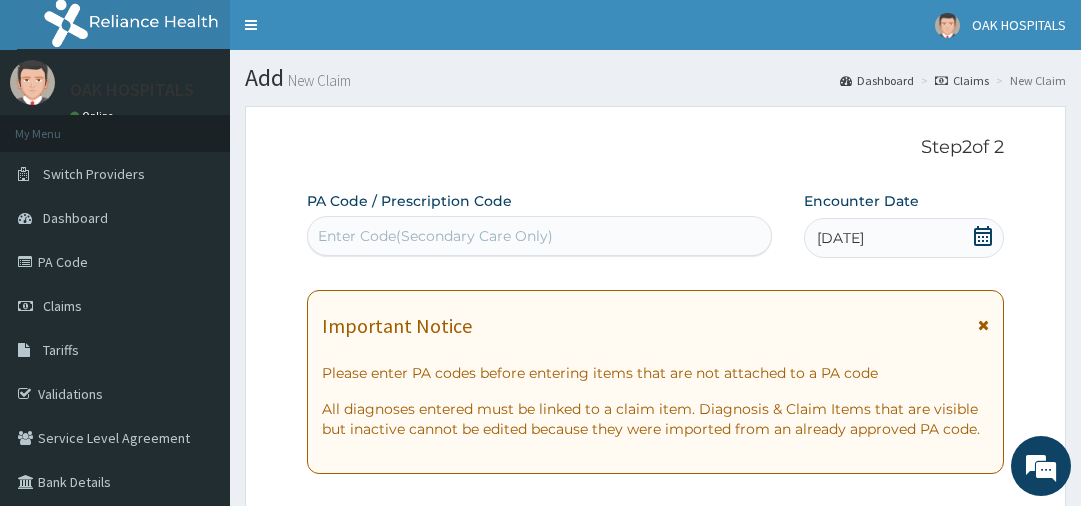 scroll, scrollTop: 1282, scrollLeft: 0, axis: vertical 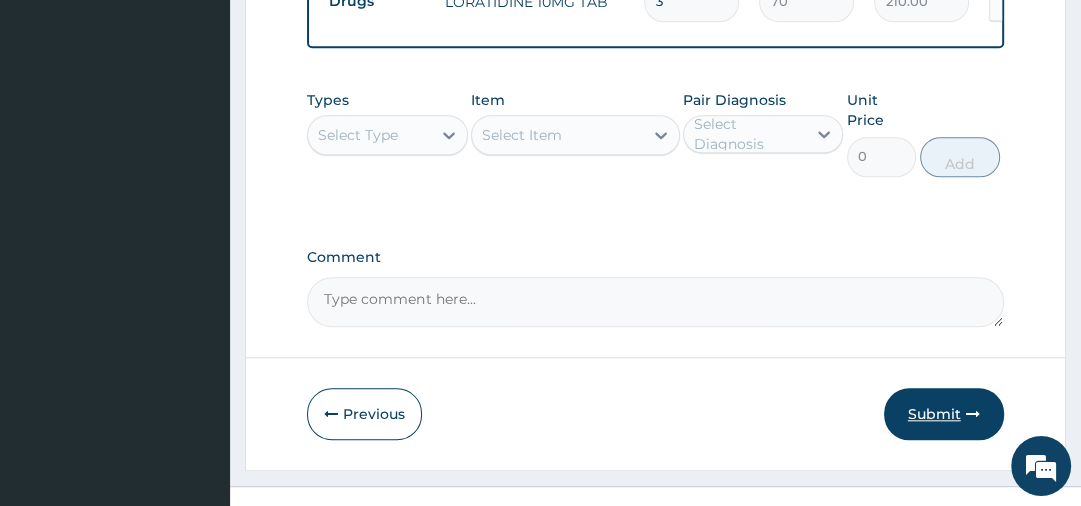 click at bounding box center (973, 414) 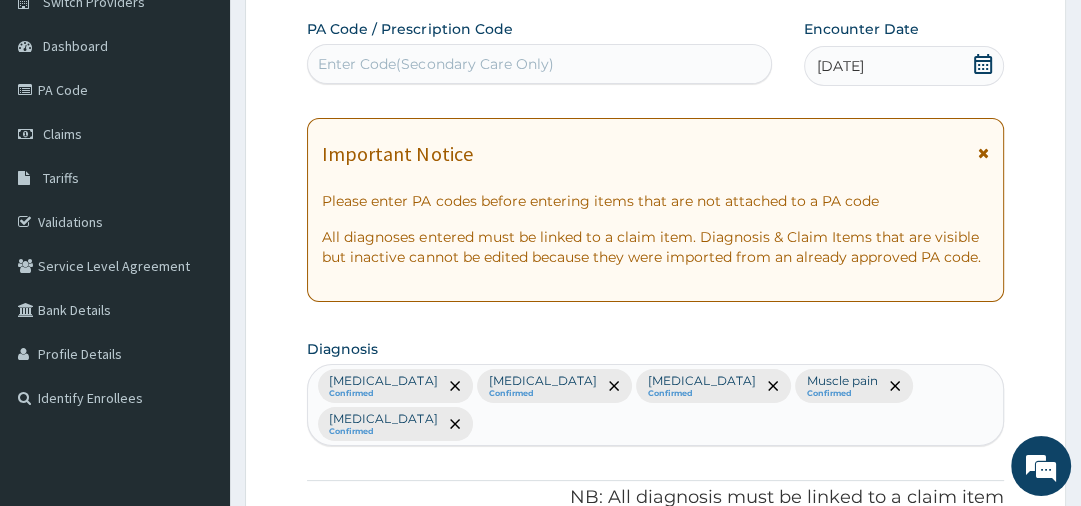 scroll, scrollTop: 0, scrollLeft: 0, axis: both 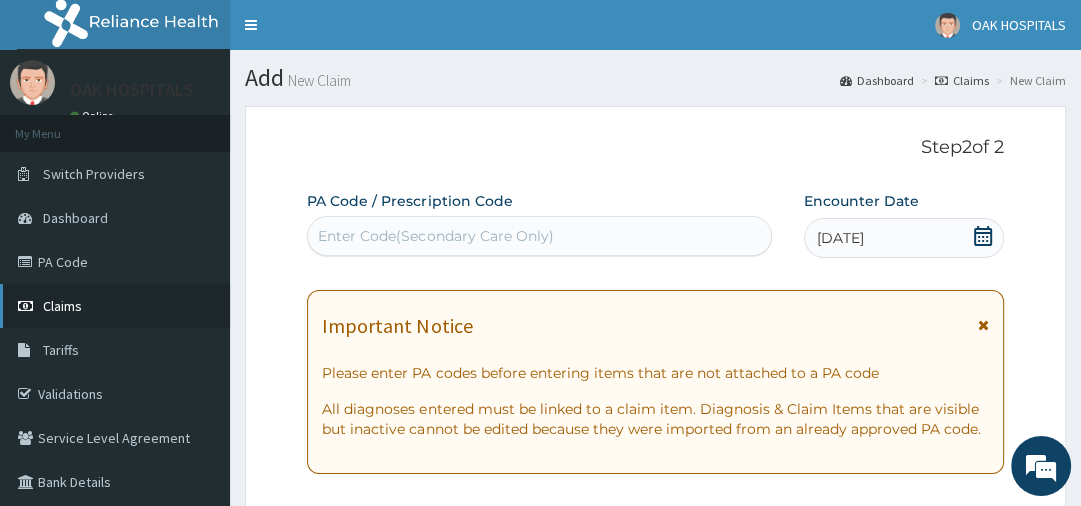 click on "Claims" at bounding box center [62, 306] 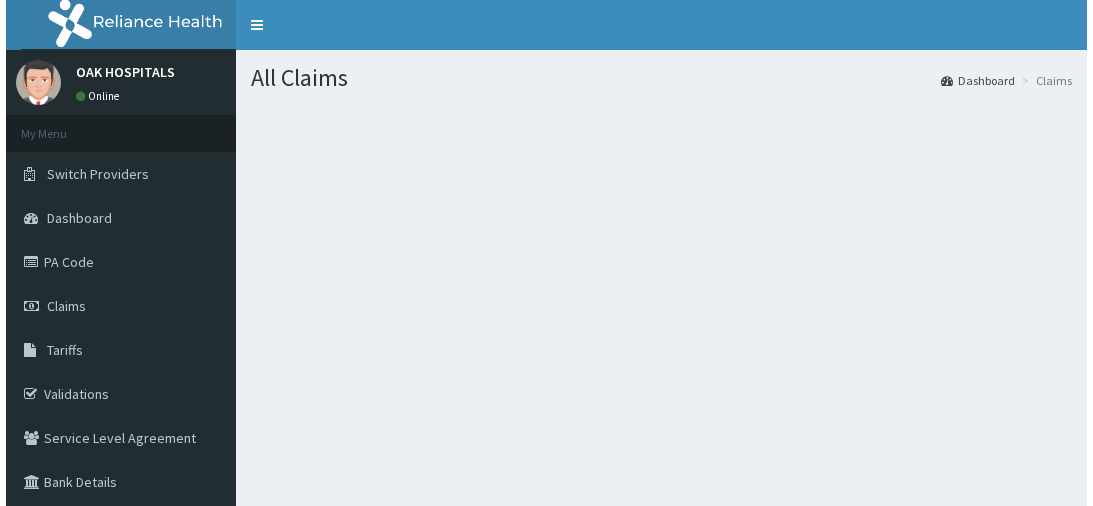 scroll, scrollTop: 0, scrollLeft: 0, axis: both 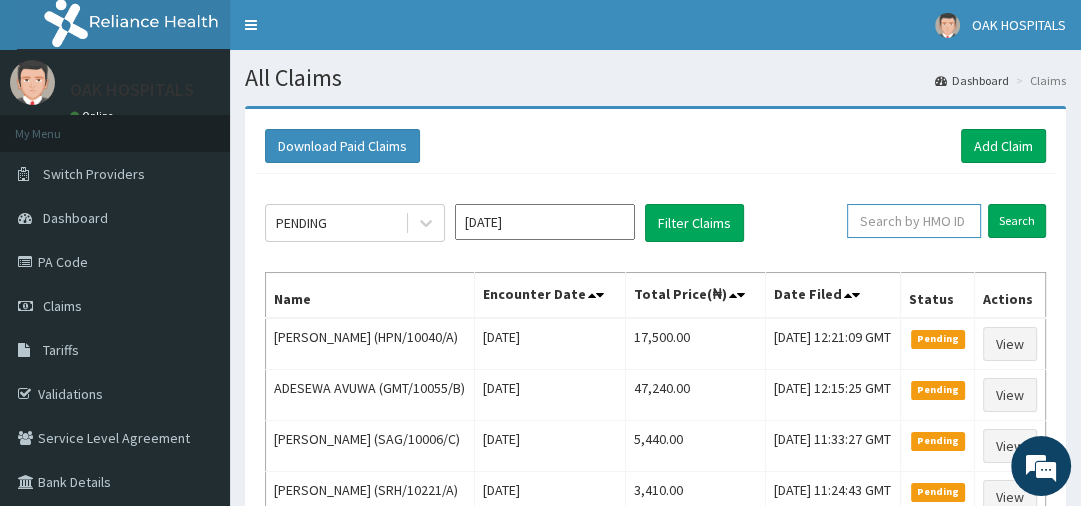 click at bounding box center (914, 221) 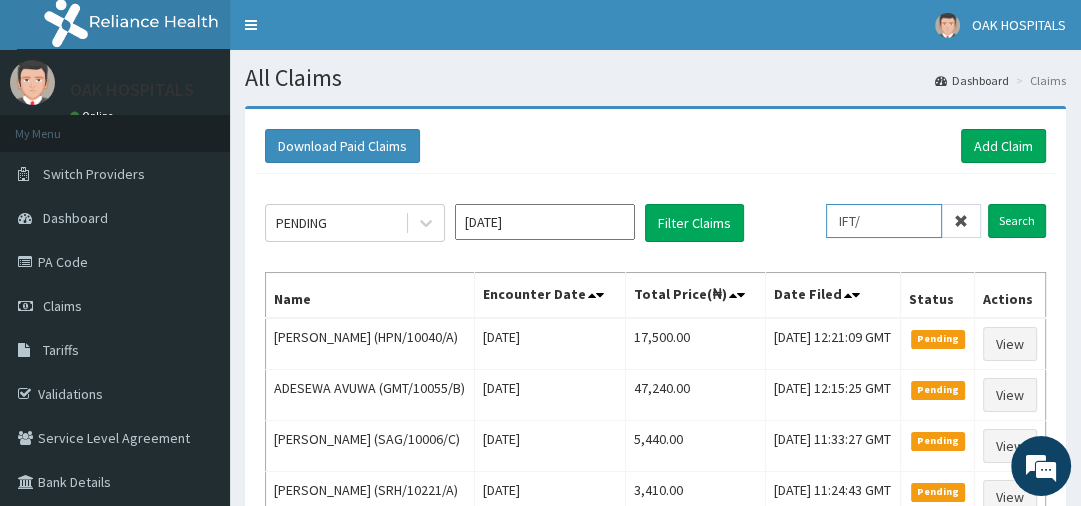 scroll, scrollTop: 0, scrollLeft: 0, axis: both 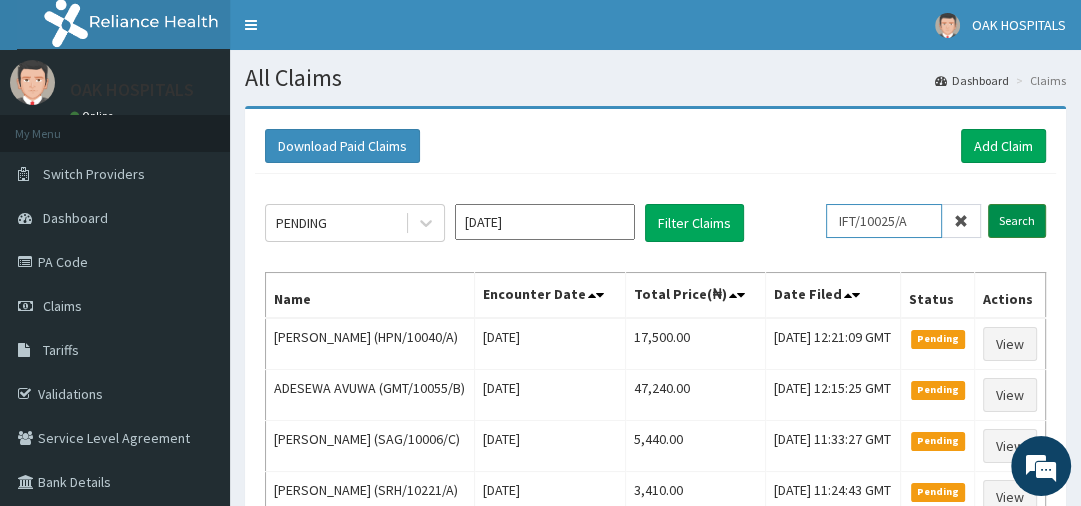 type on "IFT/10025/A" 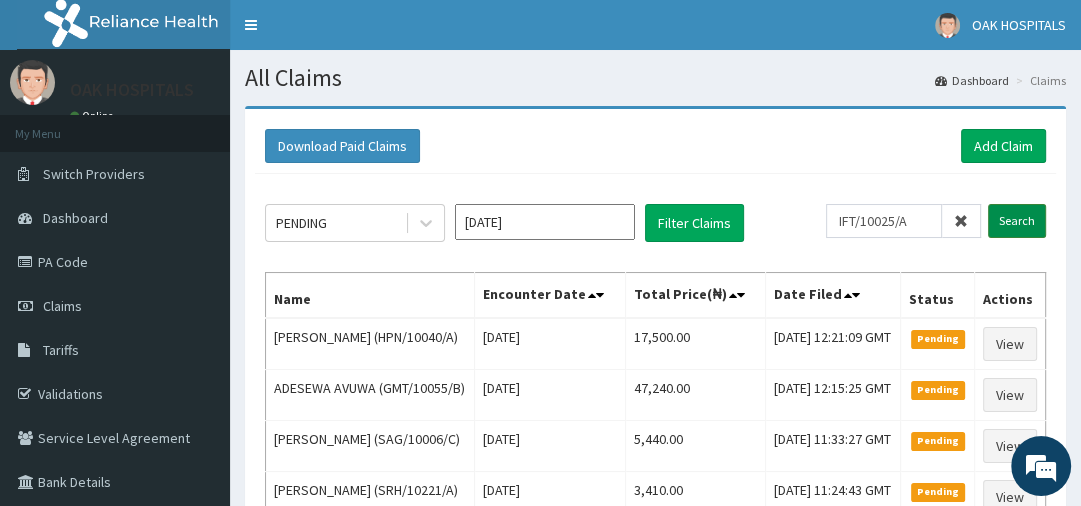 click on "Search" at bounding box center [1017, 221] 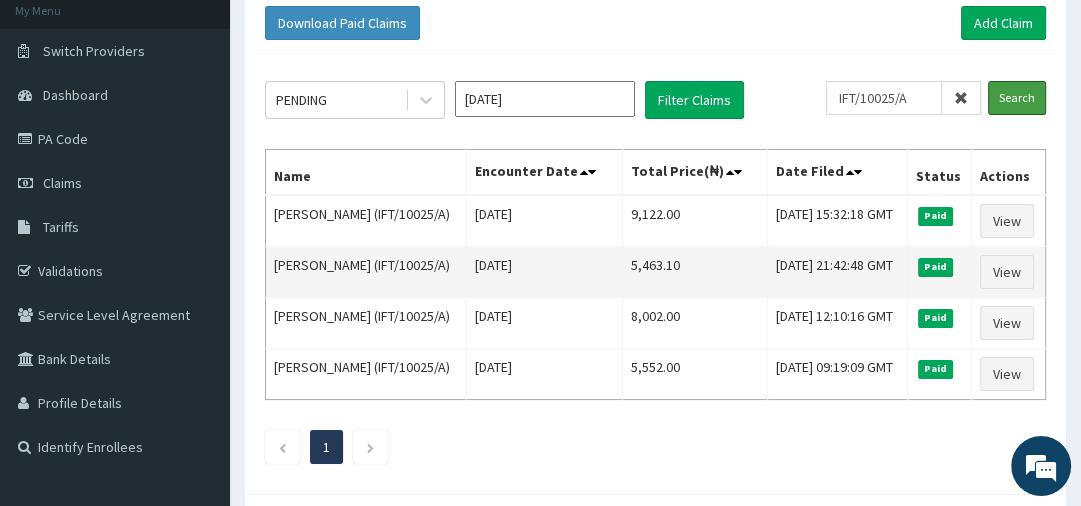 scroll, scrollTop: 124, scrollLeft: 0, axis: vertical 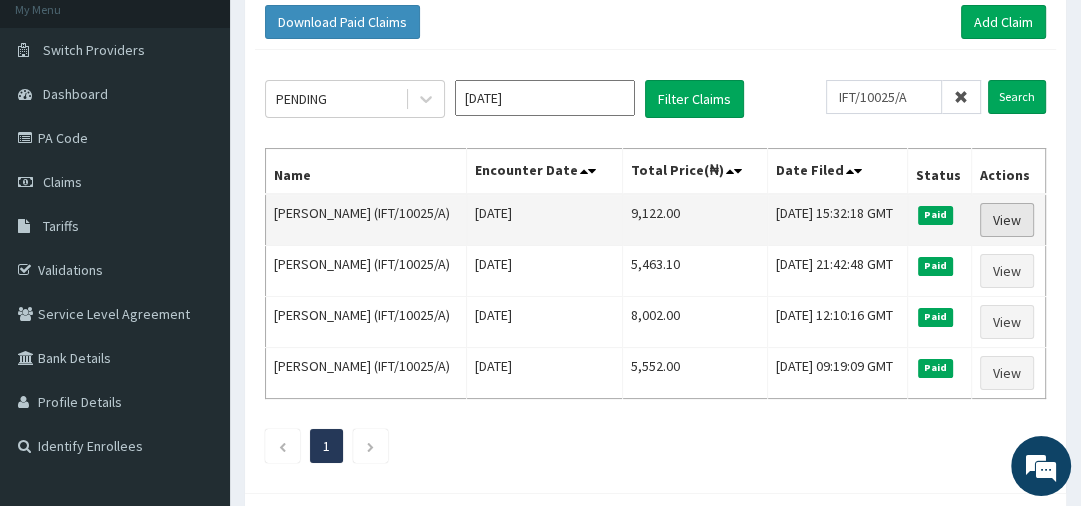 click on "View" at bounding box center [1007, 220] 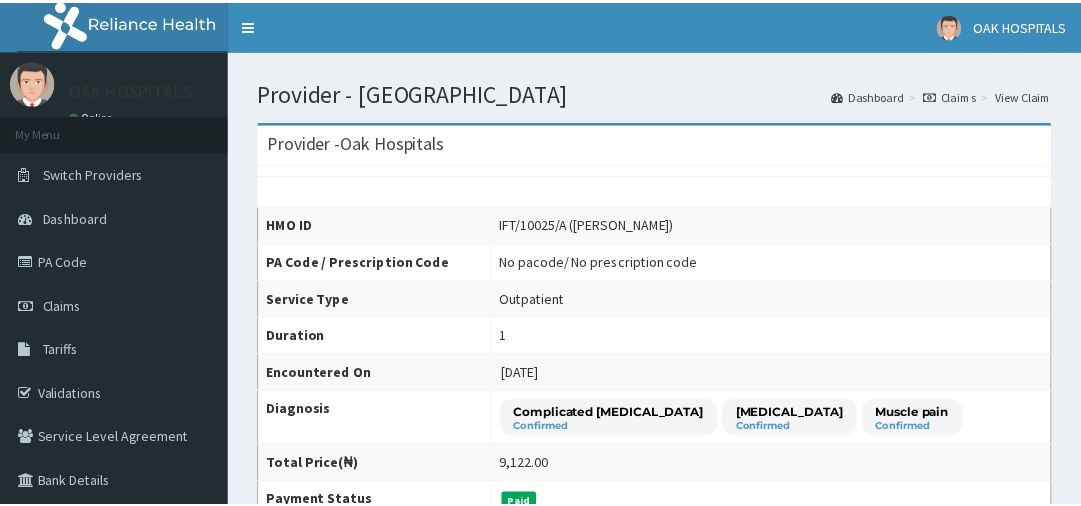 scroll, scrollTop: 0, scrollLeft: 0, axis: both 